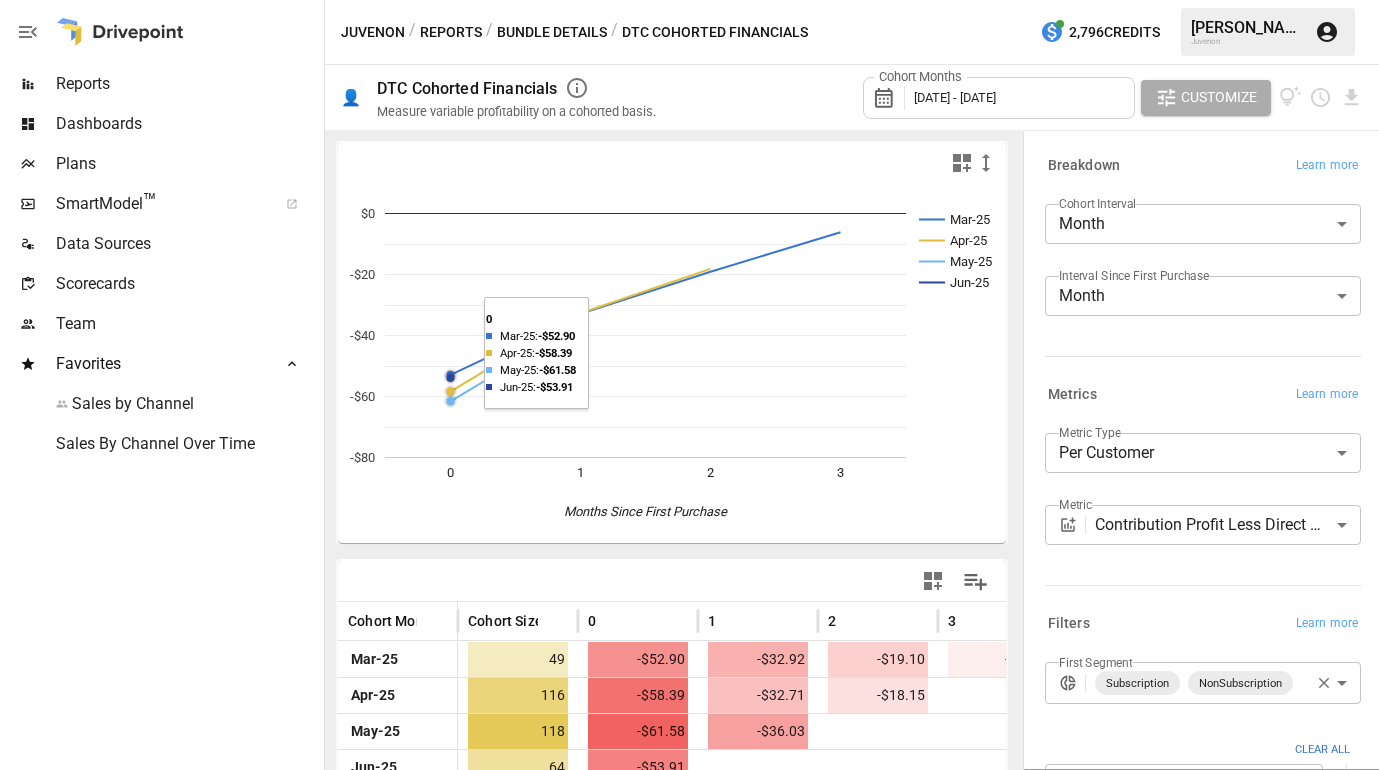 scroll, scrollTop: 0, scrollLeft: 0, axis: both 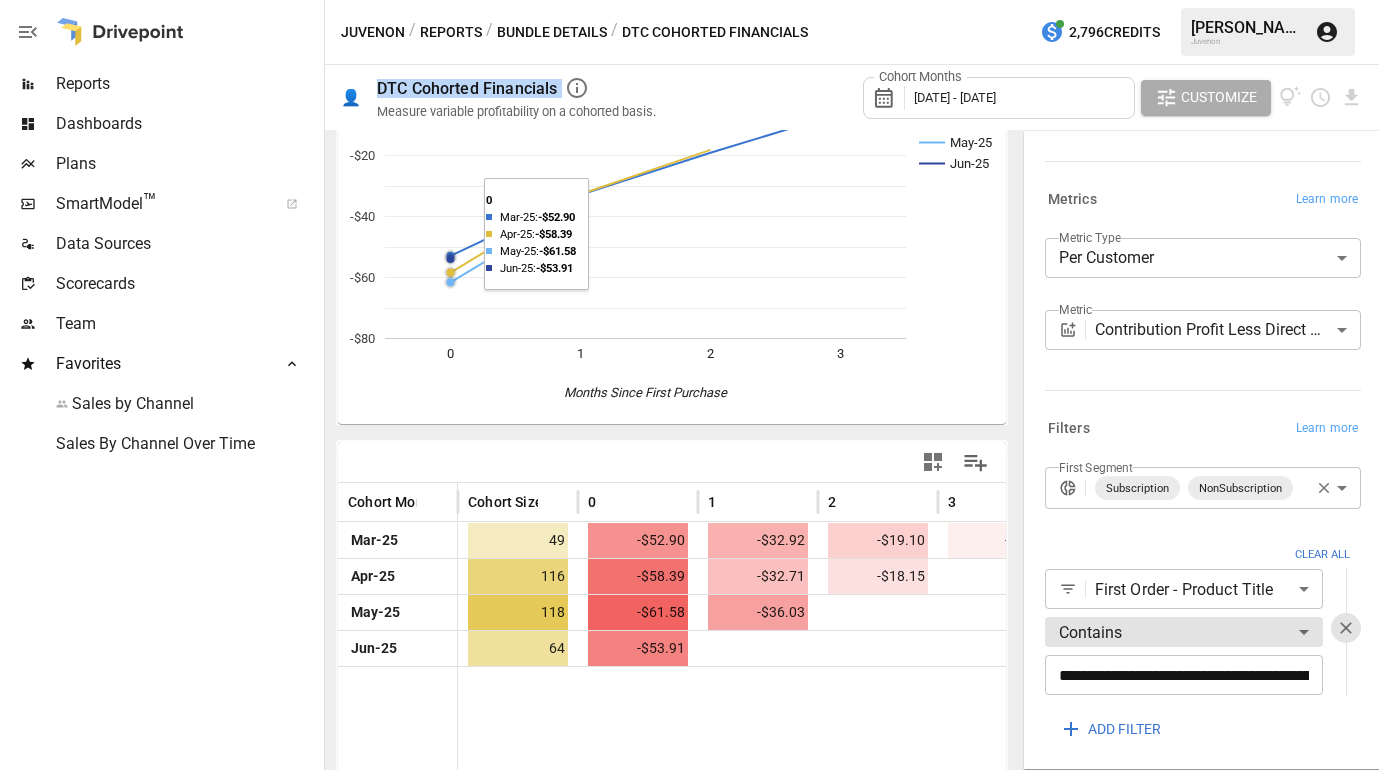 drag, startPoint x: 373, startPoint y: 81, endPoint x: 557, endPoint y: 83, distance: 184.01086 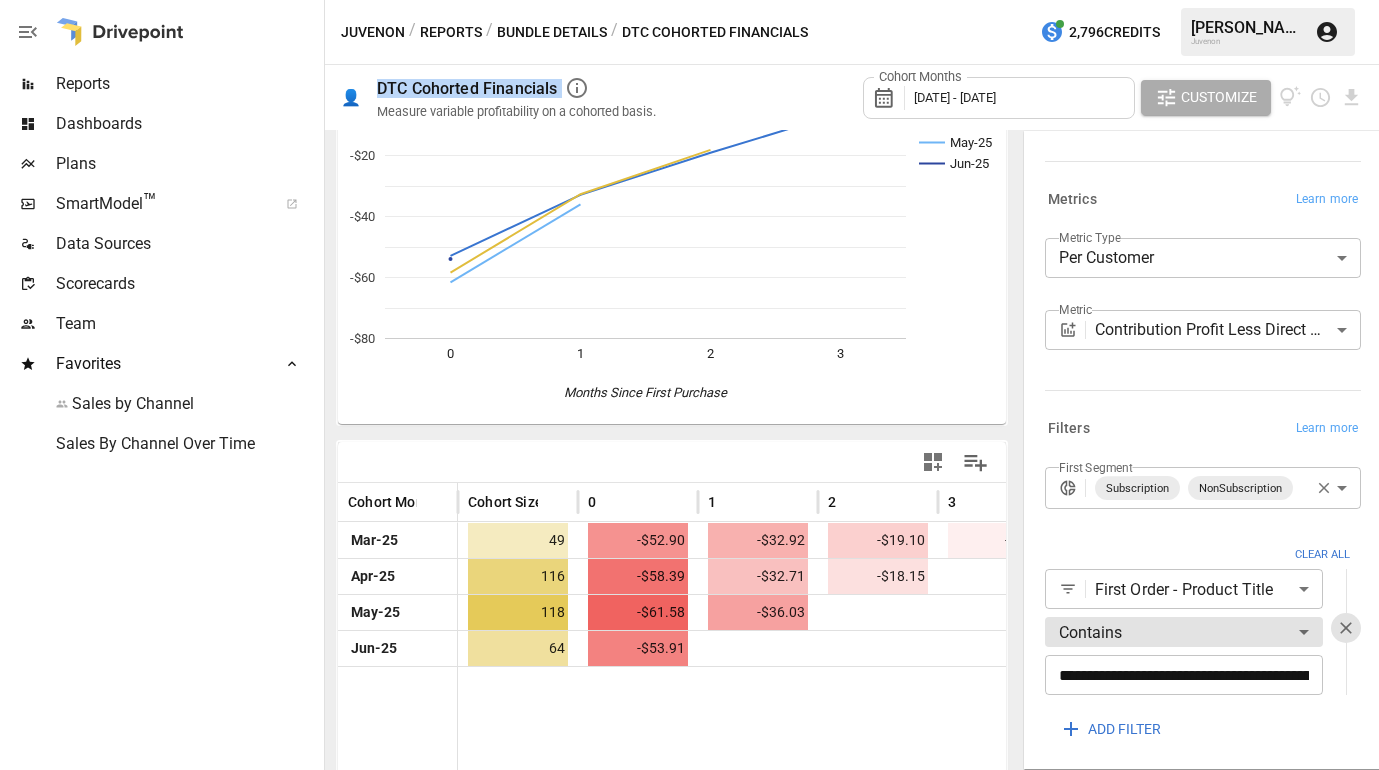 click at bounding box center [160, 617] 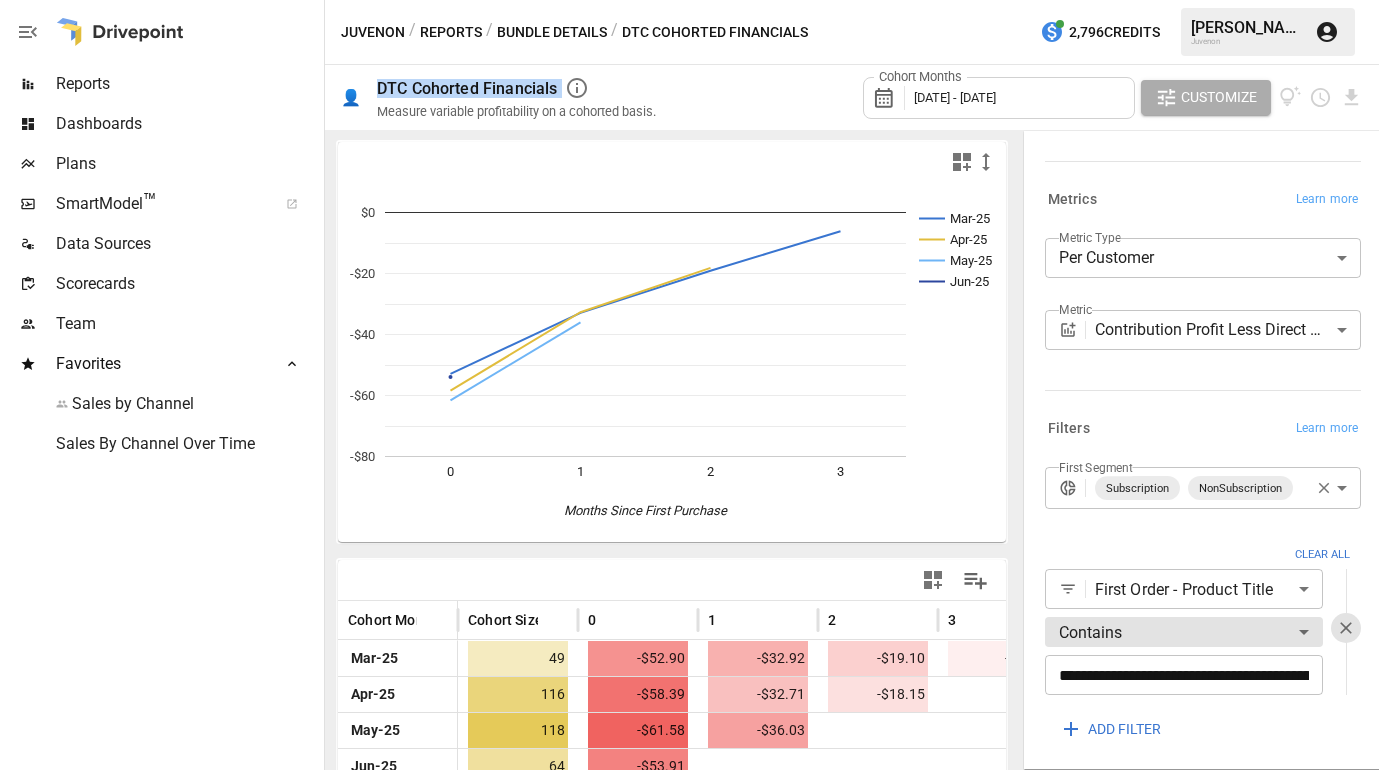 scroll, scrollTop: 0, scrollLeft: 0, axis: both 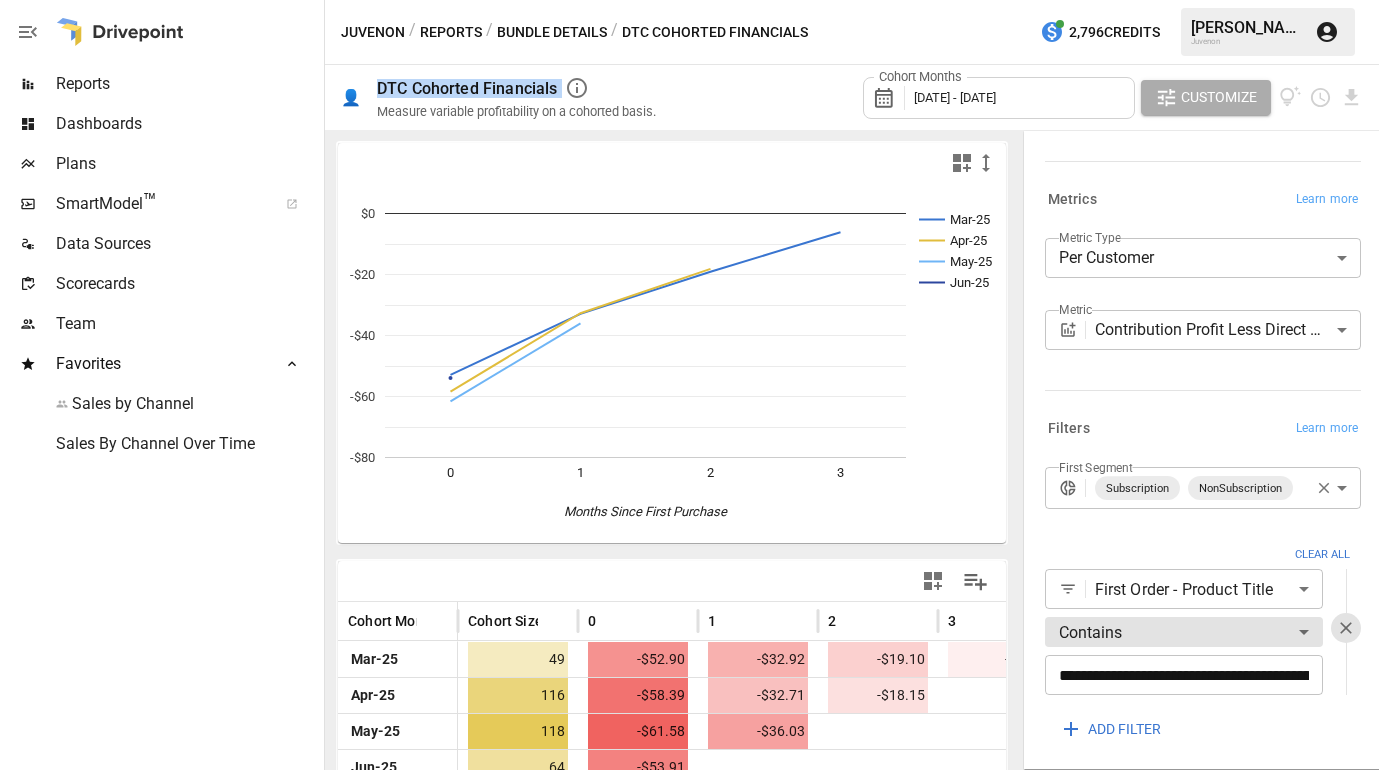 click on "**********" at bounding box center [689, 0] 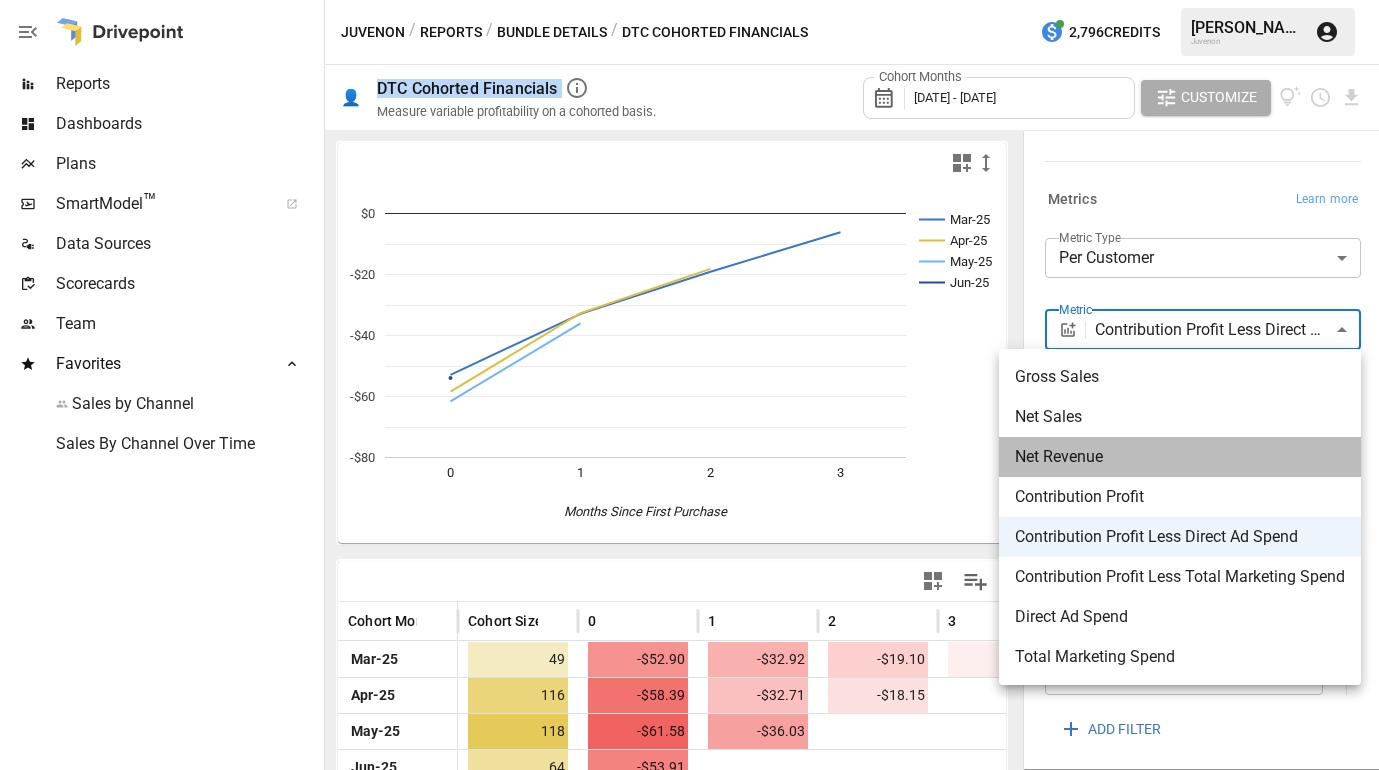 click on "Net Revenue" at bounding box center (1180, 457) 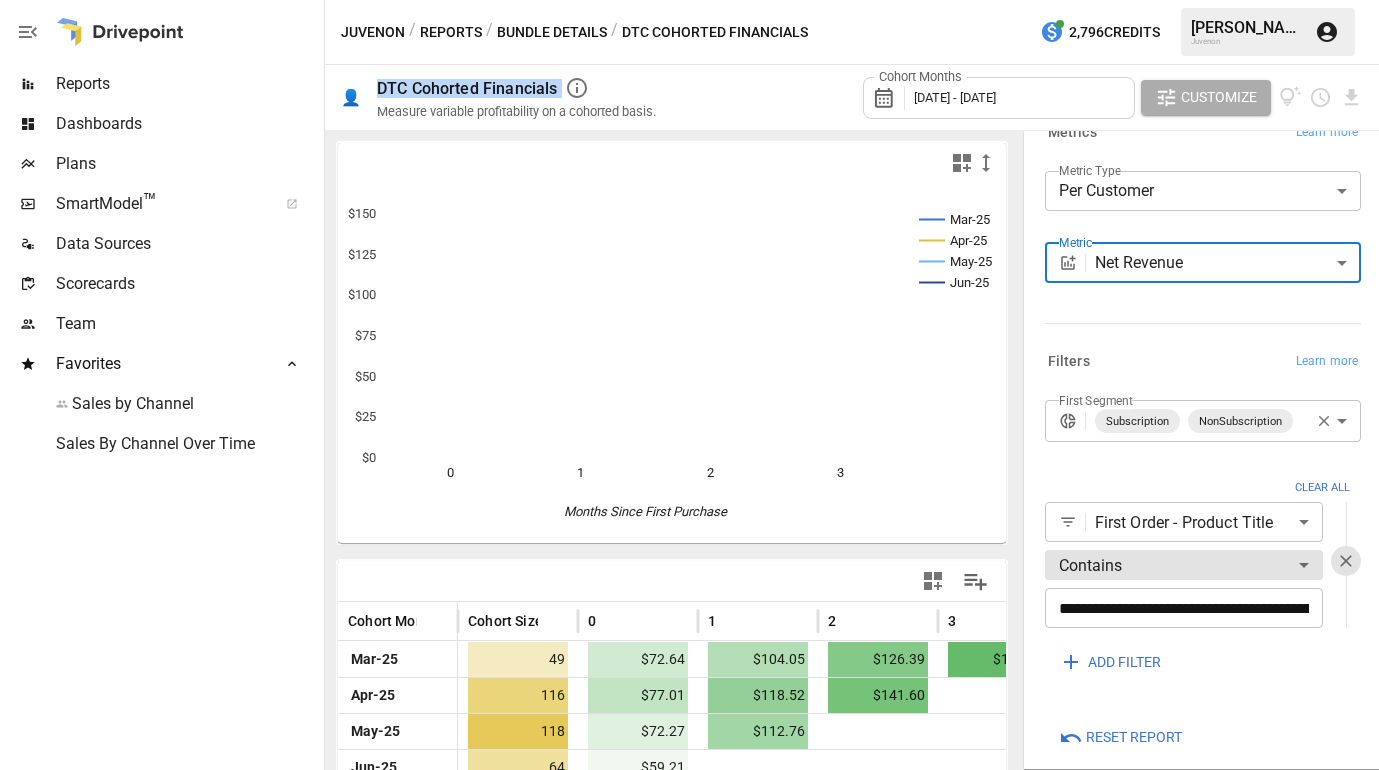 scroll, scrollTop: 280, scrollLeft: 0, axis: vertical 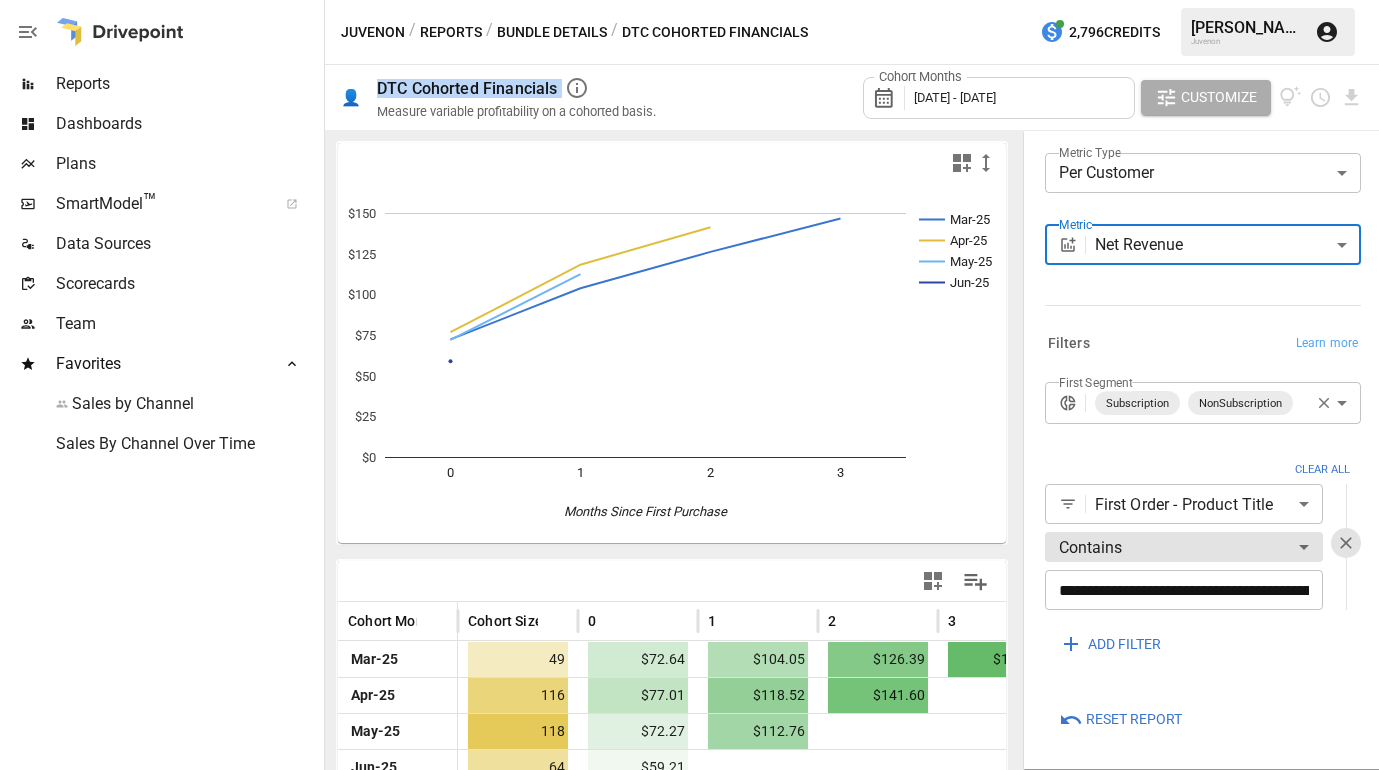 click on "Bundle Details" at bounding box center (552, 32) 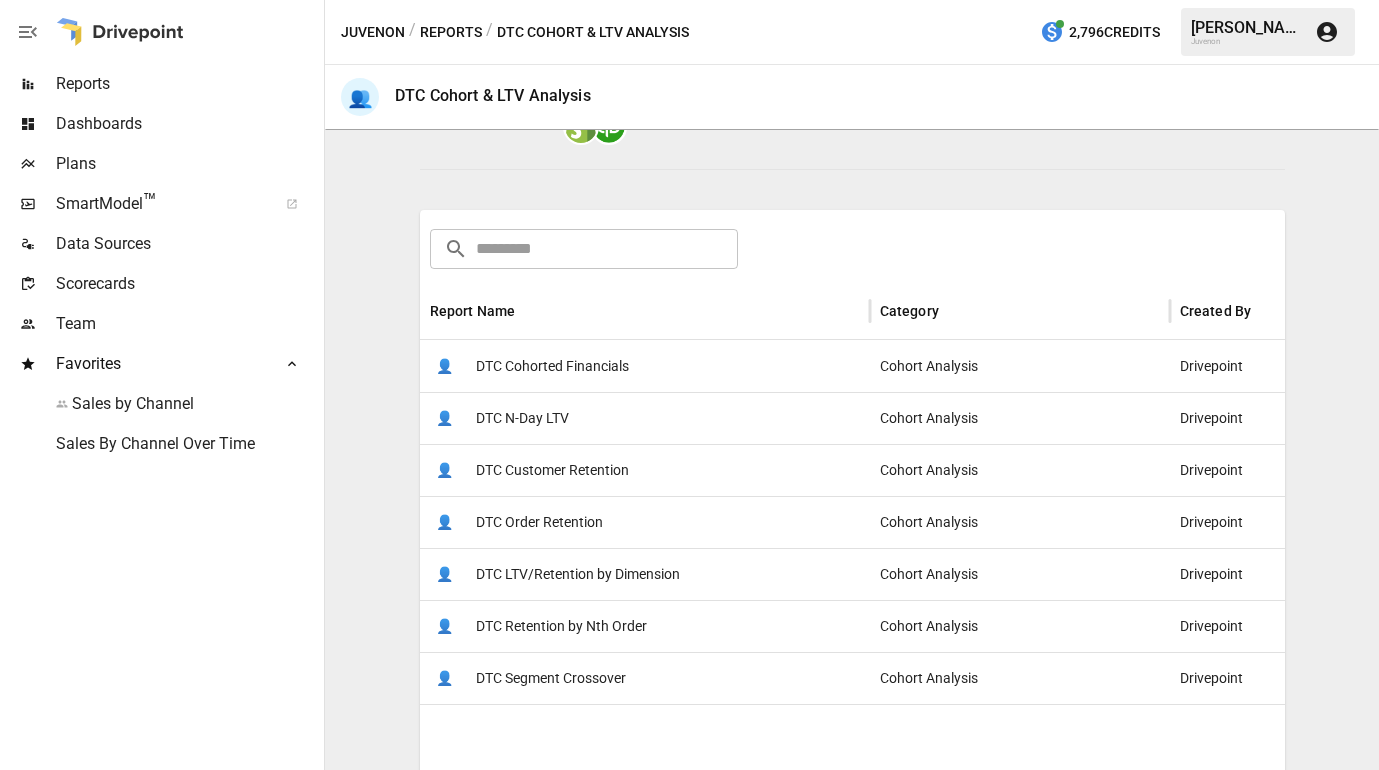 scroll, scrollTop: 234, scrollLeft: 0, axis: vertical 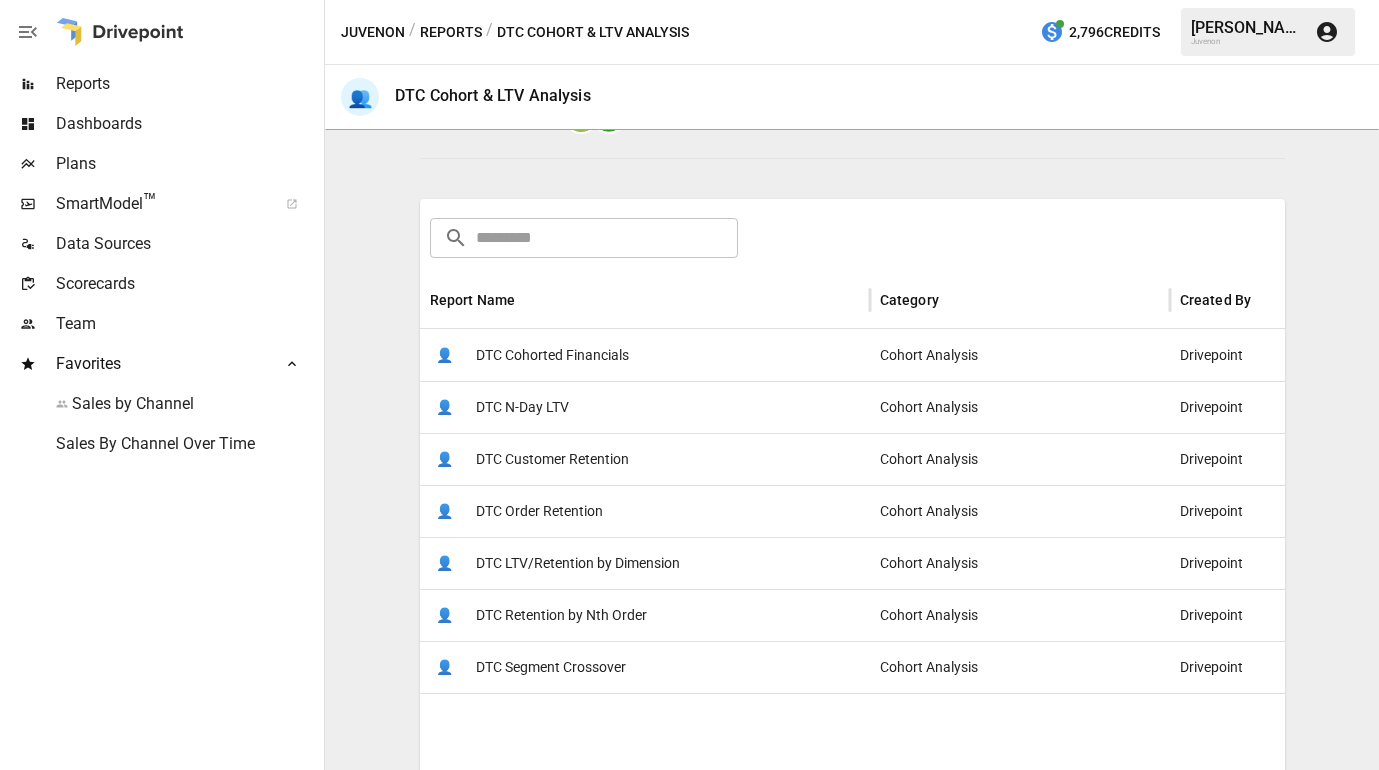 click on "DTC N-Day LTV" at bounding box center (522, 407) 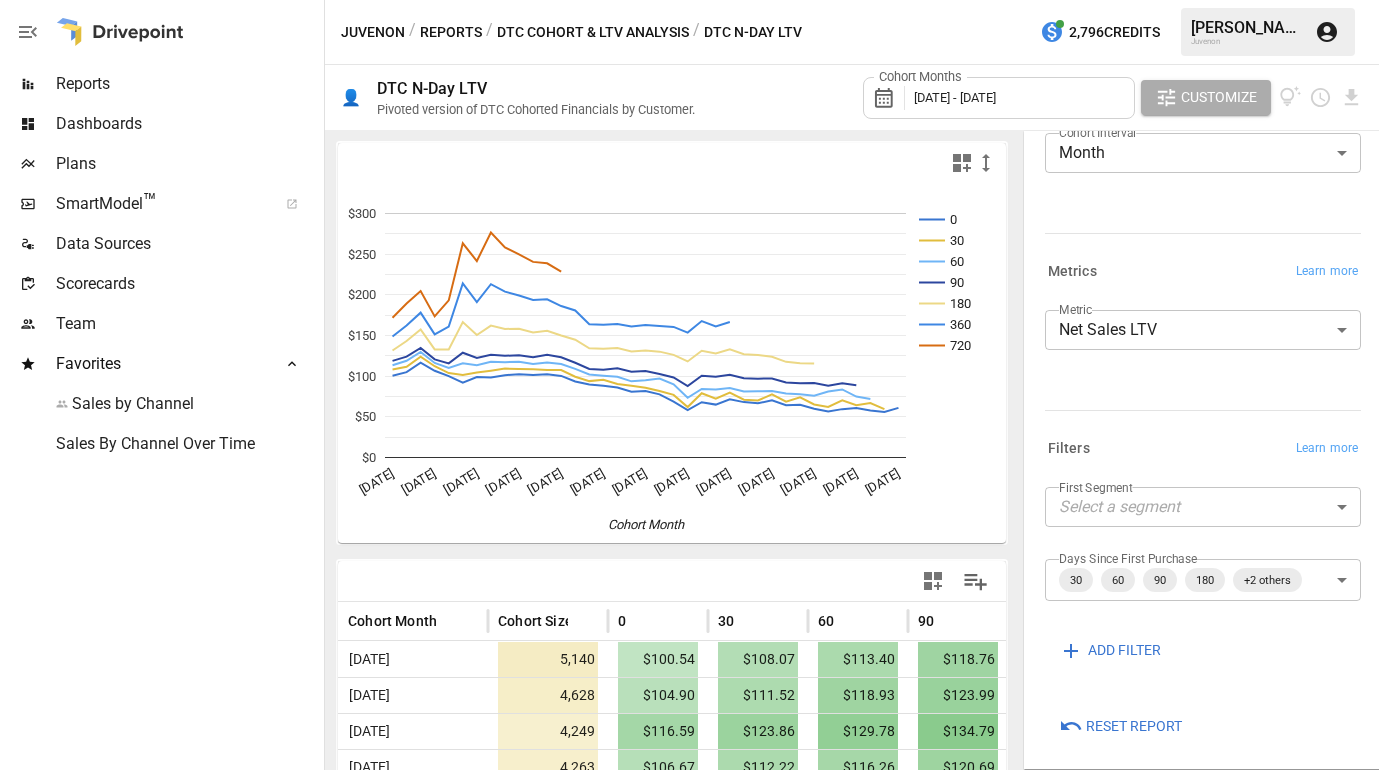 scroll, scrollTop: 78, scrollLeft: 0, axis: vertical 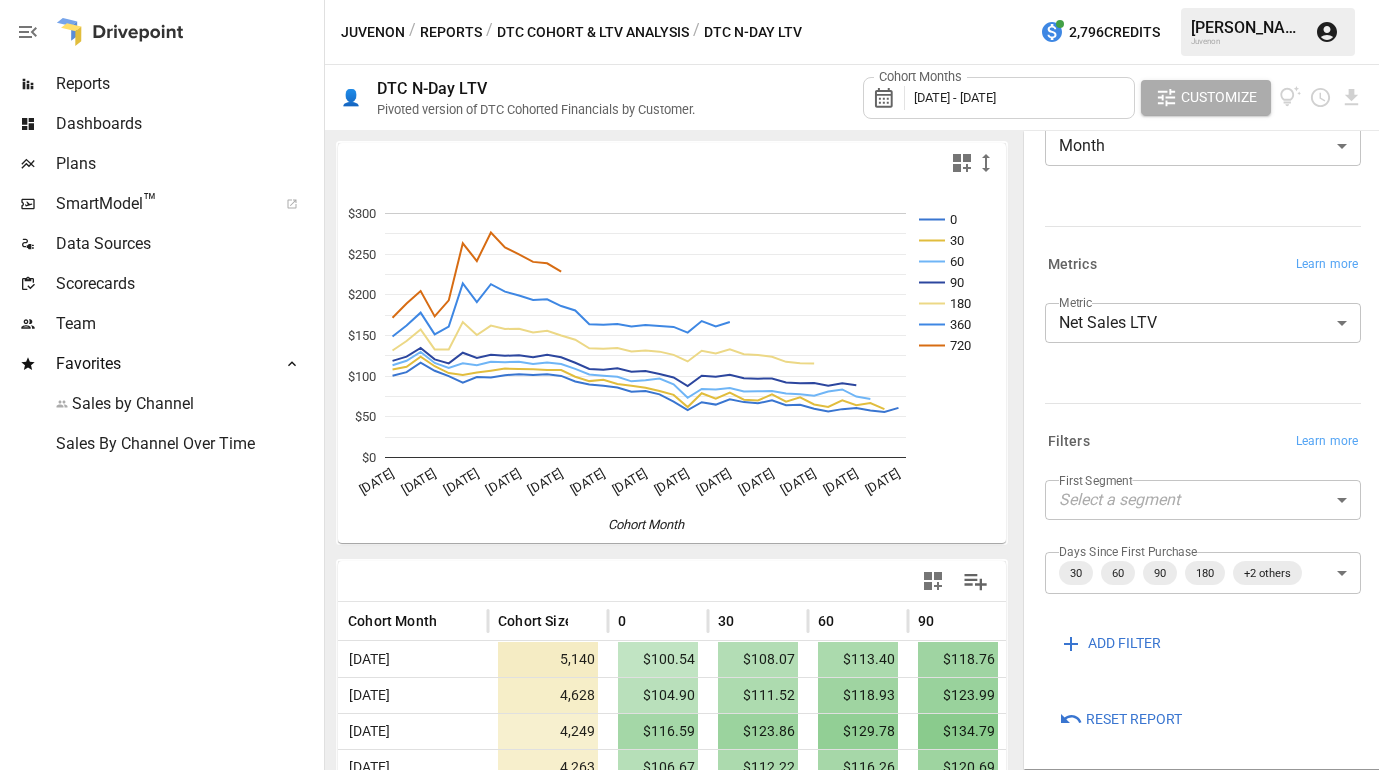 click on "Reports Dashboards Plans SmartModel ™ Data Sources Scorecards Team Favorites Sales by Channel Sales By Channel Over Time Juvenon / Reports / DTC Cohort & LTV Analysis / DTC N-Day LTV 2,796  Credits [PERSON_NAME] Juvenon 👤 DTC N-Day LTV Pivoted version of DTC Cohorted Financials by Customer. Cohort Months [DATE] - [DATE] Customize 0 30 60 90 180 360 720 [DATE] [DATE] [DATE] [DATE] [DATE] [DATE] [DATE] [DATE] [DATE] [DATE] [DATE] [DATE] [DATE] $0 $50 $100 $150 $200 $250 $300 Cohort Month 720 Cohort Month  Cohort Size   0   30   60   90   180   360 [DATE] 5,140 $100.54 $108.07 $113.40 $118.76 $131.56 $148.81 [DATE] 4,628 $104.90 $111.52 $118.93 $123.99 $143.25 $162.[DATE] 4,249 $116.59 $123.86 $129.78 $134.79 $157.33 $178.[DATE] 4,263 $106.67 $112.22 $116.26 $120.69 $132.94 $151.42 [DATE] 3,376 $100.01 $103.78 $110.20 $115.74 $132.87 $160.85 [DATE] 3,268 $92.08 $101.40 $115.75 $128.85 $166.54 $214.[DATE] 5,942 $98.94 $104.47 $113.37 $122.52 $150.58 $190.99" at bounding box center (689, 0) 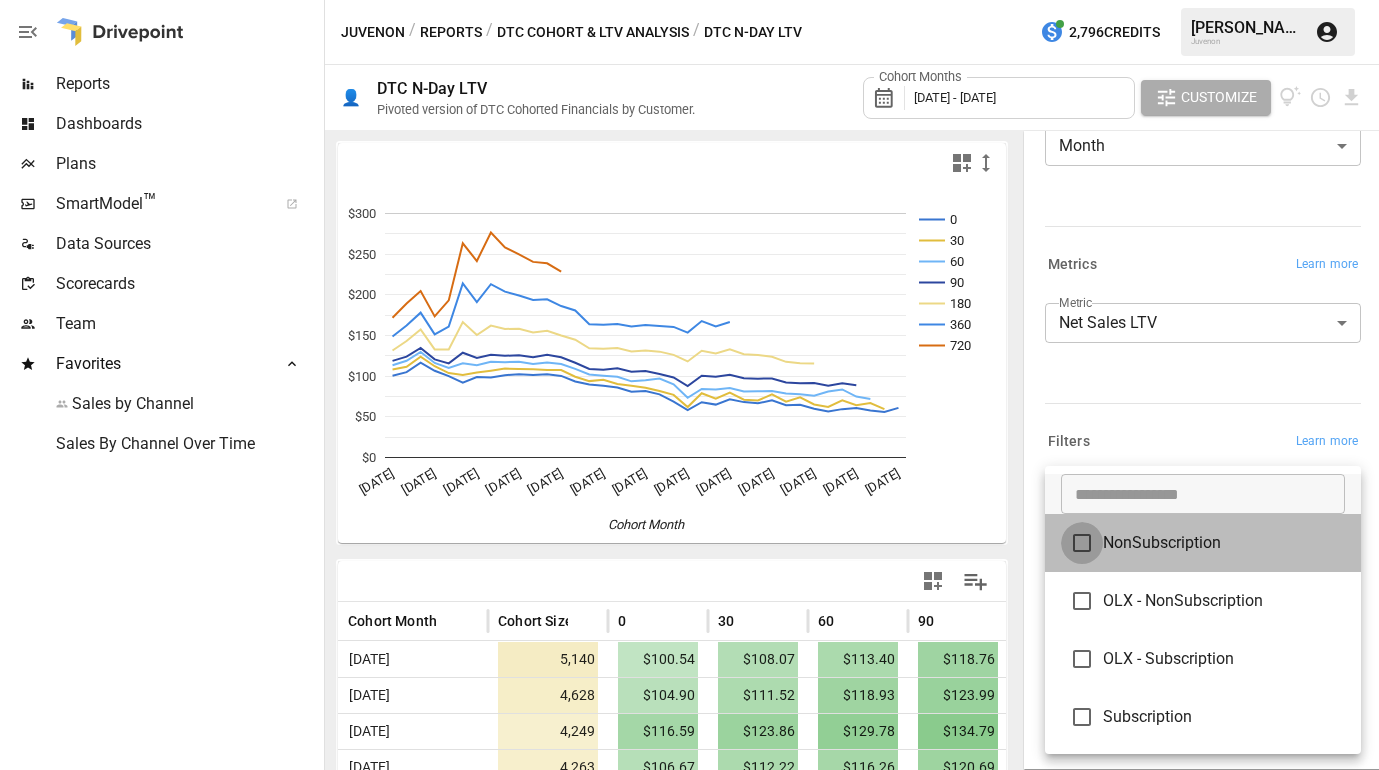 type on "**********" 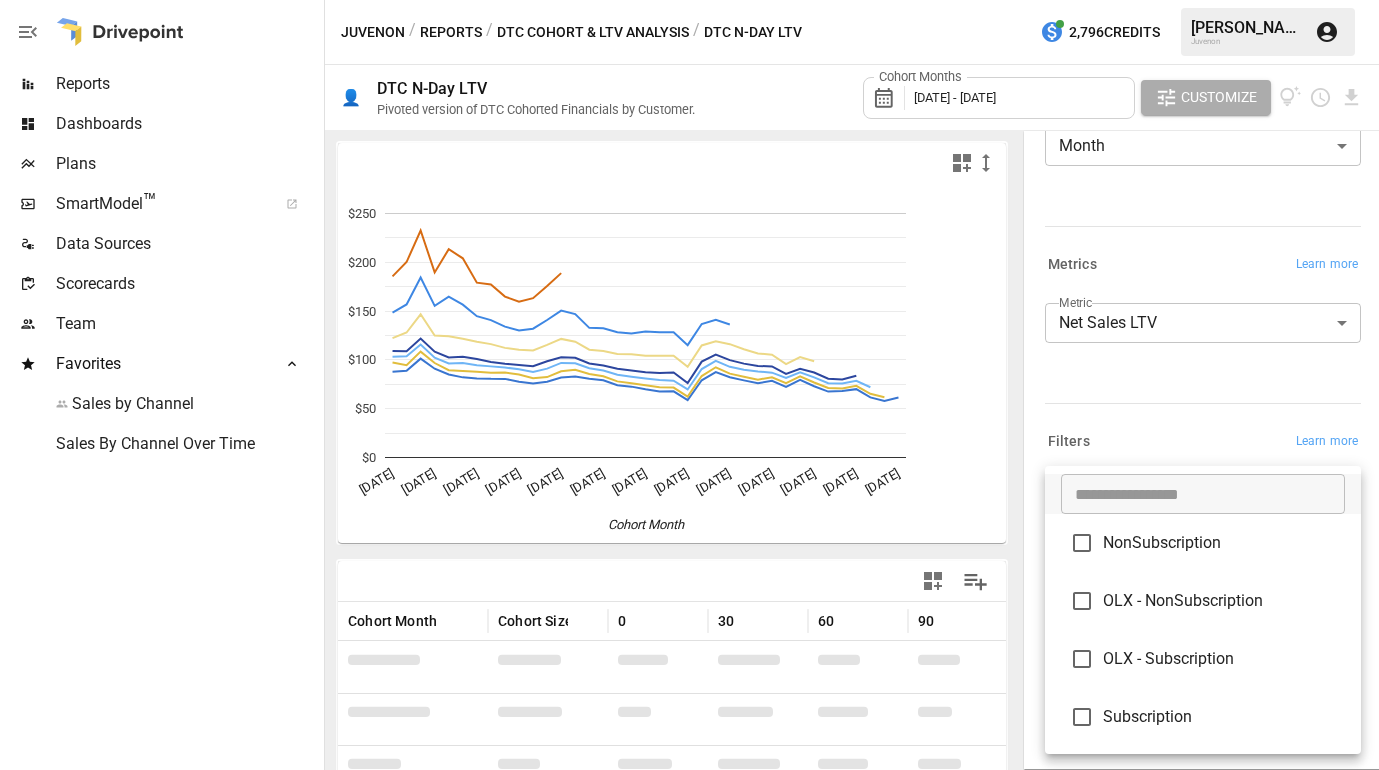 type on "**********" 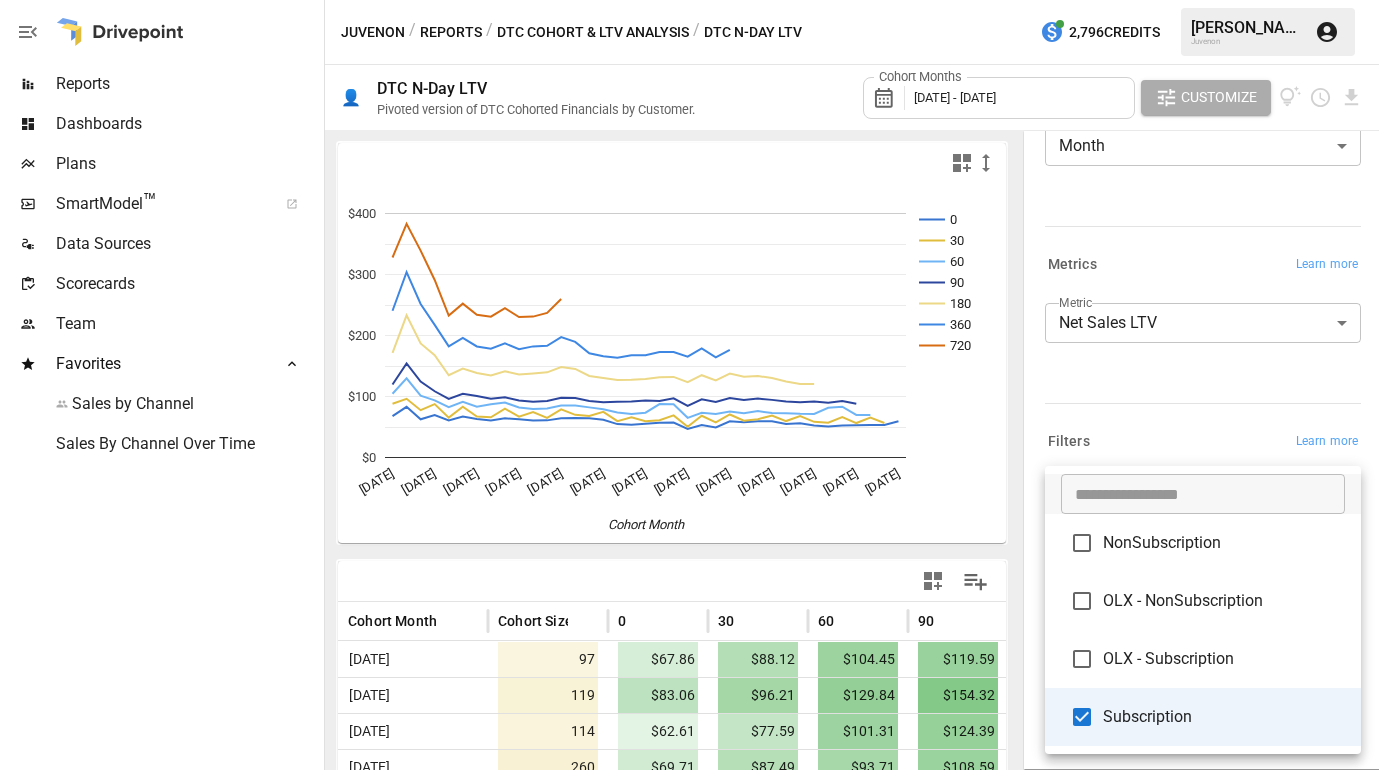 click at bounding box center [689, 385] 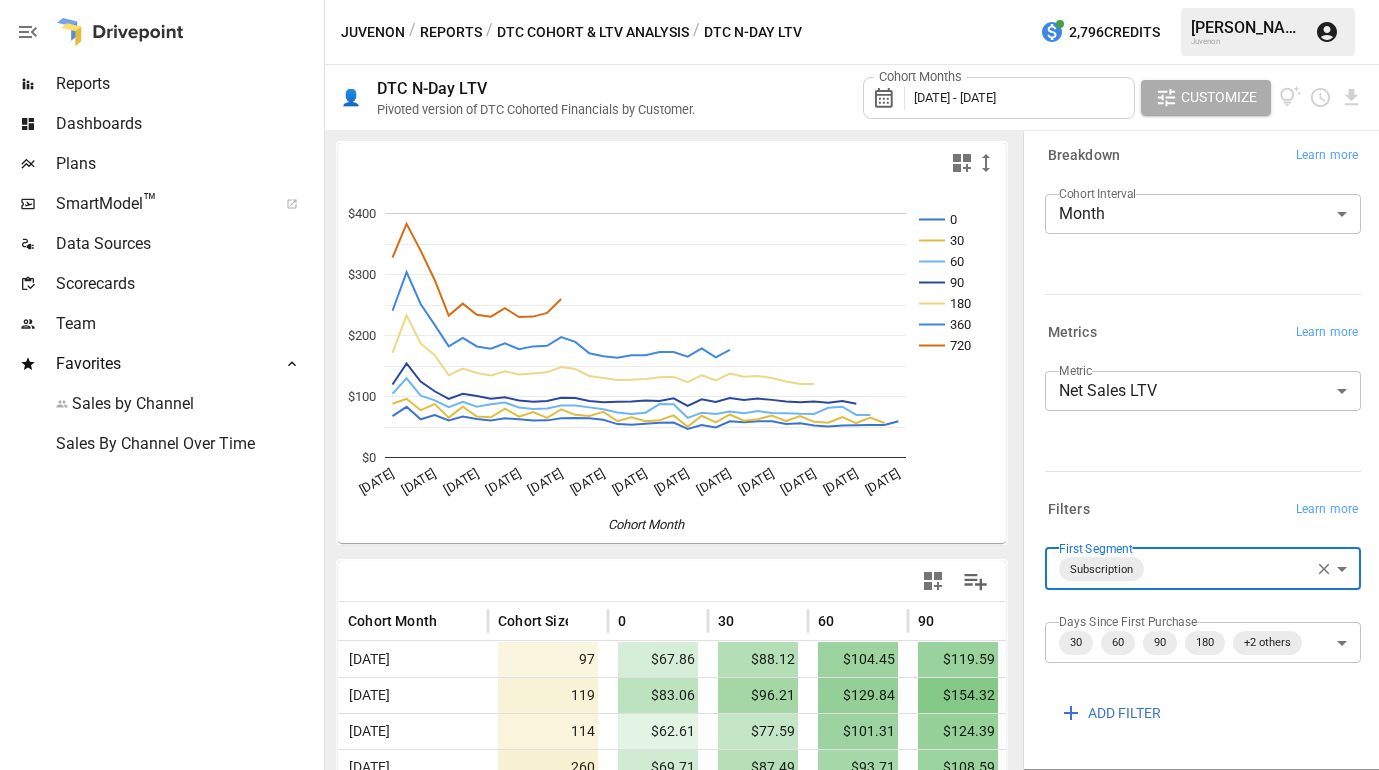 scroll, scrollTop: 0, scrollLeft: 0, axis: both 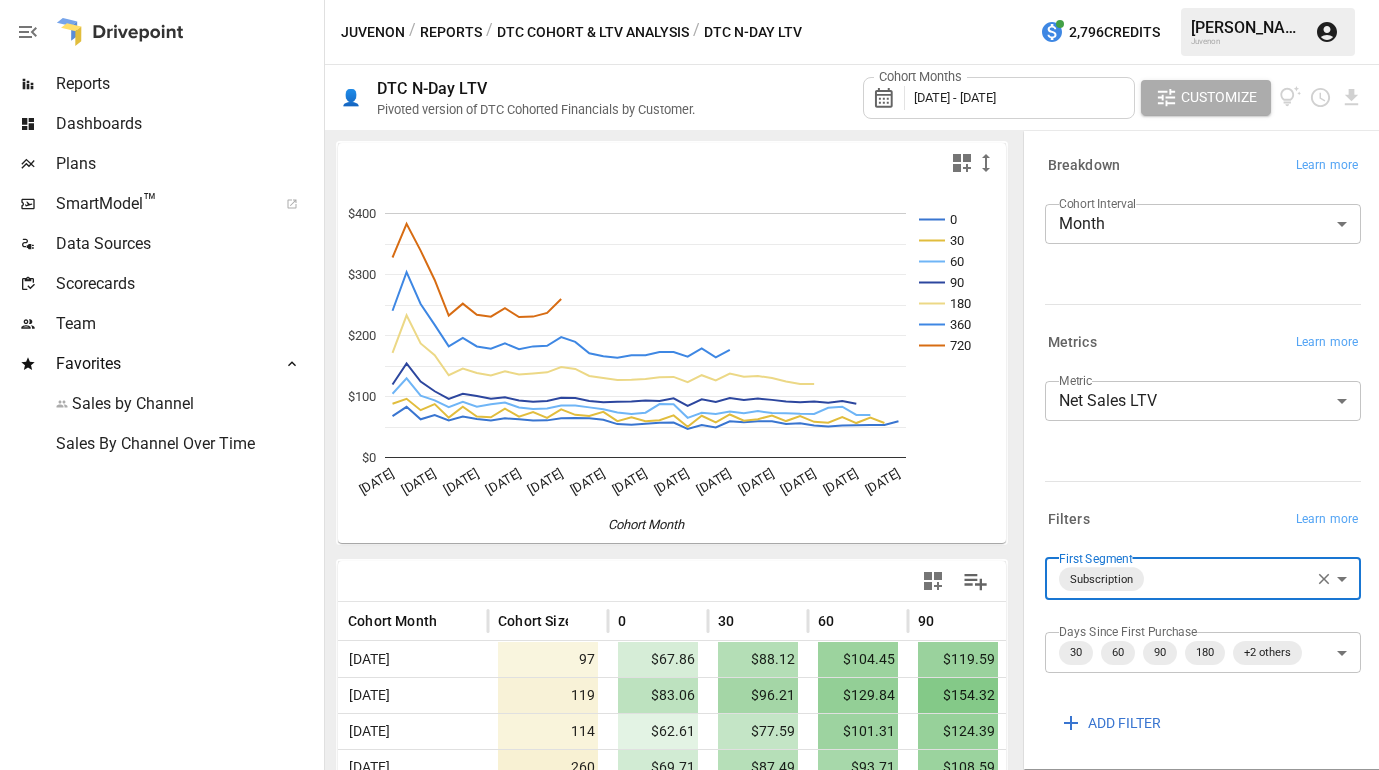 click on "[DATE] - [DATE]" at bounding box center (955, 97) 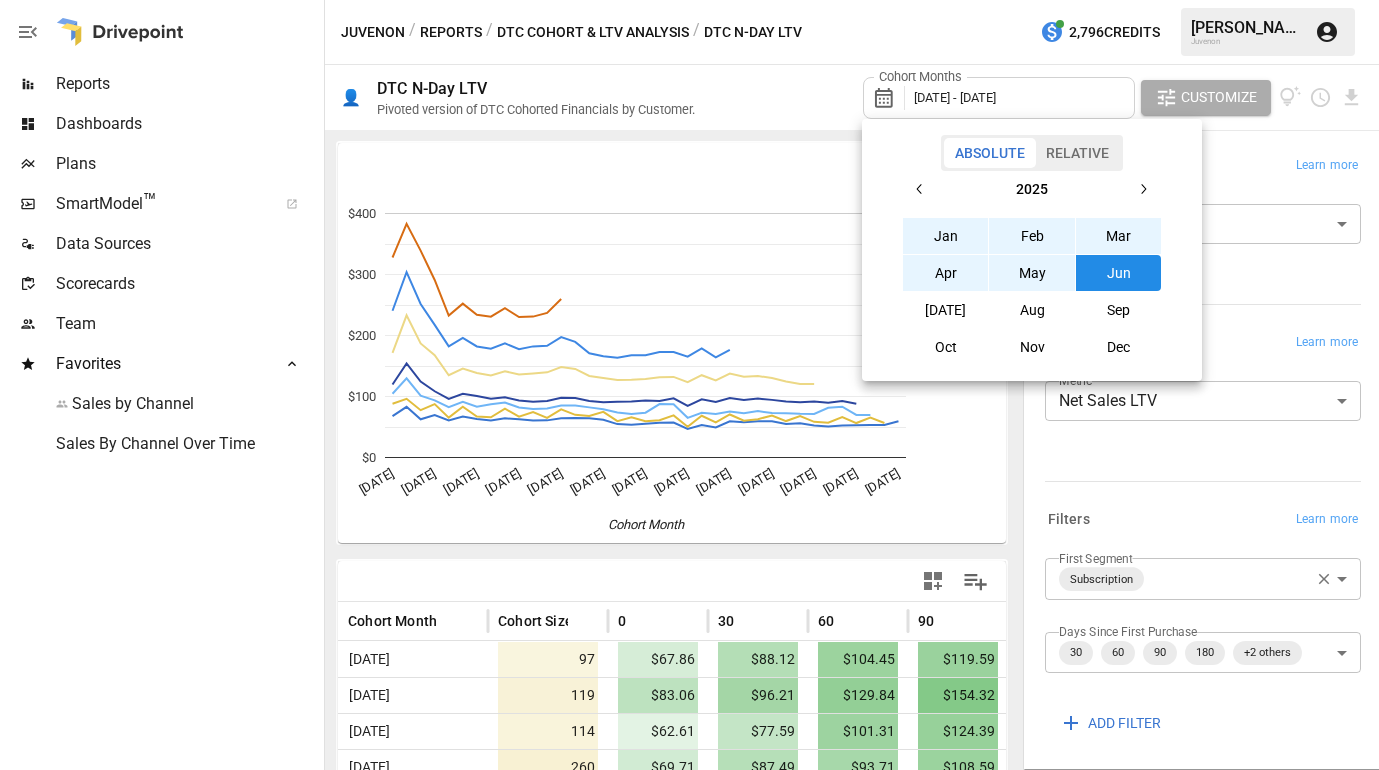 click on "Relative" at bounding box center (1077, 153) 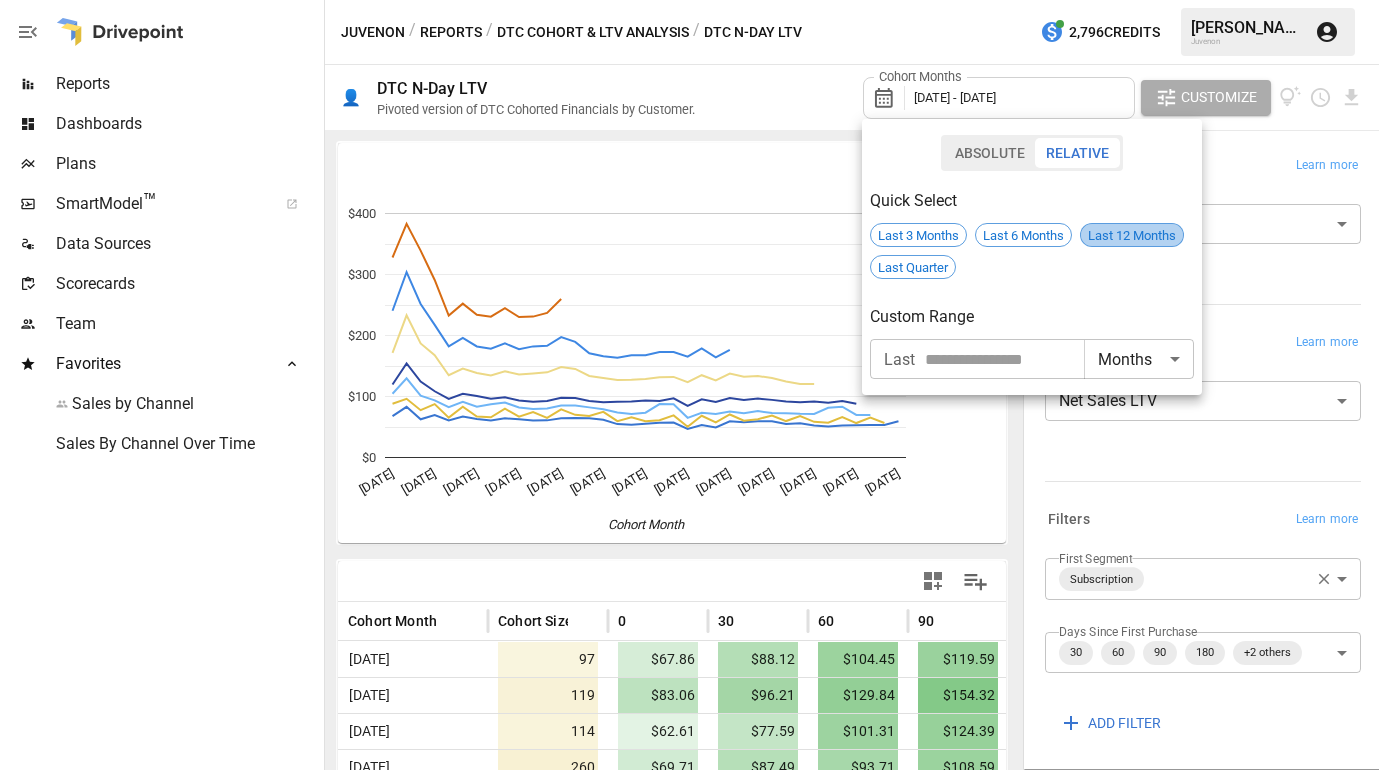 click on "Last 12 Months" at bounding box center [1132, 235] 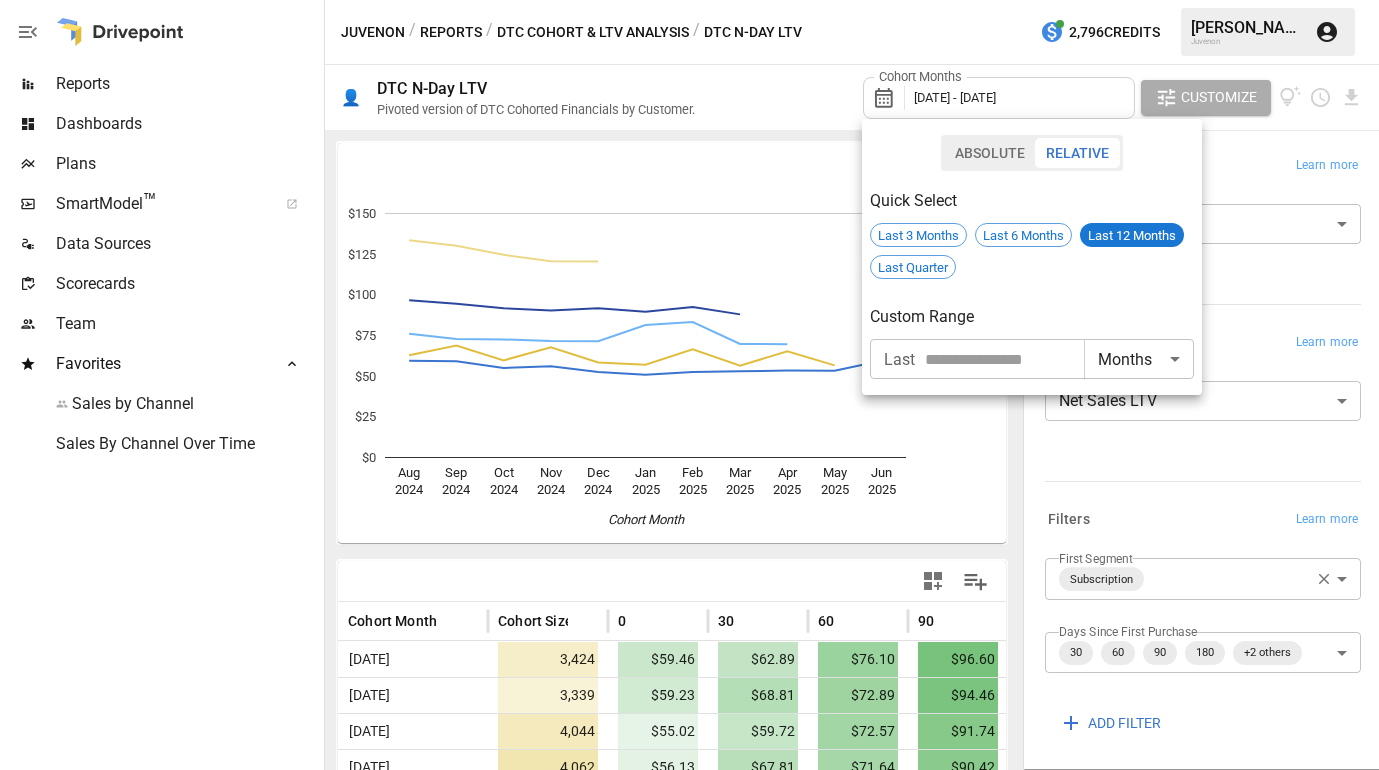 click at bounding box center [689, 385] 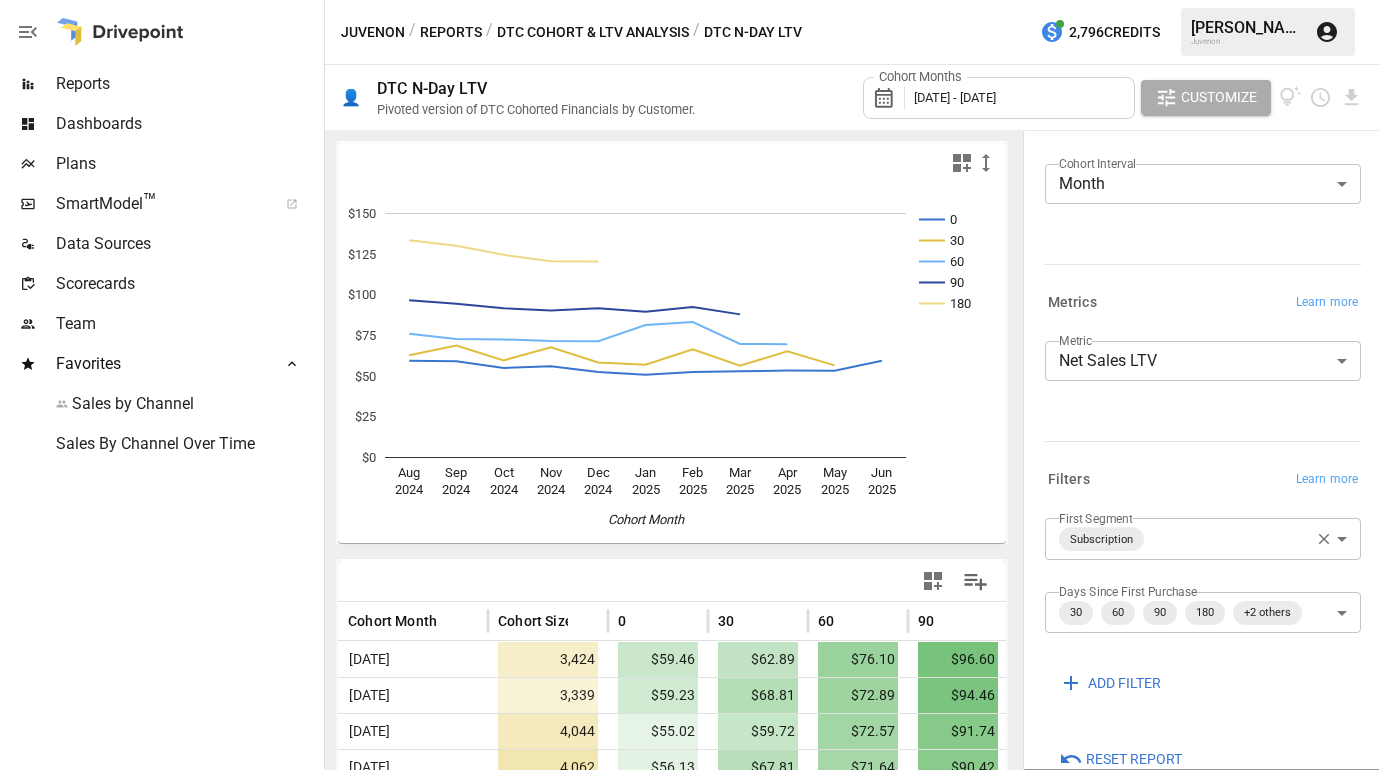 scroll, scrollTop: 80, scrollLeft: 0, axis: vertical 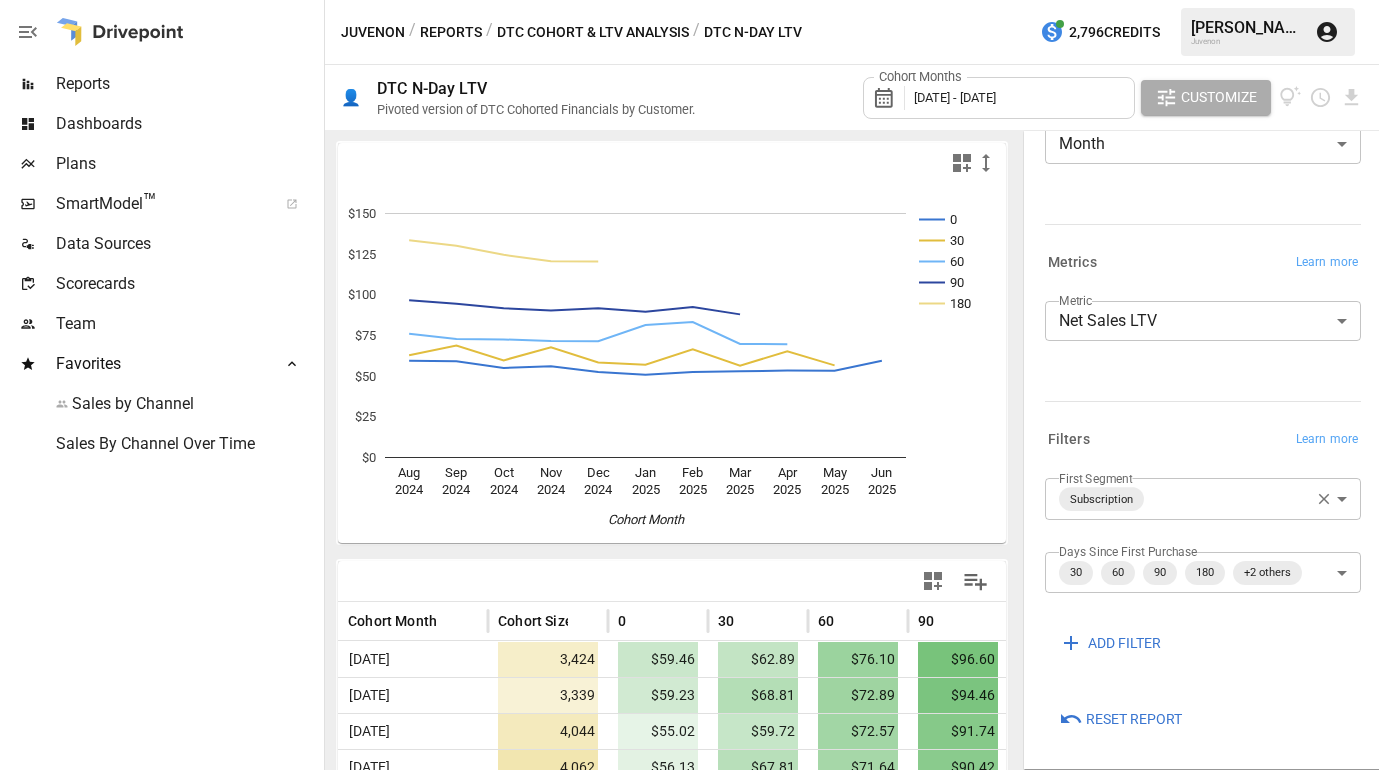 click on "Reports Dashboards Plans SmartModel ™ Data Sources Scorecards Team Favorites Sales by Channel Sales By Channel Over Time Juvenon / Reports / DTC Cohort & LTV Analysis / DTC N-Day LTV 2,796  Credits [PERSON_NAME] Juvenon 👤 DTC N-Day LTV Pivoted version of DTC Cohorted Financials by Customer. Cohort Months [DATE] - [DATE] Customize 0 30 60 90 180 [DATE] [DATE] [DATE] [DATE] [DATE] [DATE] [DATE] [DATE] [DATE] [DATE] [DATE] $0 $25 $50 $75 $100 $125 $150 Cohort Month $125 Cohort Month  Cohort Size   0   30   60   90   180 [DATE] 3,424 $59.46 $62.89 $76.10 $96.60 $133.59 [DATE] 3,339 $59.23 $68.81 $72.89 $94.46 $130.[DATE] 4,044 $55.02 $59.72 $72.57 $91.74 $124.58 [DATE] 4,062 $56.13 $67.81 $71.64 $90.42 $120.69 [DATE] 4,115 $52.58 $58.43 $71.48 $91.76 $120.48 [DATE] 4,793 $50.81 $57.03 $81.42 $89.60 [DATE] 4,650 $52.49 $66.44 $83.27 $92.48 [DATE] 4,328 $53.04 $56.47 $69.82 $87.98 [DATE] 4,398 $53.44 $65.28 $69.69 [DATE] 5,048 $53.32 $56.63 [DATE] 5,124 $59.45" at bounding box center [689, 0] 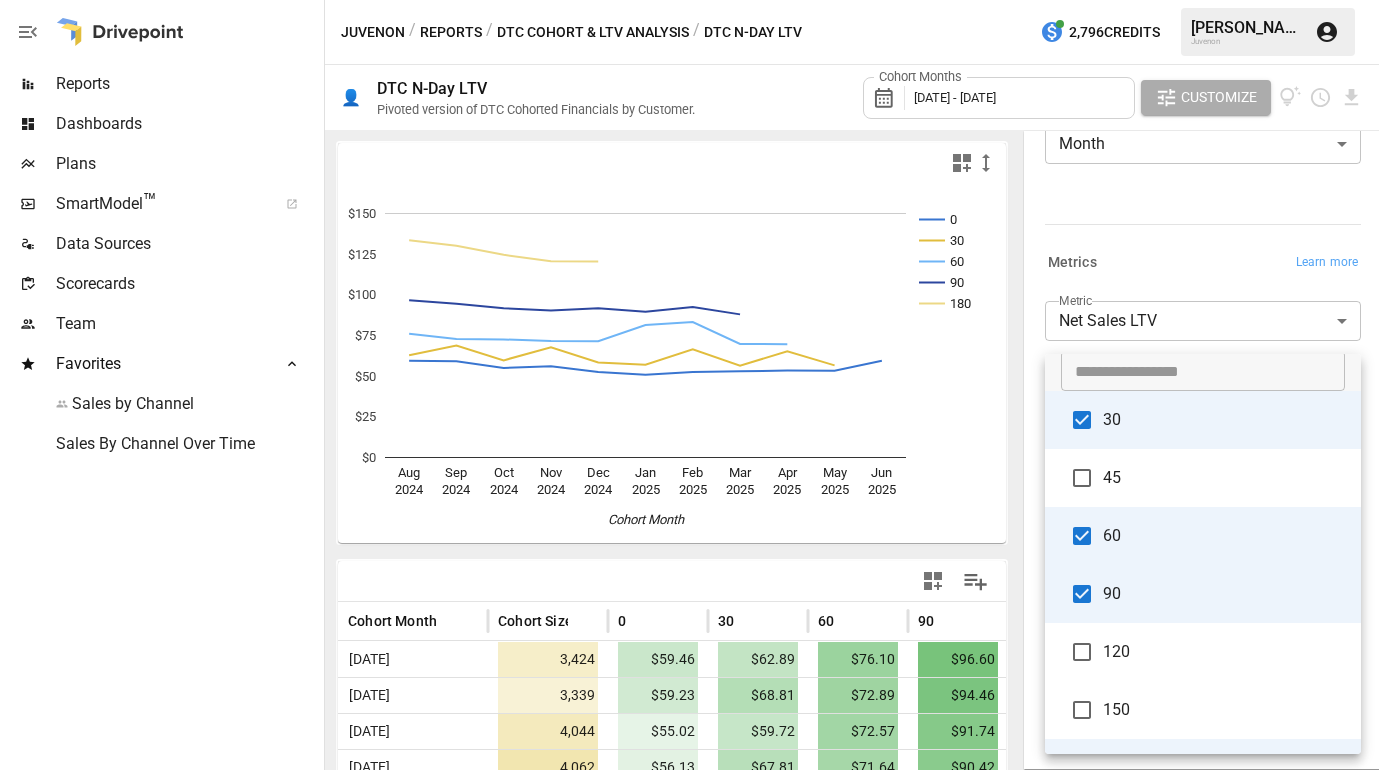 scroll, scrollTop: 4, scrollLeft: 0, axis: vertical 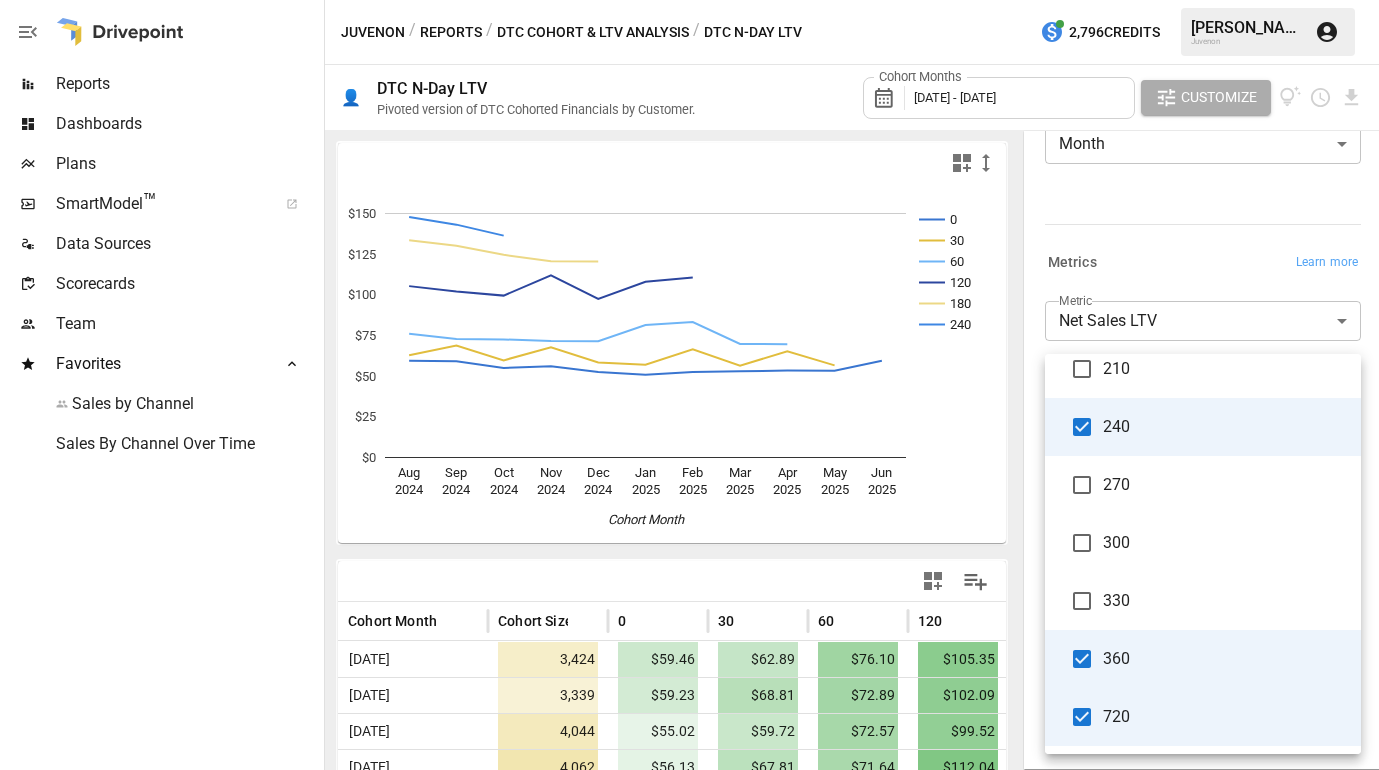 type on "**********" 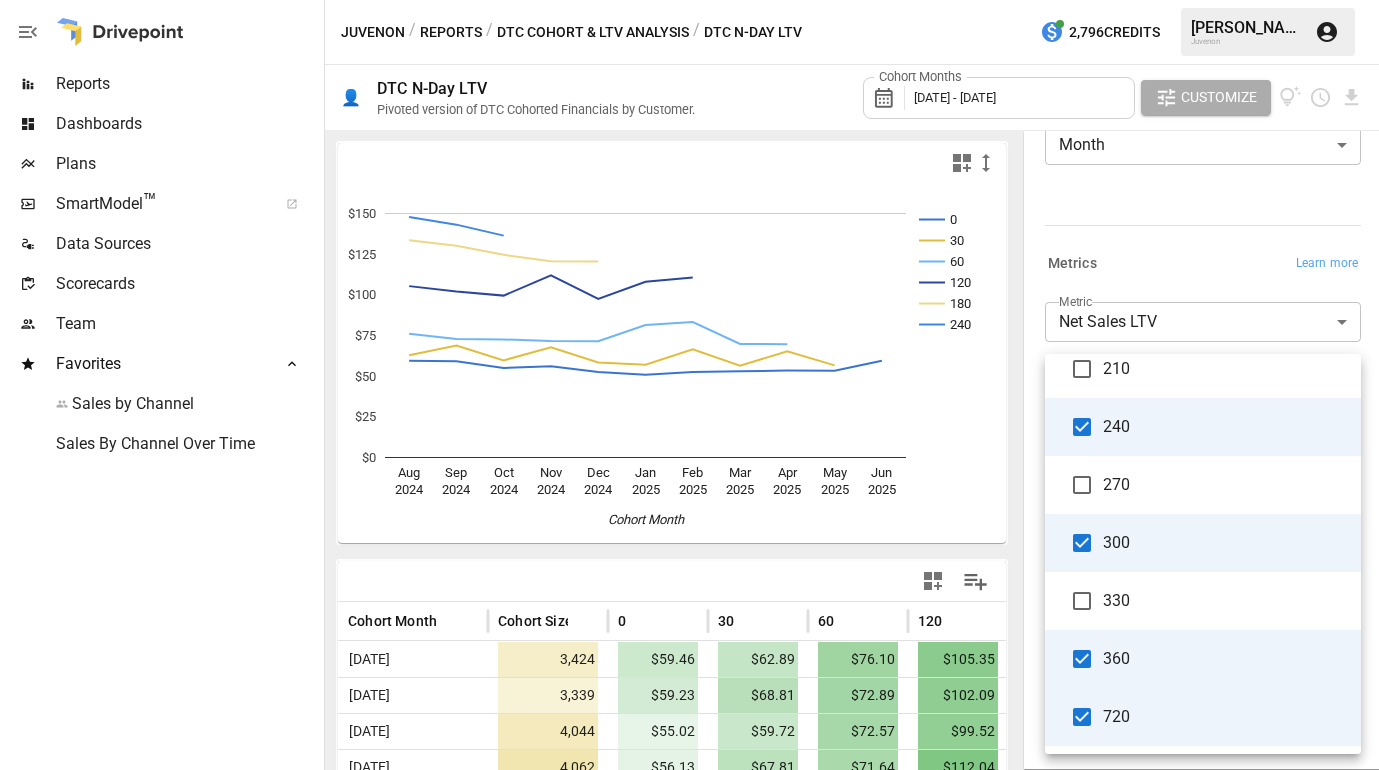 scroll, scrollTop: 80, scrollLeft: 0, axis: vertical 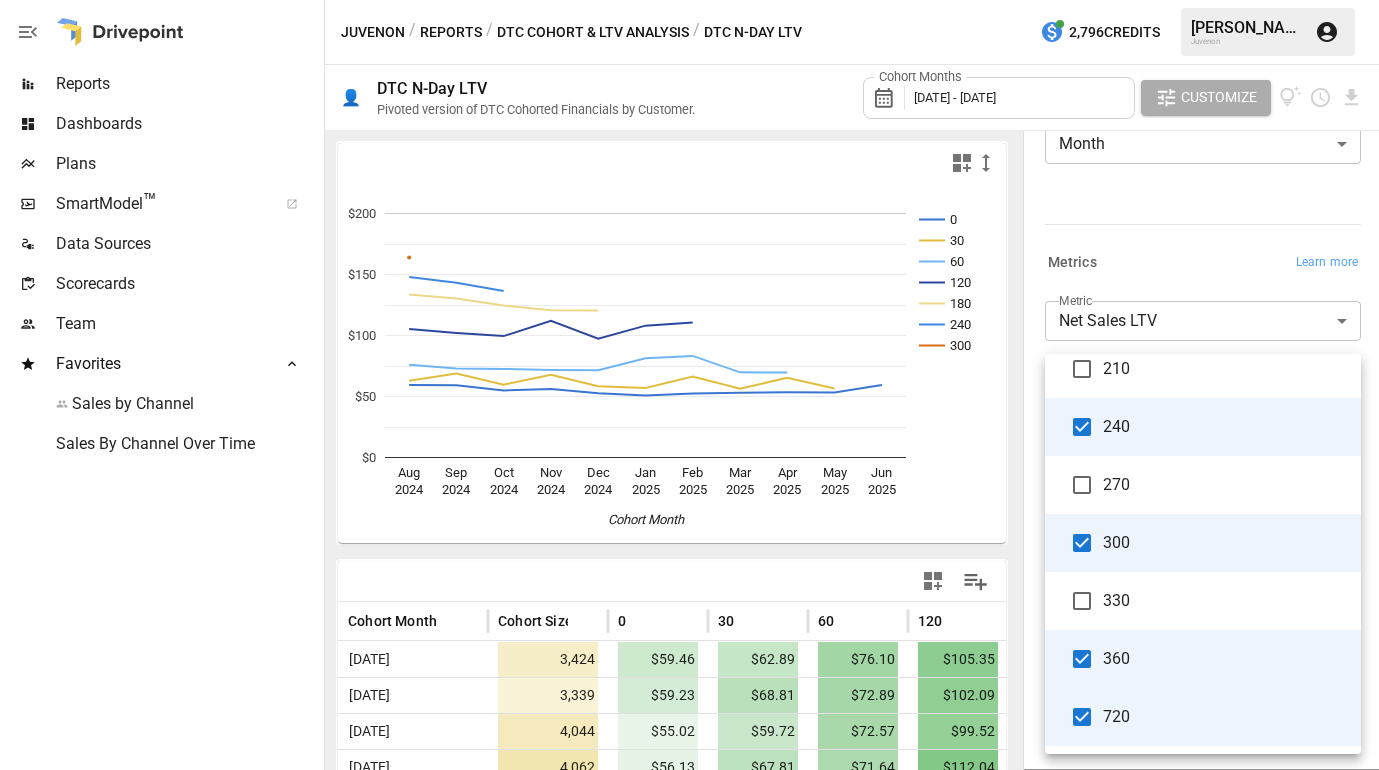 click at bounding box center [689, 385] 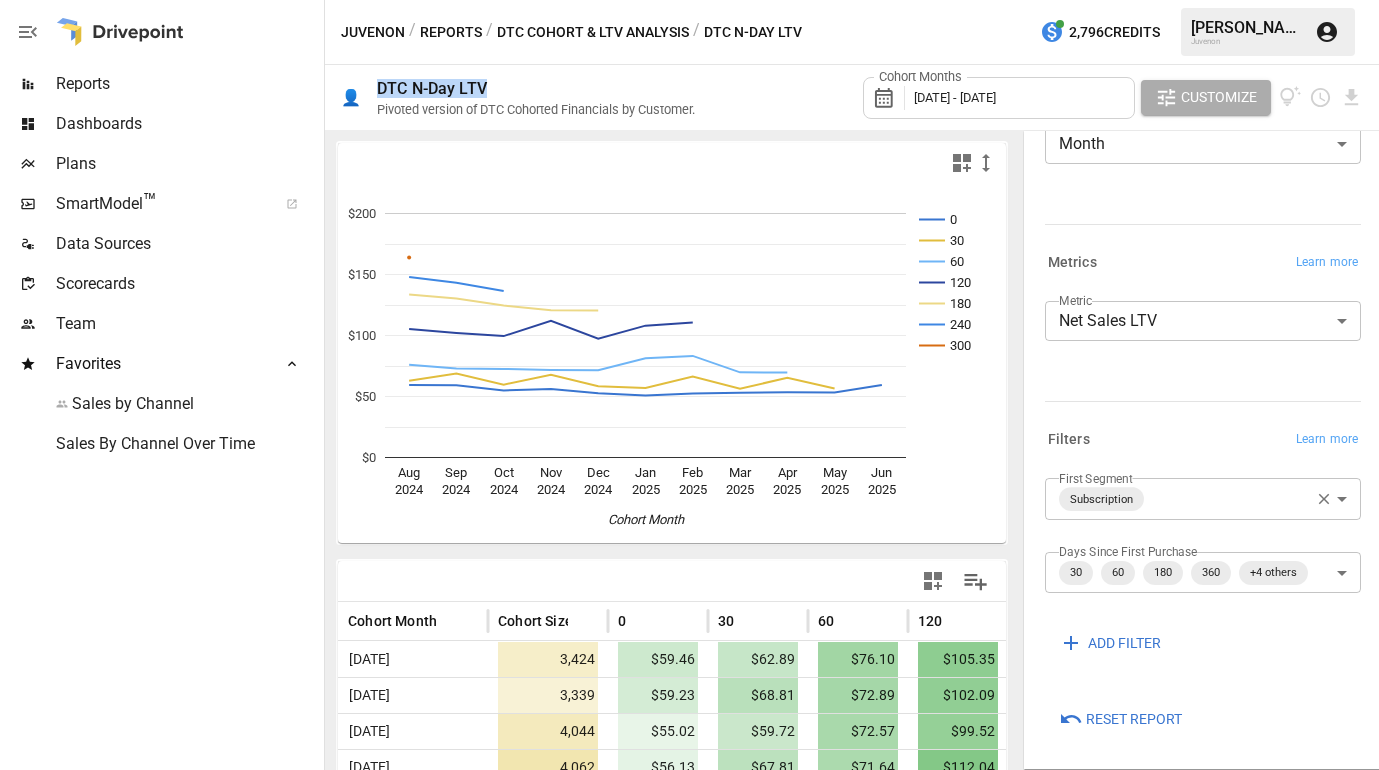 drag, startPoint x: 376, startPoint y: 87, endPoint x: 485, endPoint y: 89, distance: 109.01835 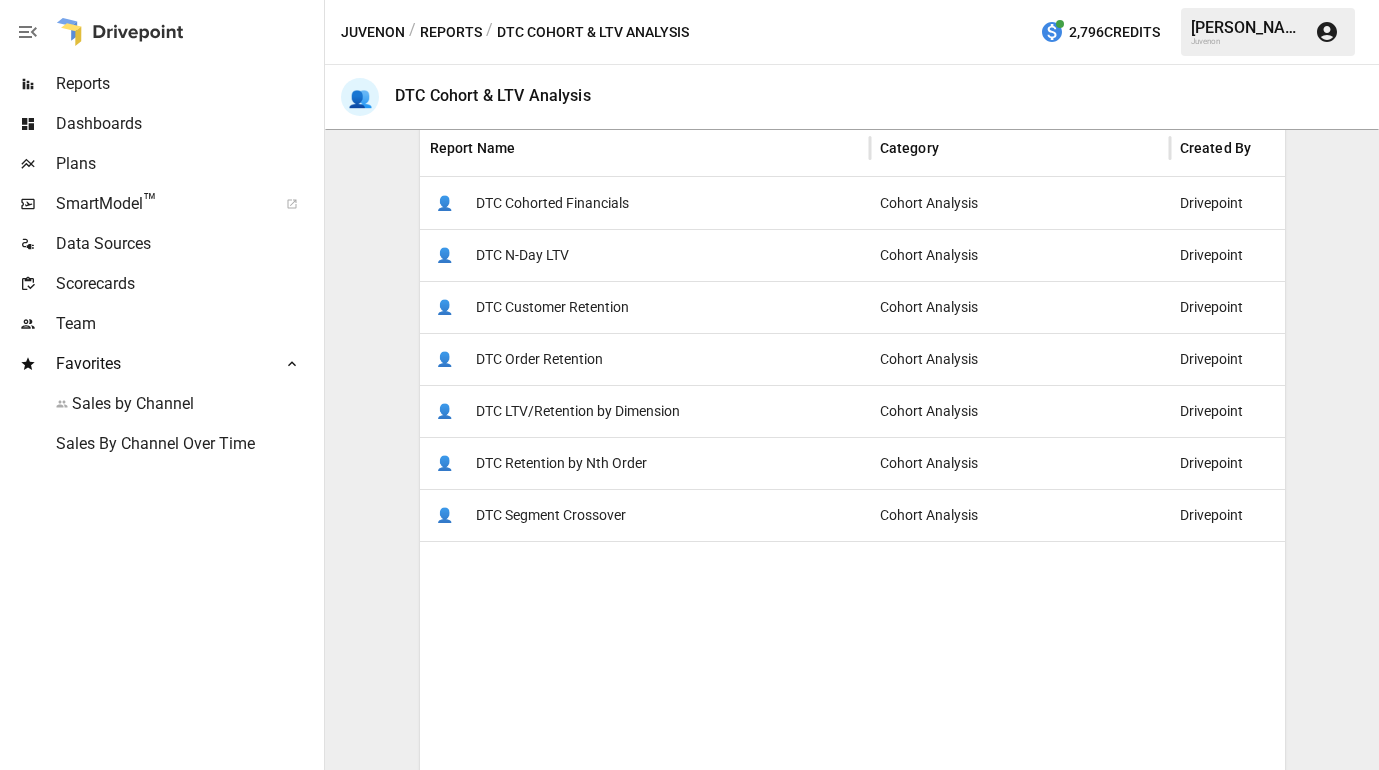 scroll, scrollTop: 353, scrollLeft: 0, axis: vertical 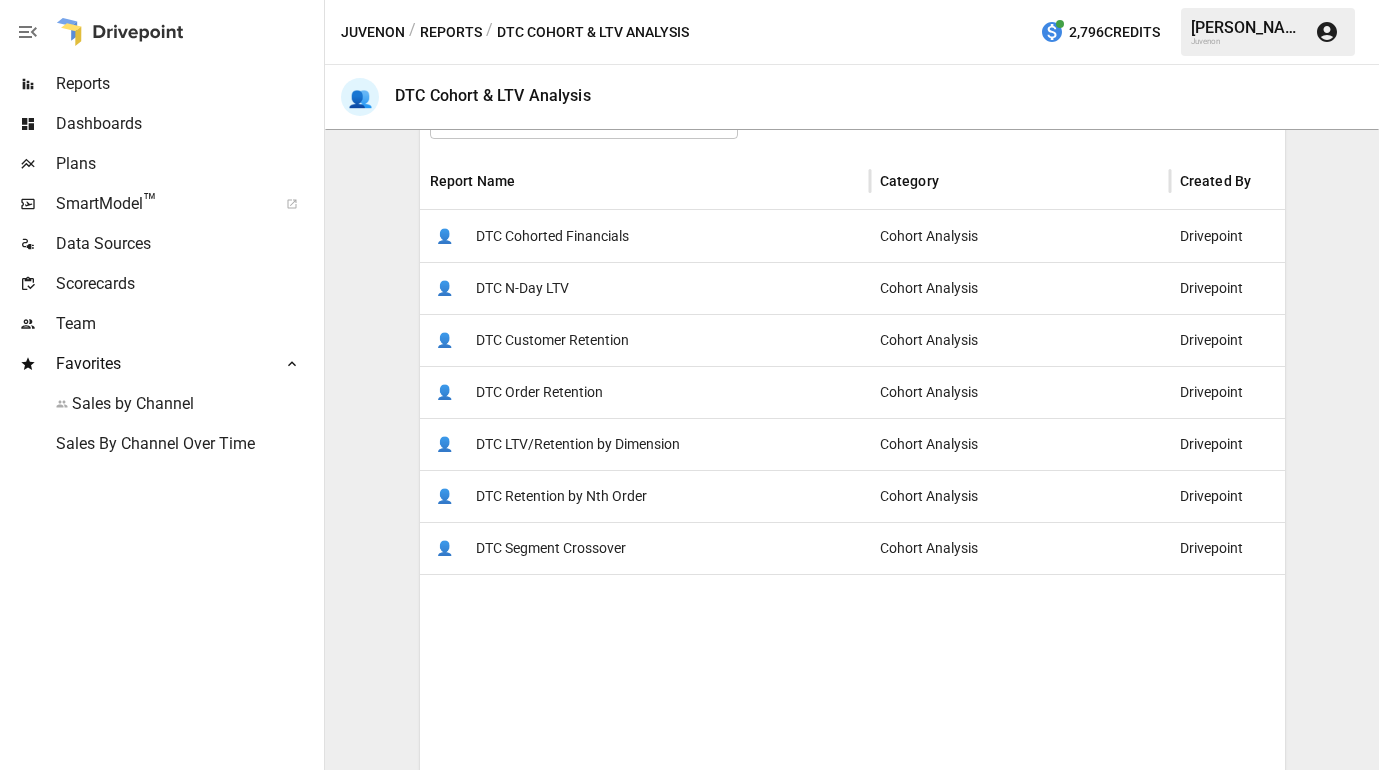 click on "👤 DTC Customer Retention" at bounding box center (645, 340) 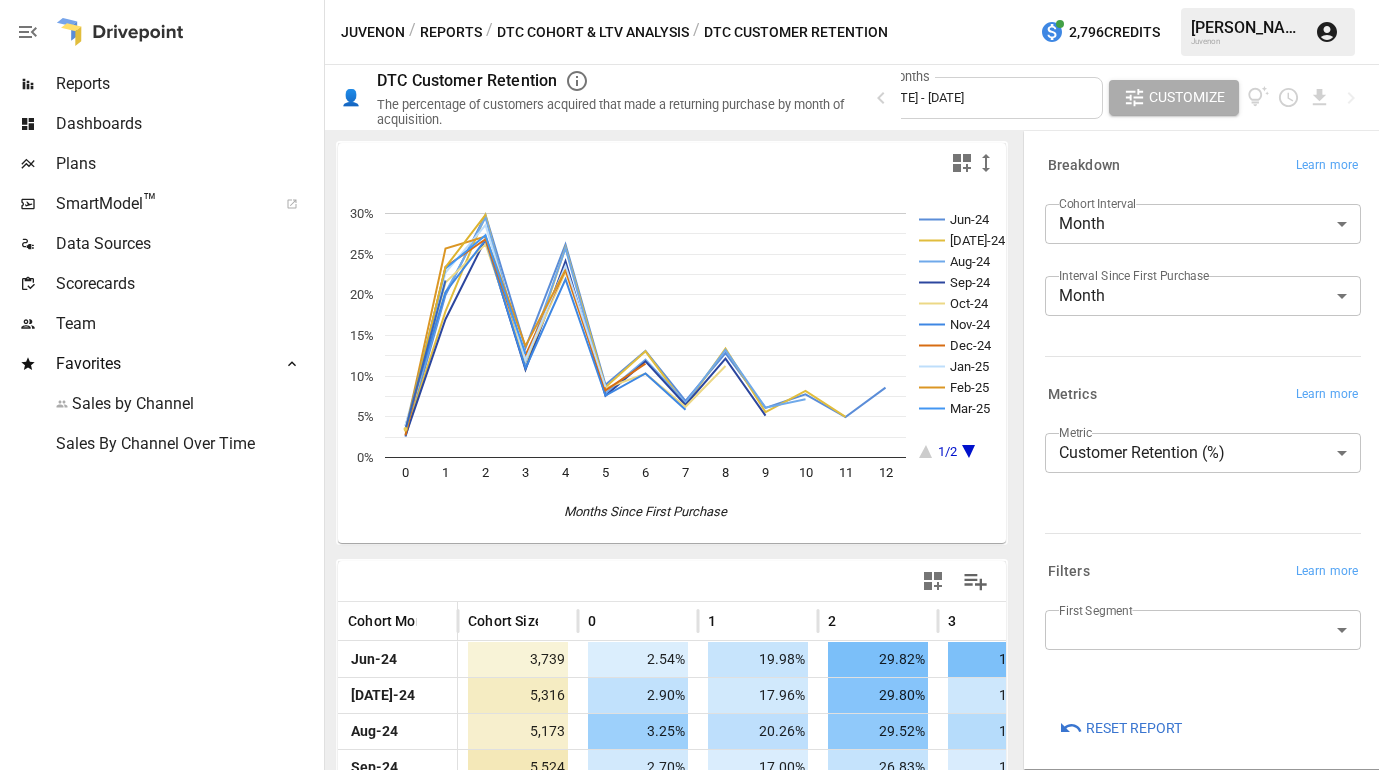 click on "DTC Cohort & LTV Analysis" at bounding box center (593, 32) 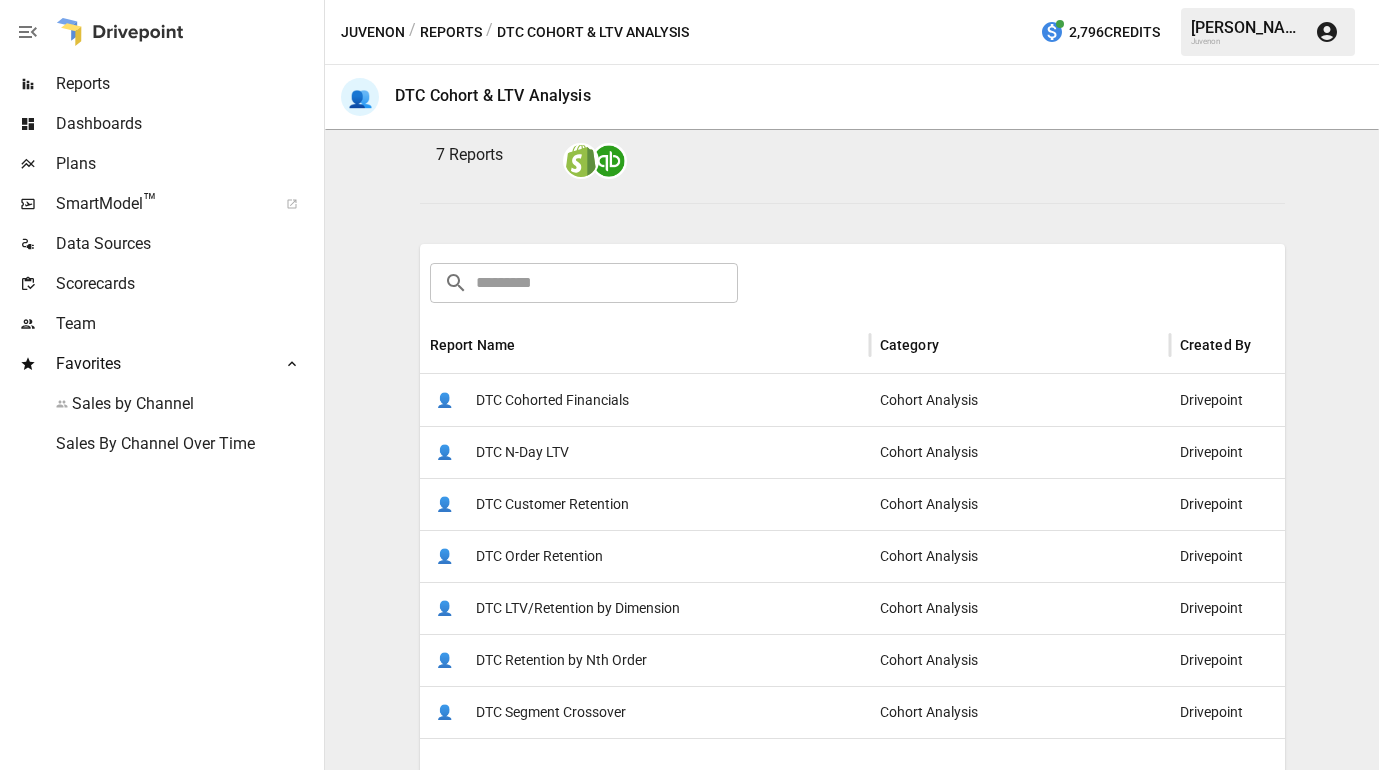 scroll, scrollTop: 190, scrollLeft: 0, axis: vertical 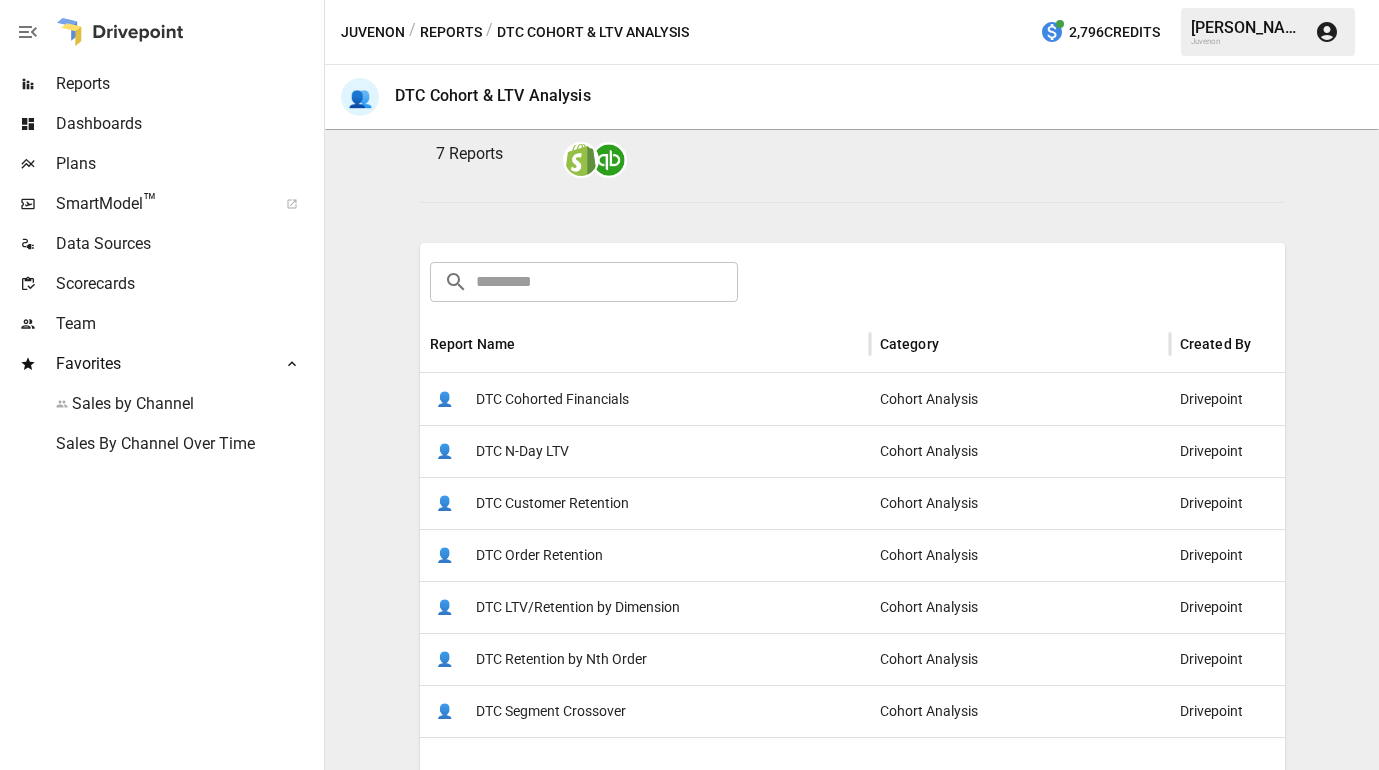 click on "DTC Order Retention" at bounding box center (539, 555) 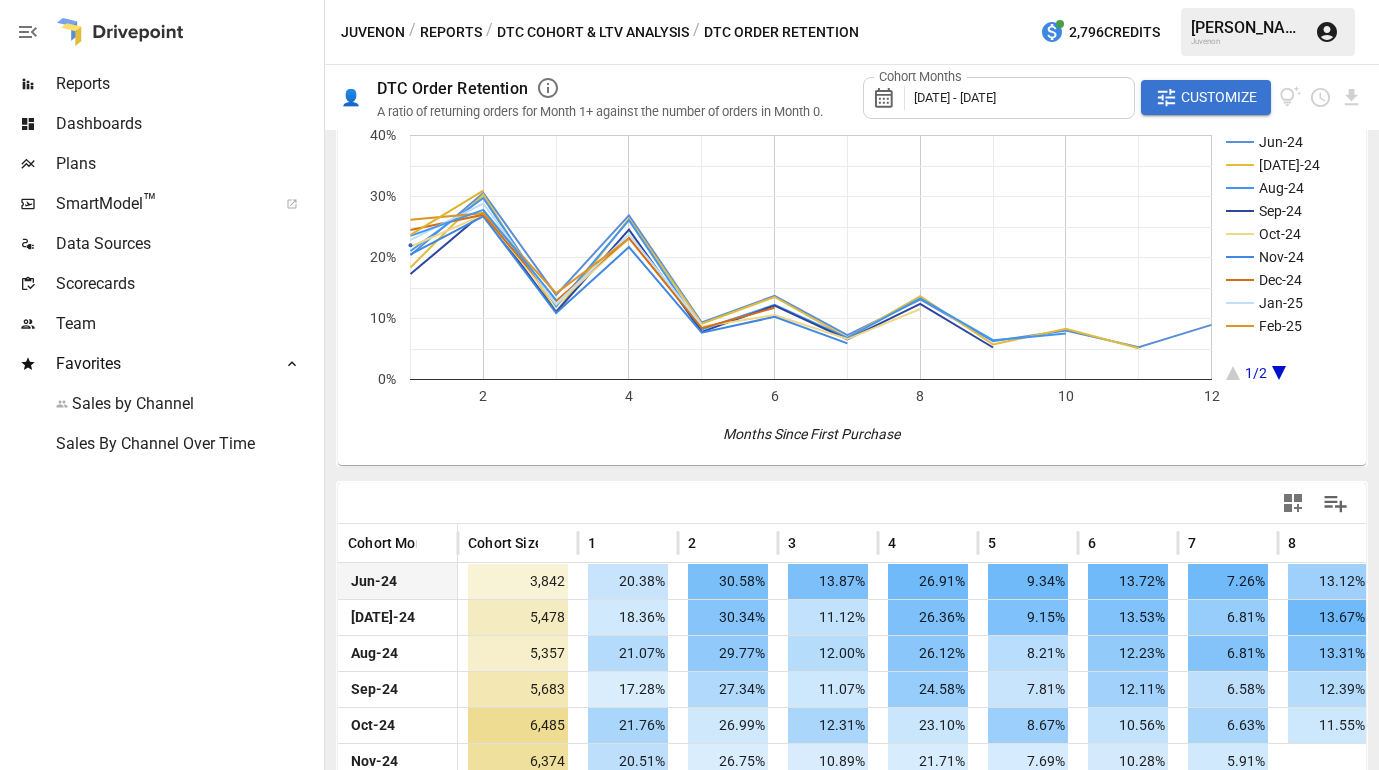 scroll, scrollTop: 0, scrollLeft: 0, axis: both 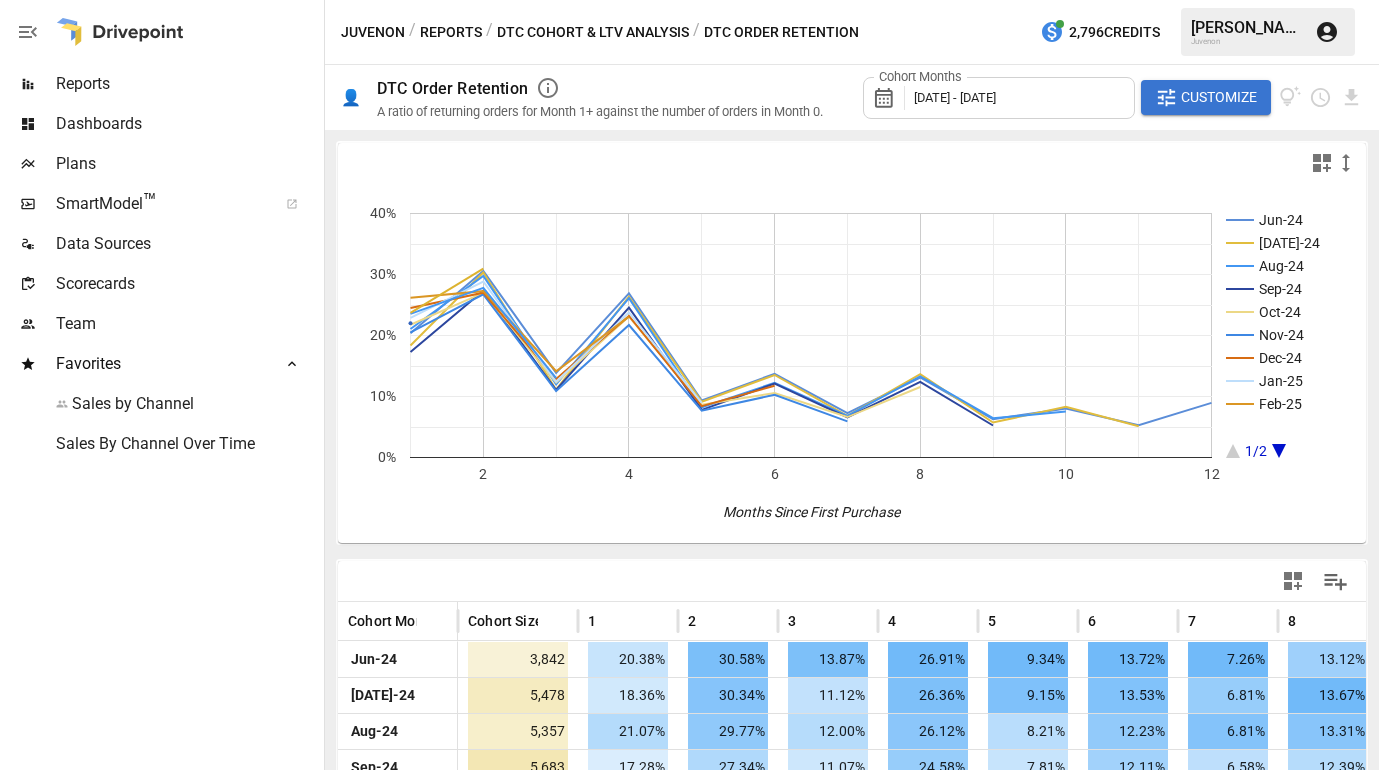 click on "DTC Cohort & LTV Analysis" at bounding box center (593, 32) 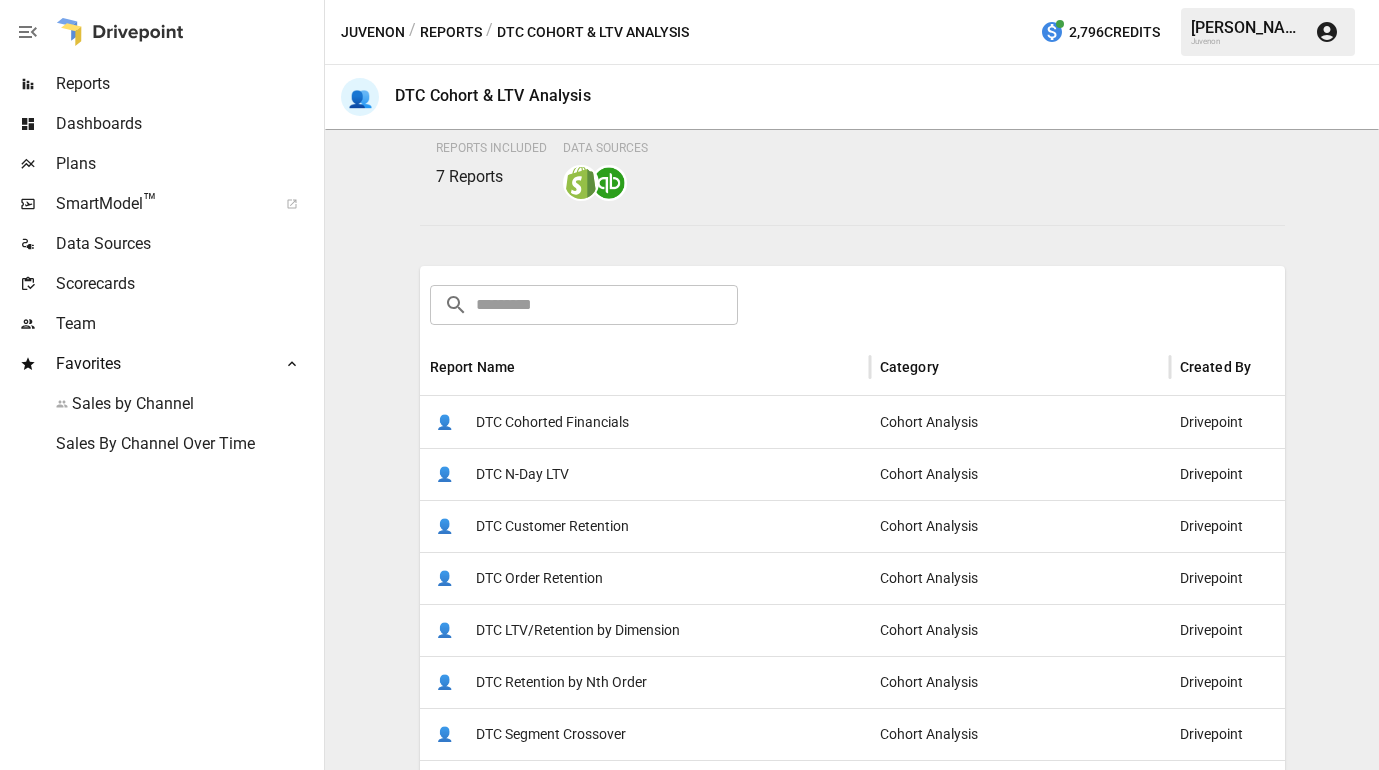 scroll, scrollTop: 168, scrollLeft: 0, axis: vertical 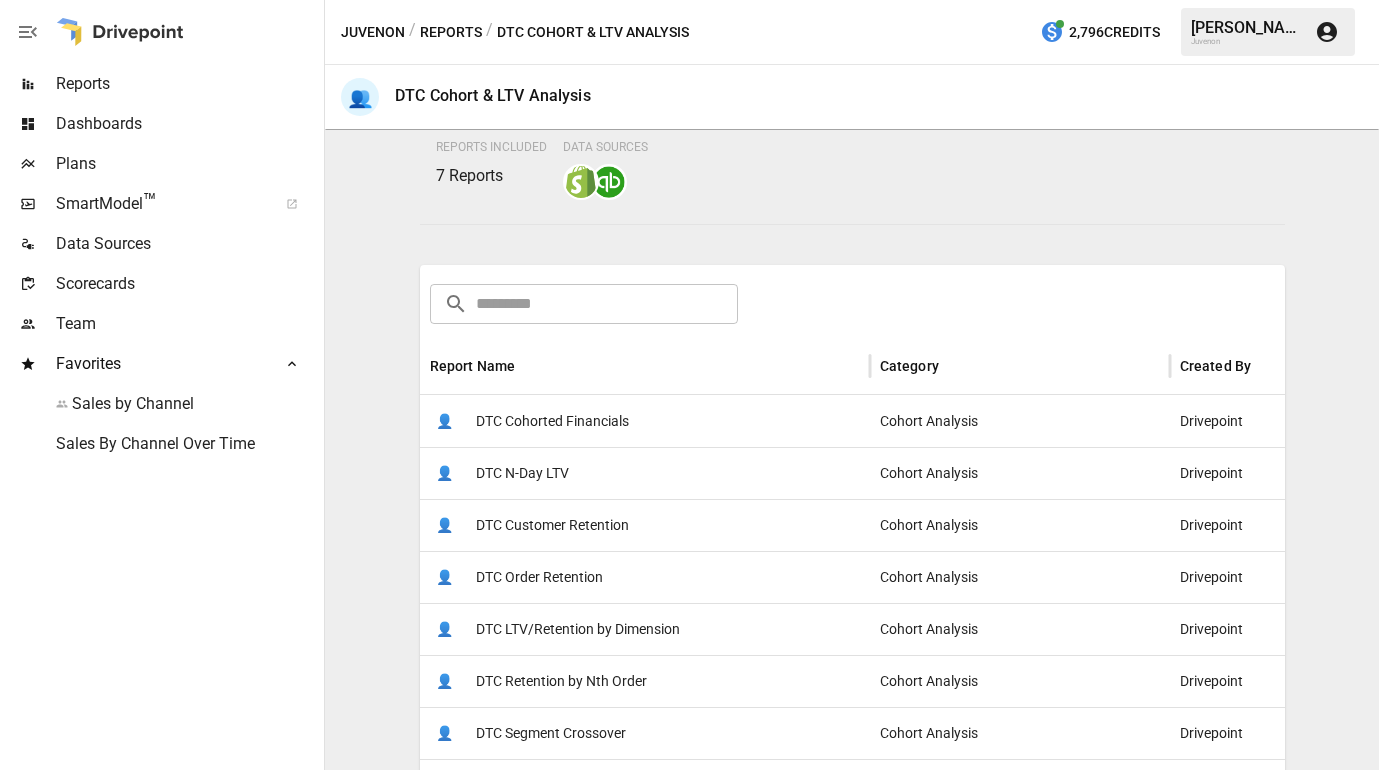 click on "👤 DTC LTV/Retention by Dimension" at bounding box center [645, 629] 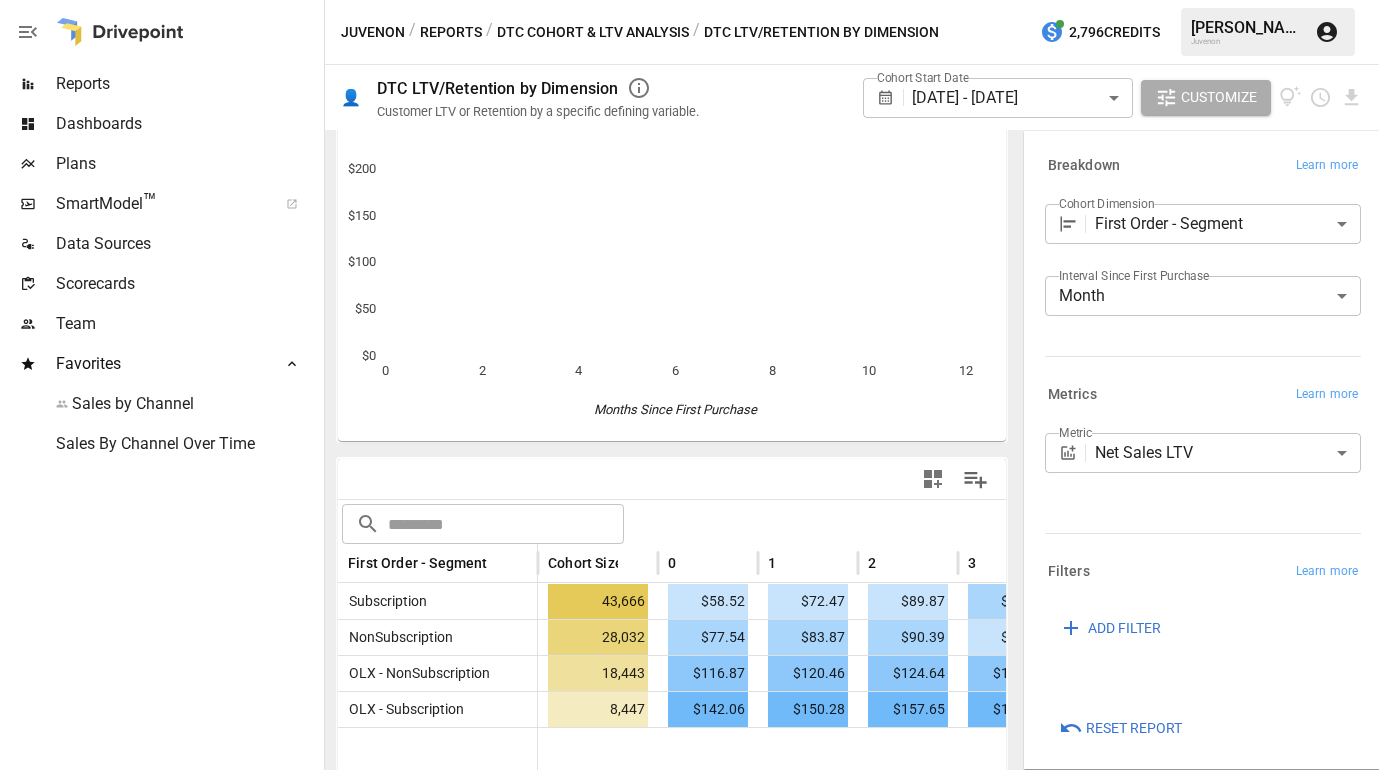 scroll, scrollTop: 95, scrollLeft: 0, axis: vertical 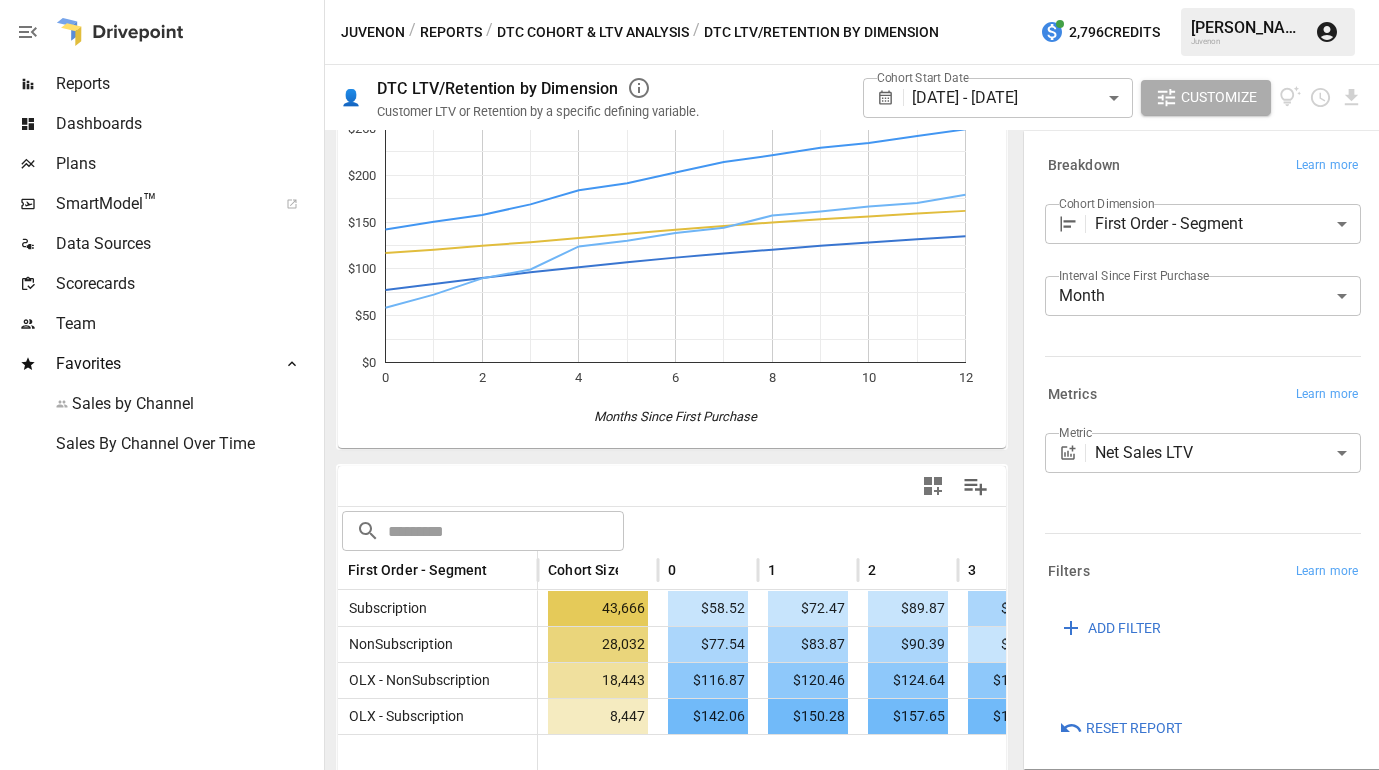 click on "Reports Dashboards Plans SmartModel ™ Data Sources Scorecards Team Favorites Sales by Channel Sales By Channel Over Time Juvenon / Reports / DTC Cohort & LTV Analysis / DTC LTV/Retention by Dimension 2,796  Credits [PERSON_NAME] Juvenon 👤 DTC LTV/Retention by Dimension Customer LTV or Retention by a specific defining variable. Cohort Start Date [DATE] - [DATE] ****** ​ Customize For visual display, only the top 10 based on cohort size outputted in the chart below. 0 2 4 6 8 10 12 $0 $50 $100 $150 $200 $250 Months Since First Purchase For visual display, only the top 10 based on cohort size outputted in the chart below. ​ ​ First Order - Segment  Cohort Size   0   1   2   3   4   5 Subscription 43,666 $58.52 $72.47 $89.87 $99.34 $124.06 $130.01 NonSubscription 28,032 $77.54 $83.87 $90.39 $96.40 $101.89 $107.20 OLX - NonSubscription 18,443 $116.87 $120.46 $124.64 $128.58 $133.01 $137.52 OLX - Subscription 8,447 $142.06 $150.28 $157.65 $168.93 $183.95 $191.60 Breakdown Learn more Cohort Dimension" at bounding box center [689, 0] 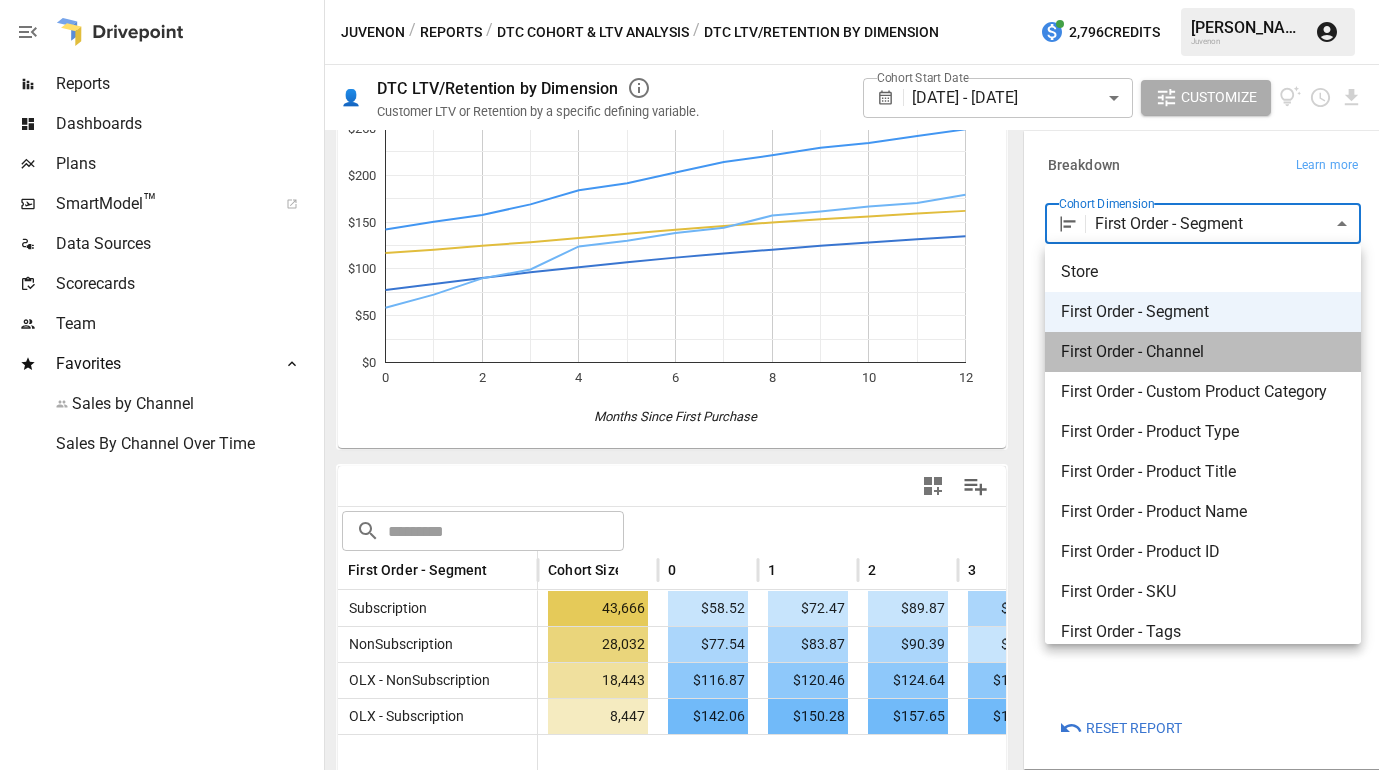 click on "First Order - Channel" at bounding box center [1203, 352] 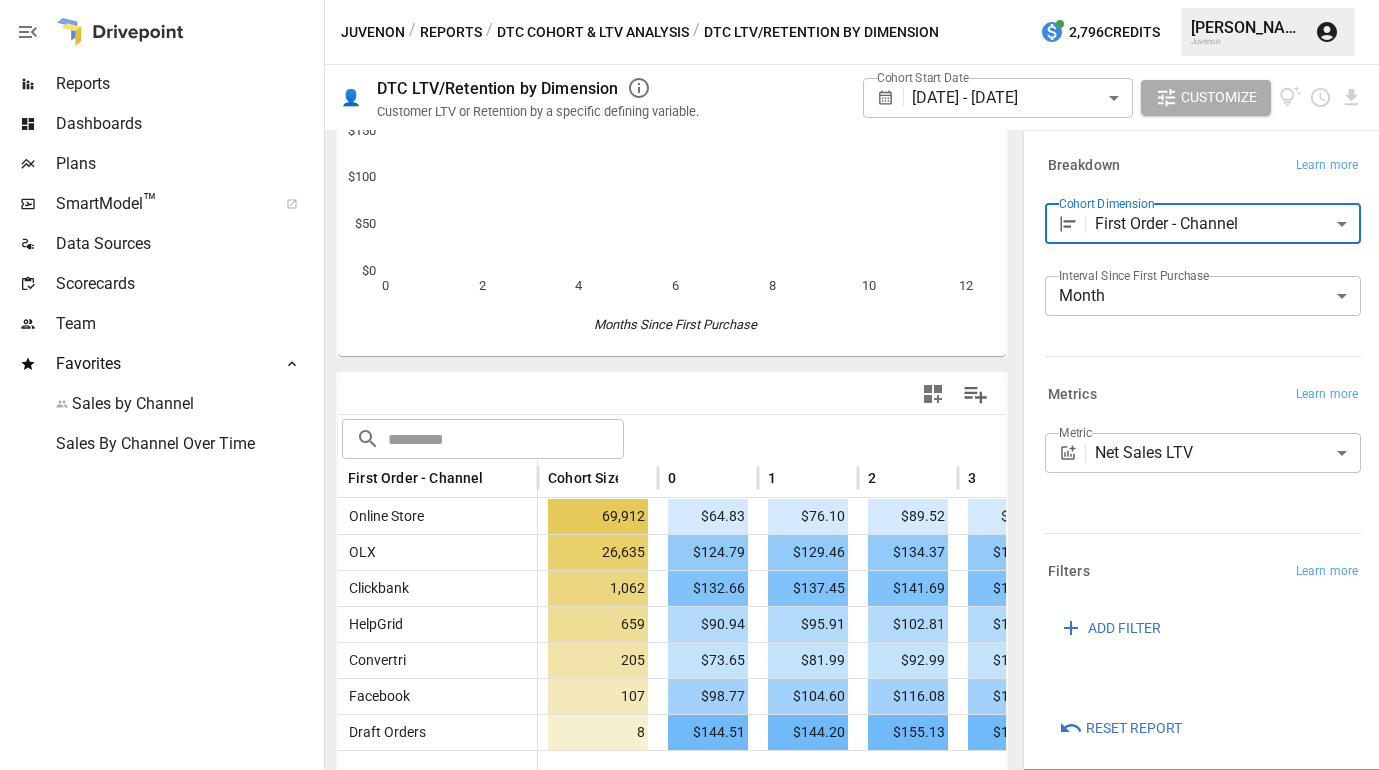 scroll, scrollTop: 204, scrollLeft: 0, axis: vertical 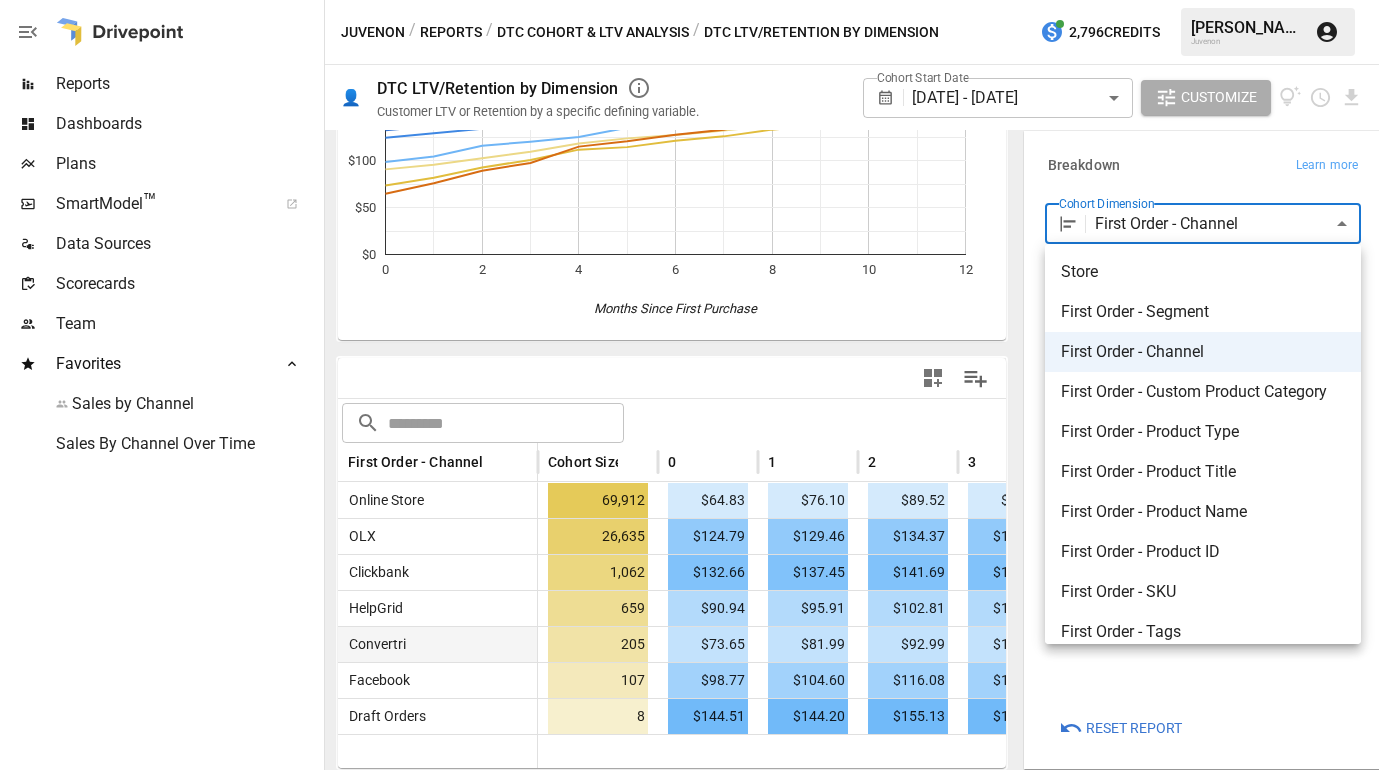 click on "Reports Dashboards Plans SmartModel ™ Data Sources Scorecards Team Favorites Sales by Channel Sales By Channel Over Time Juvenon / Reports / DTC Cohort & LTV Analysis / DTC LTV/Retention by Dimension 2,796  Credits [PERSON_NAME] Juvenon 👤 DTC LTV/Retention by Dimension Customer LTV or Retention by a specific defining variable. Cohort Start Date [DATE] - [DATE] ****** ​ Customize For visual display, only the top 10 based on cohort size outputted in the chart below. 0 2 4 6 8 10 12 $0 $50 $100 $150 $200 $250 Months Since First Purchase For visual display, only the top 10 based on cohort size outputted in the chart below. ​ ​ First Order - Channel  Cohort Size   0   1   2   3   4   5 Online Store 69,912 $64.83 $76.10 $89.52 $97.75 $115.25 $121.03 OLX 26,635 $124.79 $129.46 $134.37 $140.43 $148.07 $153.40 Clickbank 1,062 $132.66 $137.45 $141.69 $147.59 $153.76 $158.78 HelpGrid 659 $90.94 $95.91 $102.81 $109.77 $118.53 $124.06 Convertri 205 $73.65 $81.99 $92.99 $101.05 $112.04 $114.72 Facebook 107 8" at bounding box center (689, 0) 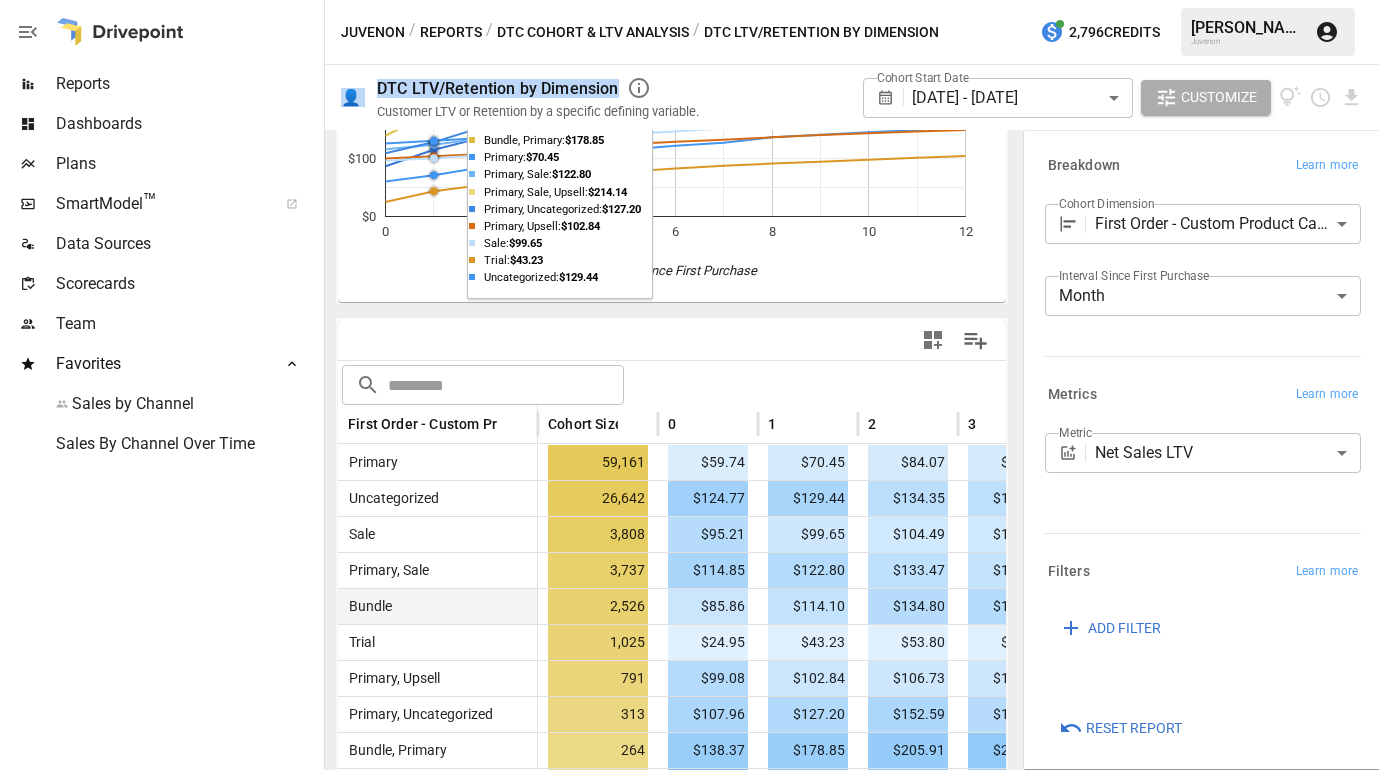 drag, startPoint x: 361, startPoint y: 83, endPoint x: 614, endPoint y: 87, distance: 253.03162 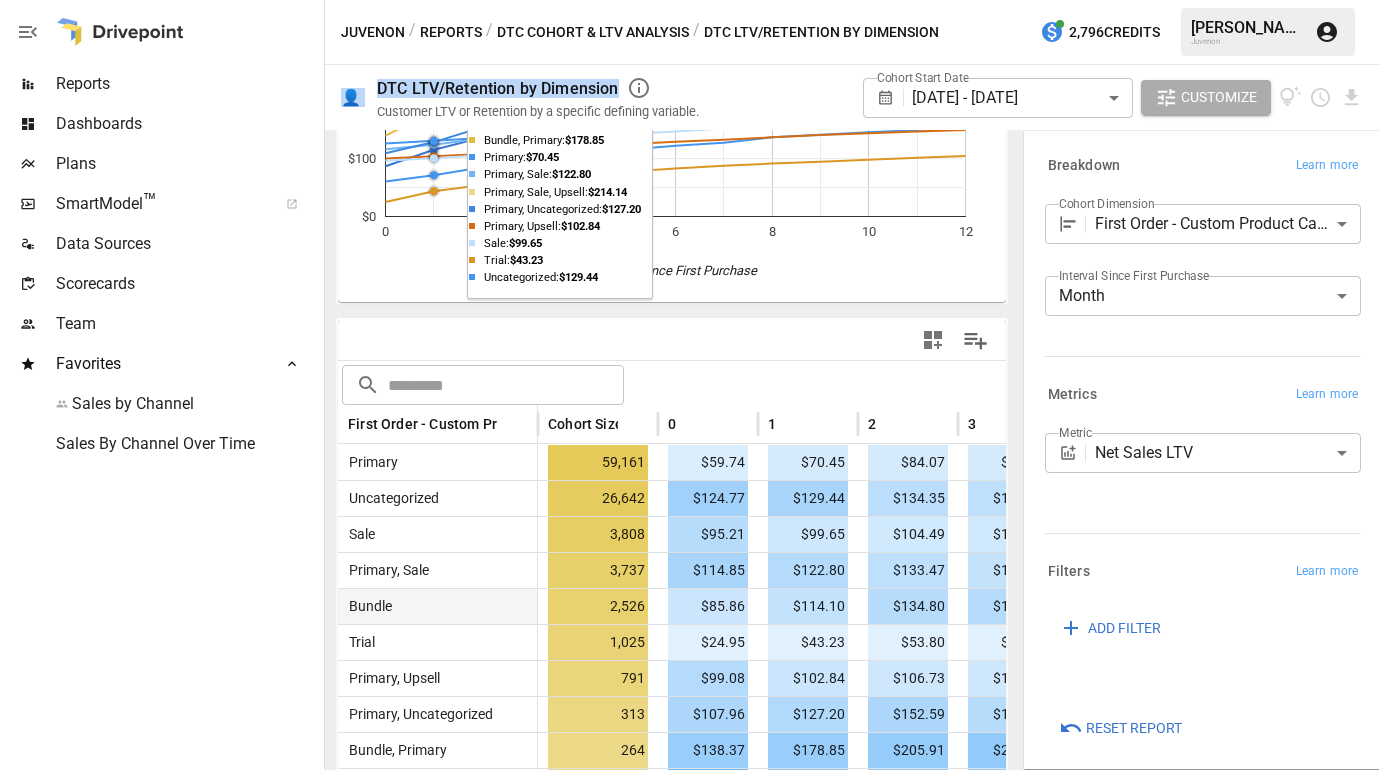 click on "👤 DTC LTV/Retention by Dimension Customer LTV or Retention by a specific defining variable. Cohort Start Date [DATE] - [DATE] ****** ​ Customize" at bounding box center [852, 97] 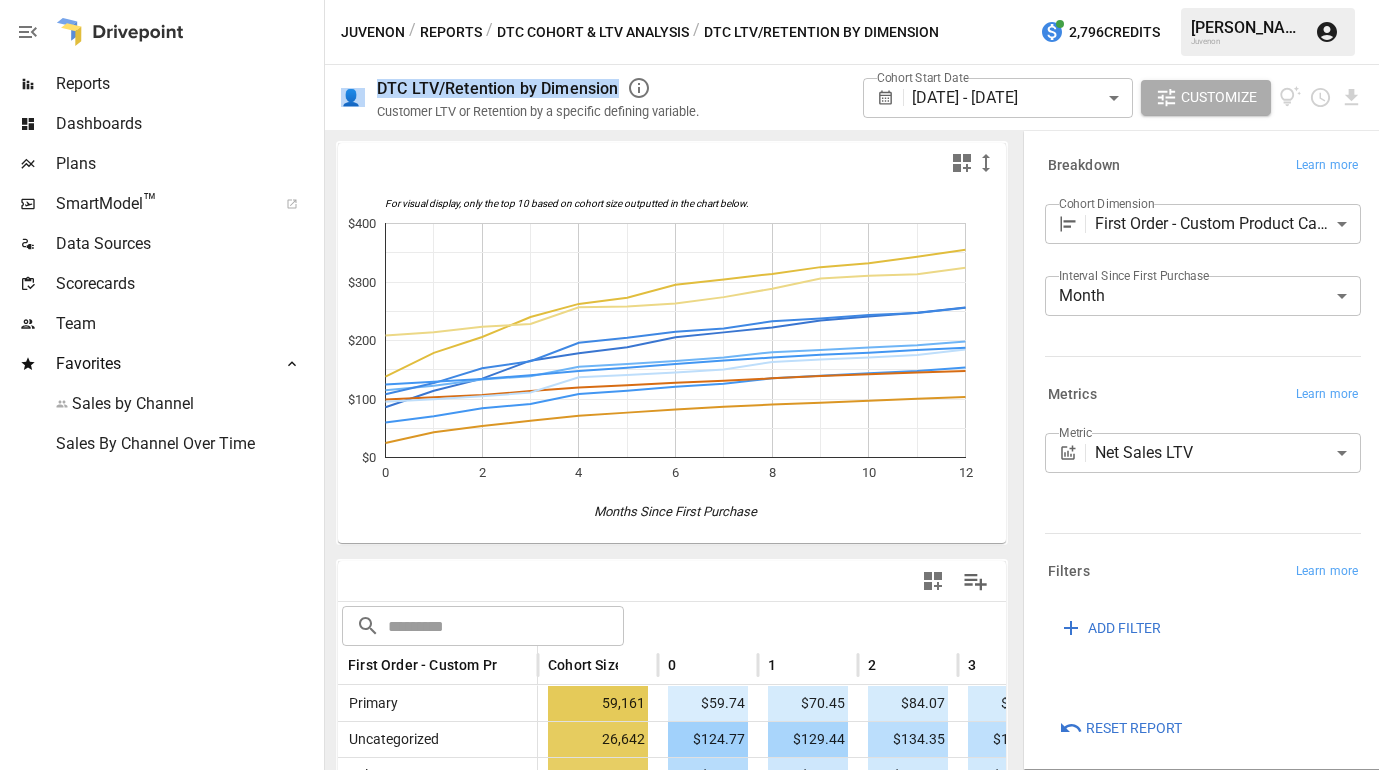 click on "Reports Dashboards Plans SmartModel ™ Data Sources Scorecards Team Favorites Sales by Channel Sales By Channel Over Time Juvenon / Reports / DTC Cohort & LTV Analysis / DTC LTV/Retention by Dimension 2,796  Credits [PERSON_NAME] Juvenon 👤 DTC LTV/Retention by Dimension Customer LTV or Retention by a specific defining variable. Cohort Start Date [DATE] - [DATE] ****** ​ Customize For visual display, only the top 10 based on cohort size outputted in the chart below. 0 2 4 6 8 10 12 $0 $100 $200 $300 $400 Months Since First Purchase $400 ​ ​ First Order - Custom Product Category  Cohort Size   0   1   2   3   4   5 Primary 59,161 $59.74 $70.45 $84.07 $91.36 $108.47 $114.18 Uncategorized 26,642 $124.77 $129.44 $134.35 $140.42 $148.05 $153.39 Sale 3,808 $95.21 $99.65 $104.49 $111.08 $137.02 $141.19 Primary, Sale 3,737 $114.85 $122.80 $133.47 $138.88 $155.19 $159.78 Bundle 2,526 $85.86 $114.10 $134.80 $165.51 $178.03 $188.45 Trial 1,025 $24.95 $43.23 $53.80 $62.66 $71.35 $76.71 Primary, Upsell 791 62" at bounding box center [689, 0] 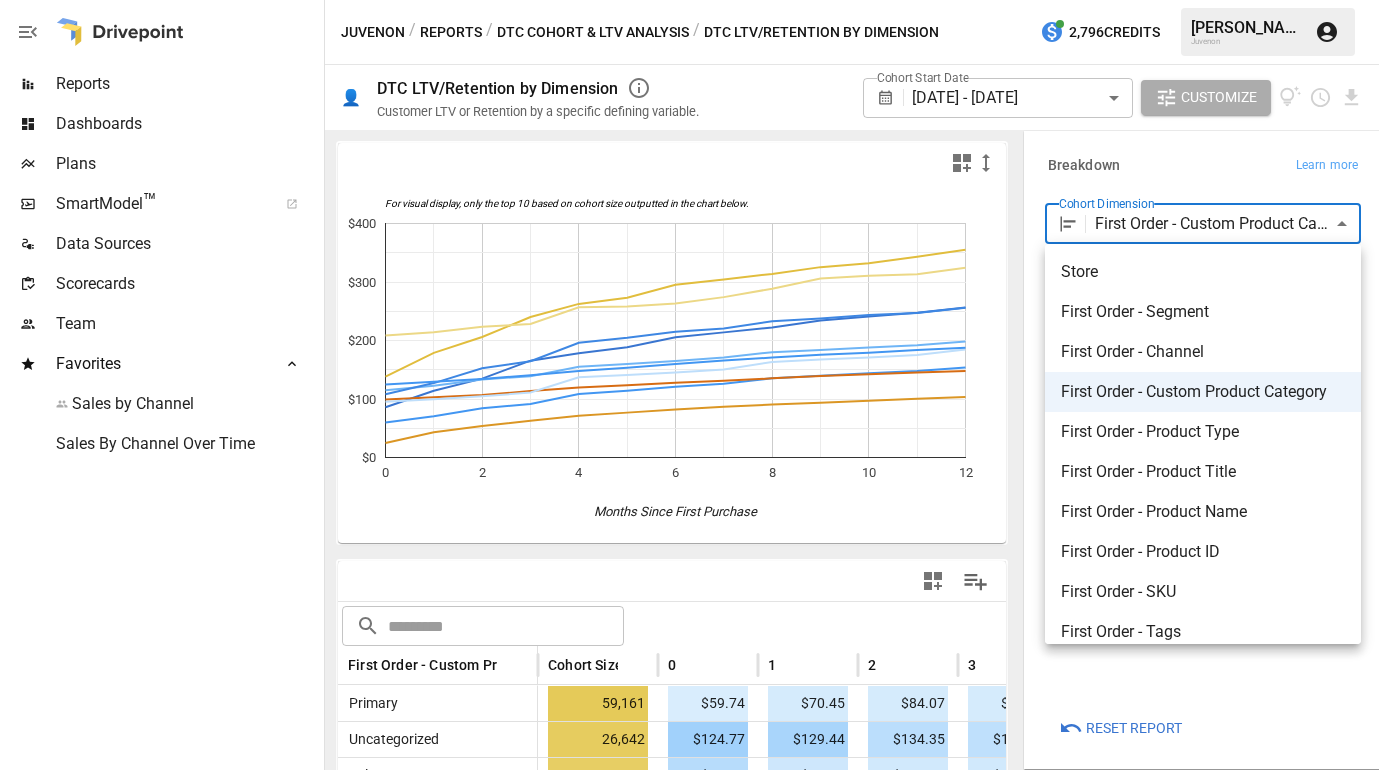 click at bounding box center [689, 385] 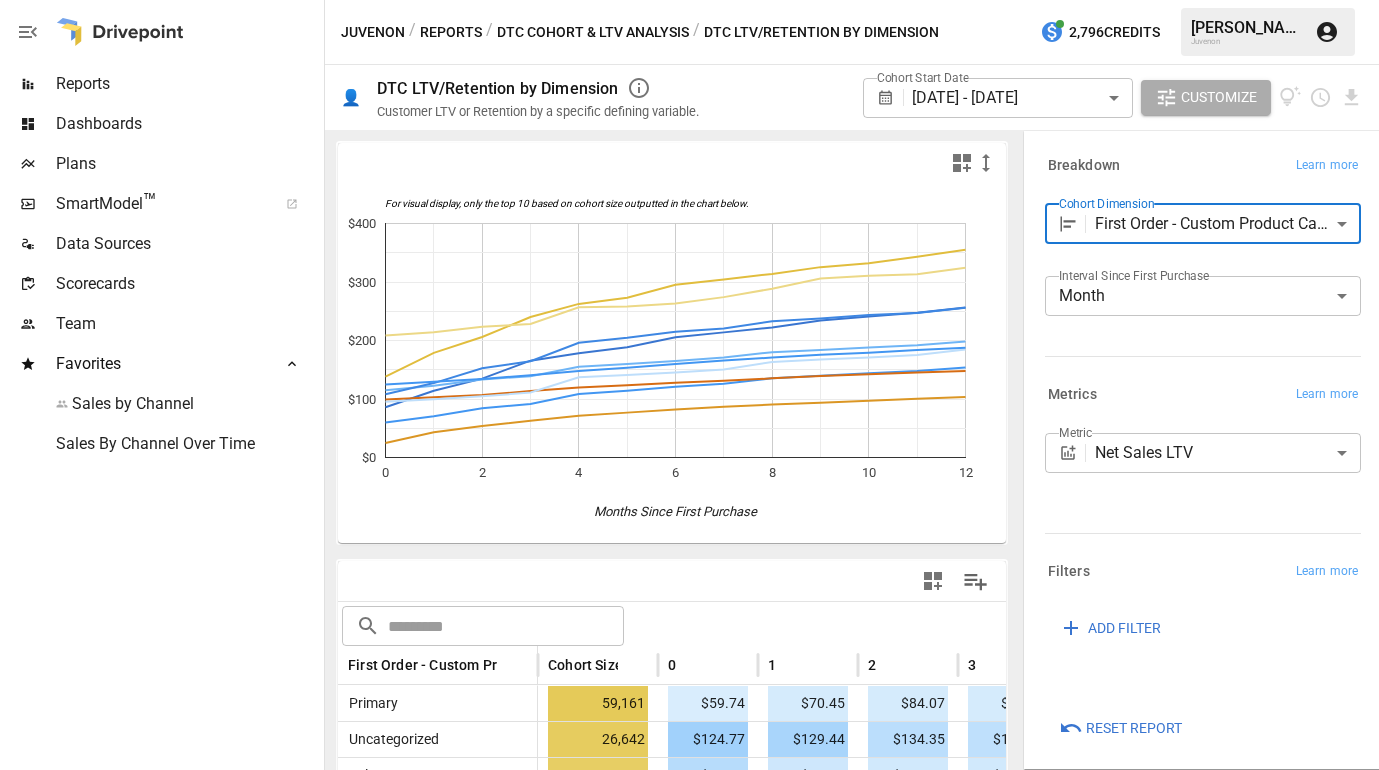 click on "Reports Dashboards Plans SmartModel ™ Data Sources Scorecards Team Favorites Sales by Channel Sales By Channel Over Time Juvenon / Reports / DTC Cohort & LTV Analysis / DTC LTV/Retention by Dimension 2,796  Credits [PERSON_NAME] Juvenon 👤 DTC LTV/Retention by Dimension Customer LTV or Retention by a specific defining variable. Cohort Start Date [DATE] - [DATE] ****** ​ Customize For visual display, only the top 10 based on cohort size outputted in the chart below. 0 2 4 6 8 10 12 $0 $100 $200 $300 $400 Months Since First Purchase $400 ​ ​ First Order - Custom Product Category  Cohort Size   0   1   2   3   4   5 Primary 59,161 $59.74 $70.45 $84.07 $91.36 $108.47 $114.18 Uncategorized 26,642 $124.77 $129.44 $134.35 $140.42 $148.05 $153.39 Sale 3,808 $95.21 $99.65 $104.49 $111.08 $137.02 $141.19 Primary, Sale 3,737 $114.85 $122.80 $133.47 $138.88 $155.19 $159.78 Bundle 2,526 $85.86 $114.10 $134.80 $165.51 $178.03 $188.45 Trial 1,025 $24.95 $43.23 $53.80 $62.66 $71.35 $76.71 Primary, Upsell 791 62" at bounding box center (689, 0) 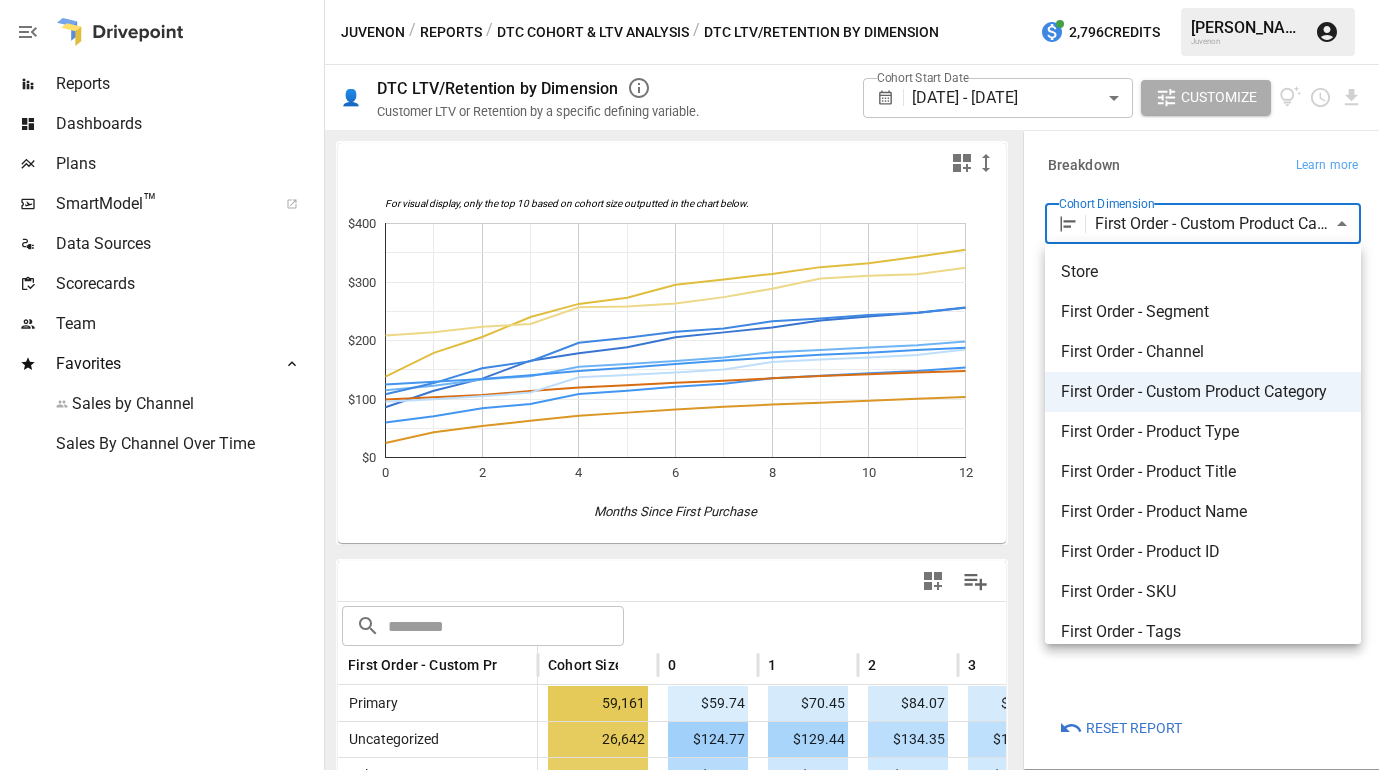 click on "First Order - Product Type" at bounding box center (1203, 432) 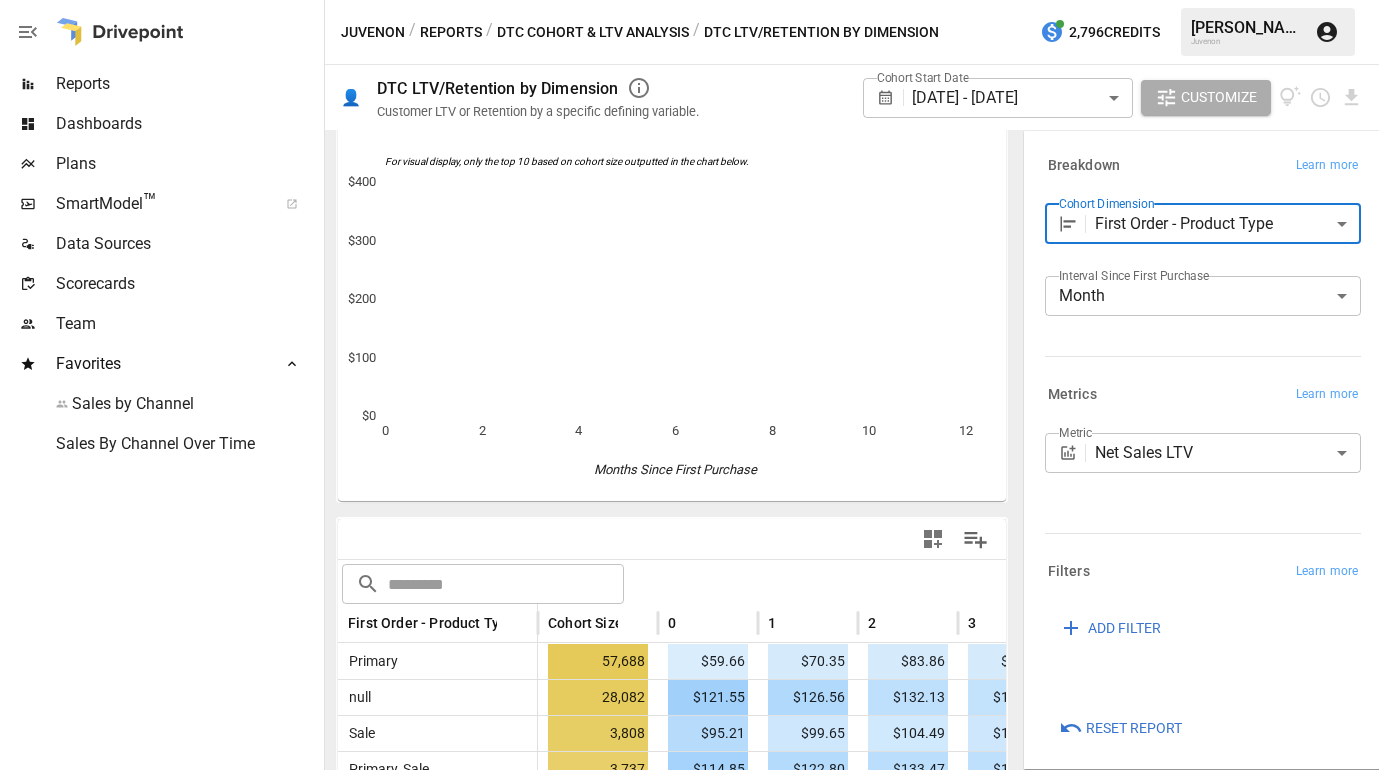 scroll, scrollTop: 0, scrollLeft: 0, axis: both 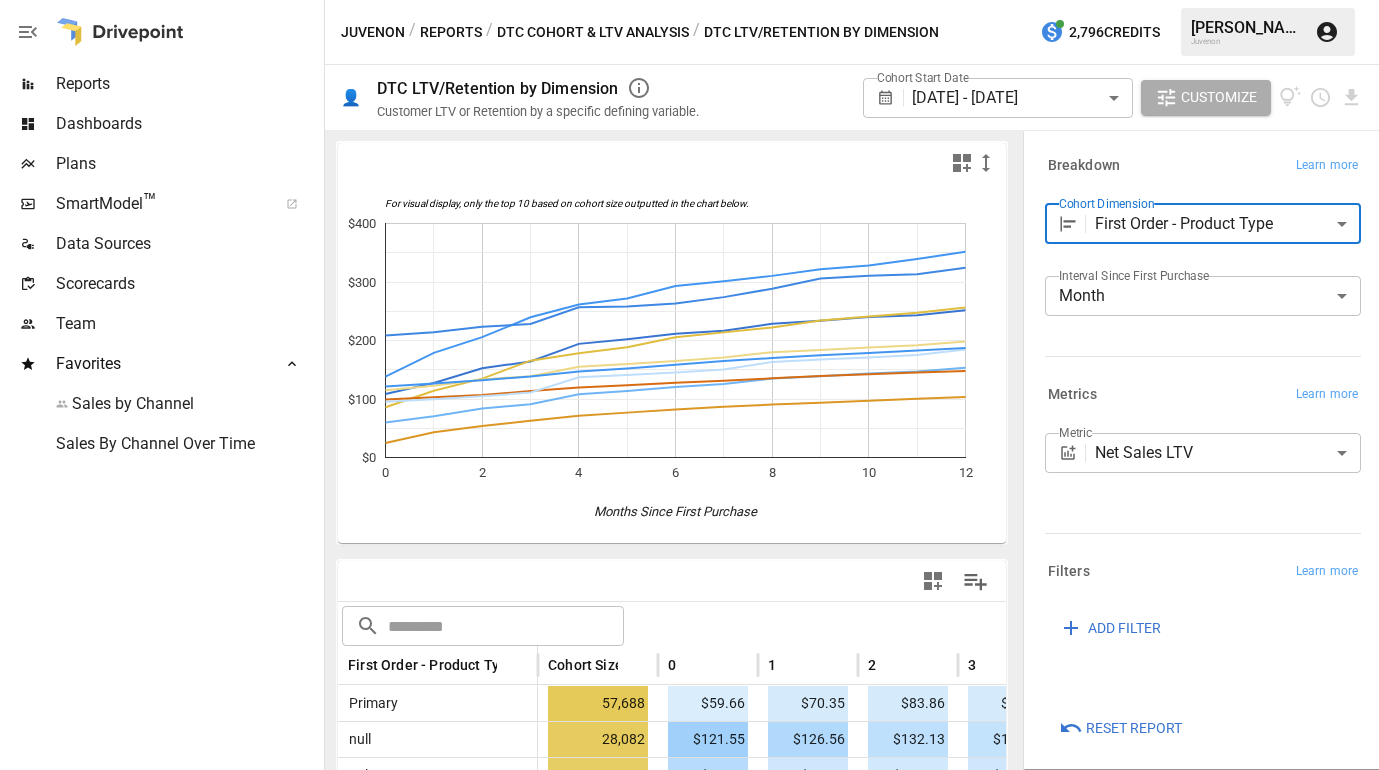 click on "Reports Dashboards Plans SmartModel ™ Data Sources Scorecards Team Favorites Sales by Channel Sales By Channel Over Time Juvenon / Reports / DTC Cohort & LTV Analysis / DTC LTV/Retention by Dimension 2,796  Credits [PERSON_NAME] Juvenon 👤 DTC LTV/Retention by Dimension Customer LTV or Retention by a specific defining variable. Cohort Start Date [DATE] - [DATE] ****** ​ Customize For visual display, only the top 10 based on cohort size outputted in the chart below. 0 2 4 6 8 10 12 $0 $100 $200 $300 $400 Months Since First Purchase $400 ​ ​ First Order - Product Type  Cohort Size   0   1   2   3   4   5 Primary 57,688 $59.66 $70.35 $83.86 $91.12 $108.02 $113.74 null 28,082 $121.55 $126.56 $132.13 $138.31 $146.86 $152.21 Sale 3,808 $95.21 $99.65 $104.49 $111.08 $137.02 $141.19 Primary, Sale 3,737 $114.85 $122.80 $133.47 $138.88 $155.19 $159.78 Bundle 2,526 $85.86 $114.10 $134.80 $165.51 $178.03 $188.45 Trial 1,025 $24.95 $43.23 $53.80 $62.66 $71.35 $76.71 Primary, Upsell 791 $99.08 $102.84 $106.73" at bounding box center [689, 0] 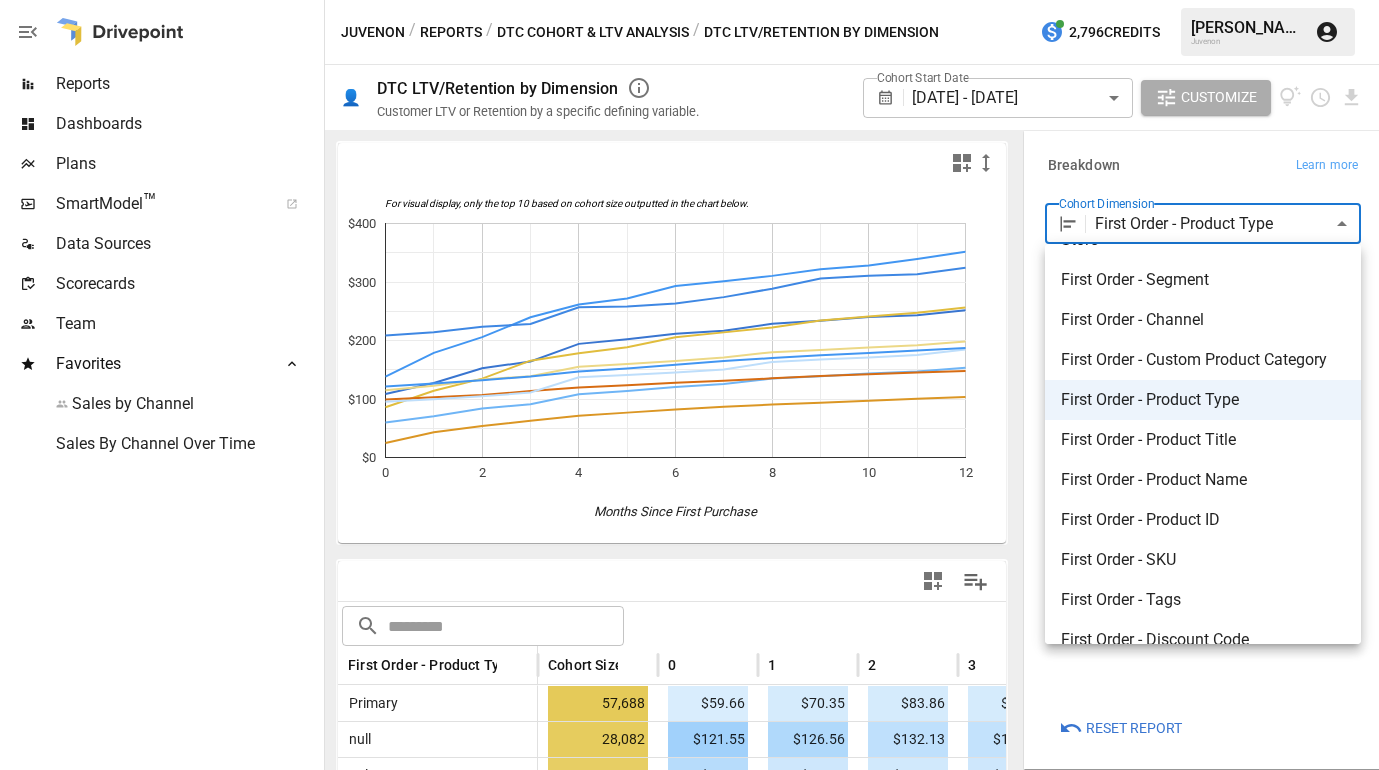 scroll, scrollTop: 47, scrollLeft: 0, axis: vertical 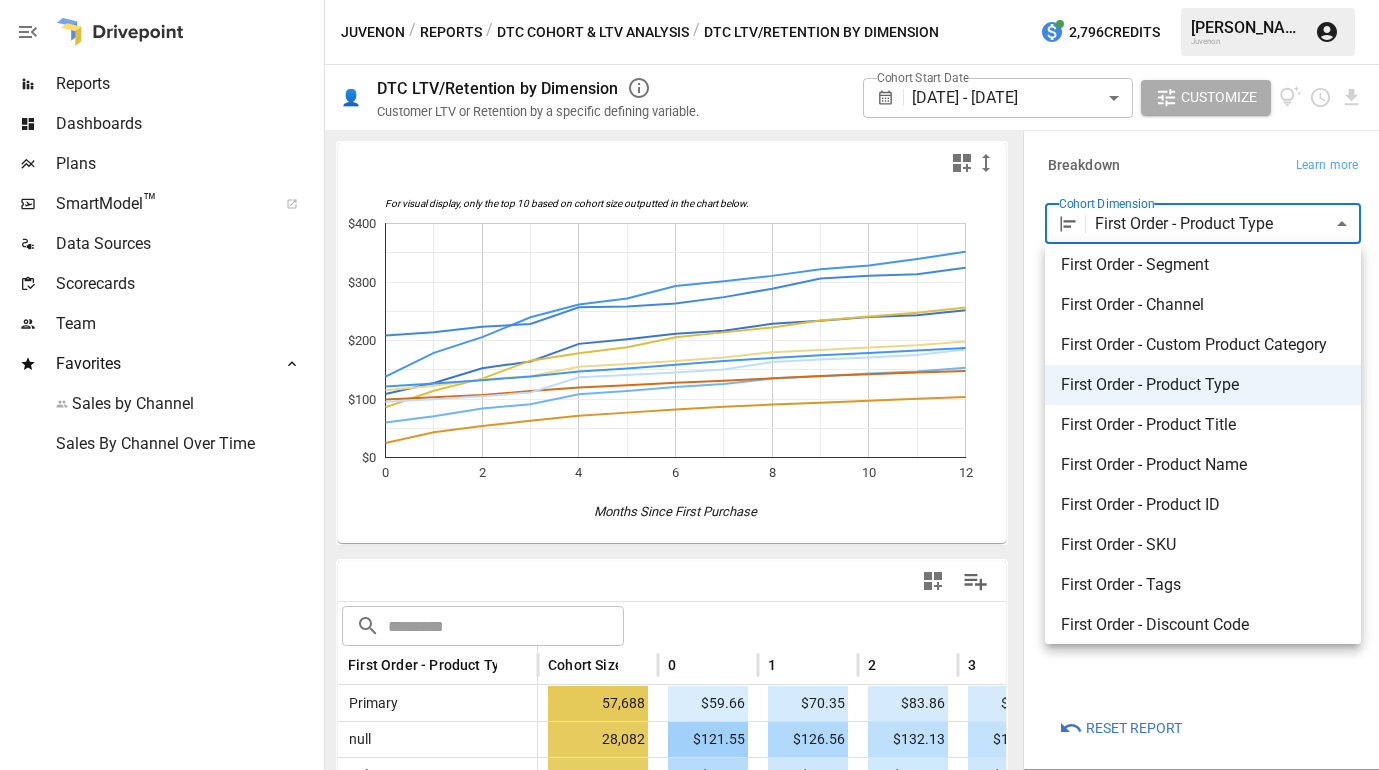 click on "First Order - Product Name" at bounding box center [1203, 465] 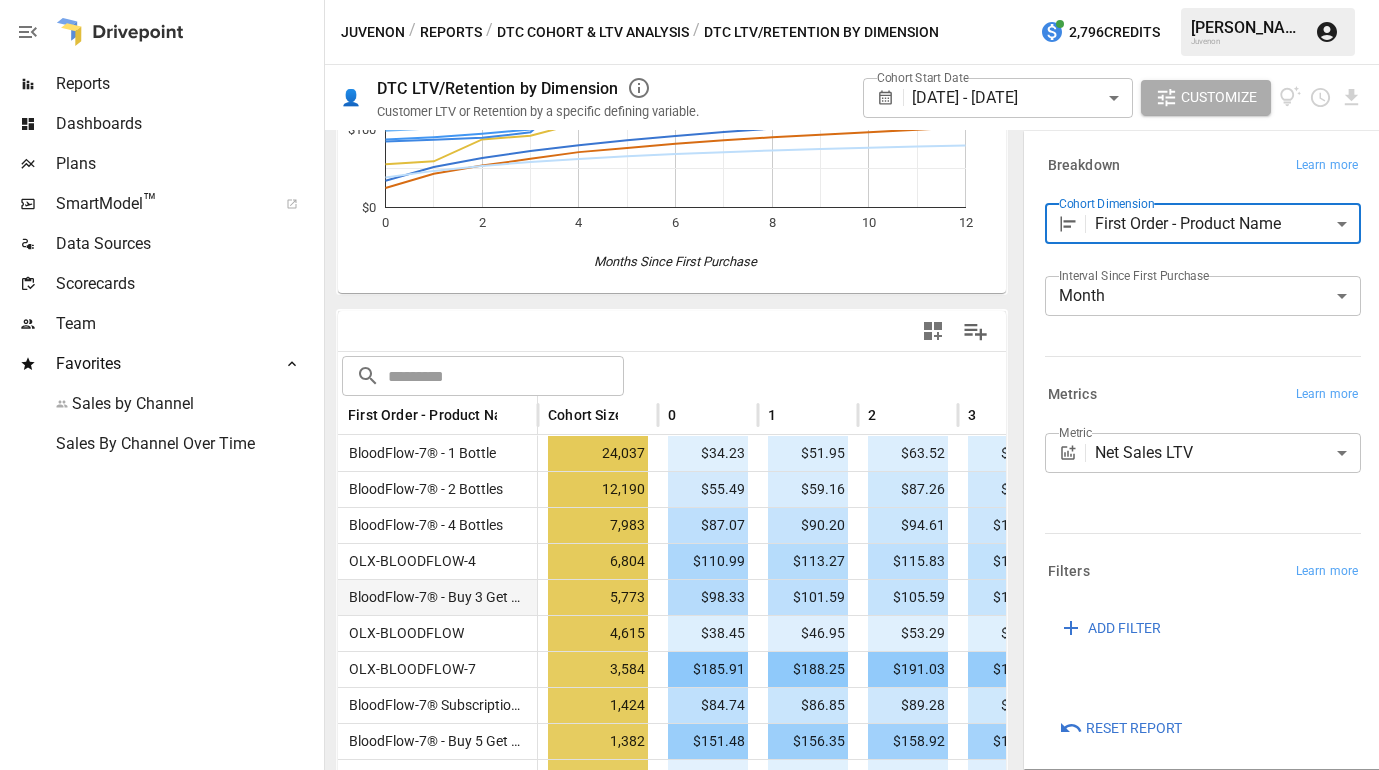 scroll, scrollTop: 121, scrollLeft: 0, axis: vertical 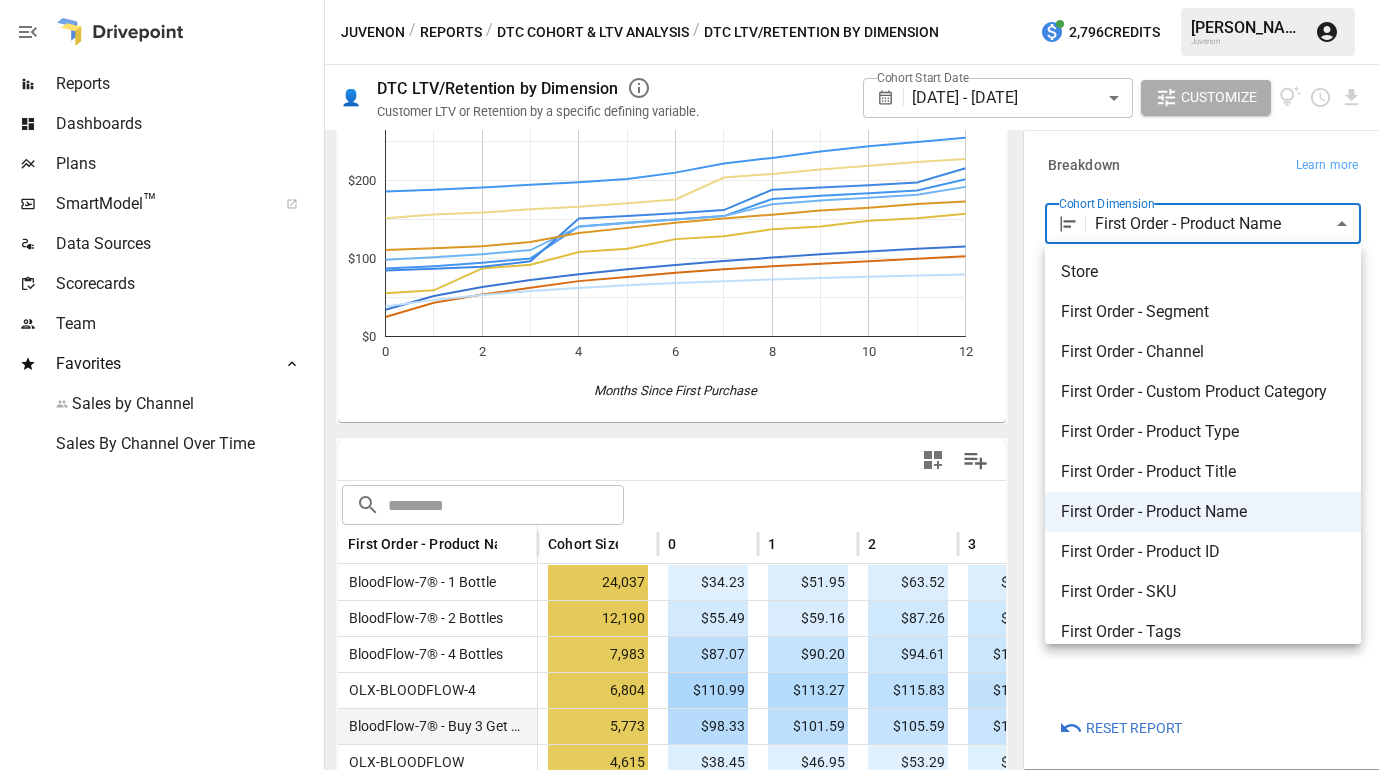 click on "Reports Dashboards Plans SmartModel ™ Data Sources Scorecards Team Favorites Sales by Channel Sales By Channel Over Time Juvenon / Reports / DTC Cohort & LTV Analysis / DTC LTV/Retention by Dimension 2,796  Credits [PERSON_NAME] Juvenon 👤 DTC LTV/Retention by Dimension Customer LTV or Retention by a specific defining variable. Cohort Start Date [DATE] - [DATE] ****** ​ Customize For visual display, only the top 10 based on cohort size outputted in the chart below. 0 2 4 6 8 10 12 $0 $100 $200 $300 Months Since First Purchase $400 ​ ​ First Order - Product Name  Cohort Size   0   1   2   3   4   5 BloodFlow-7® - 1 Bottle 24,037 $34.23 $51.95 $63.52 $72.48 $79.68 $86.20 BloodFlow-7® - 2 Bottles 12,190 $55.49 $59.16 $87.26 $92.05 $108.20 $112.54 BloodFlow-7® - 4 Bottles 7,983 $87.07 $90.20 $94.61 $100.07 $141.06 $145.87 OLX-BLOODFLOW-4 6,804 $110.99 $113.27 $115.83 $121.17 $132.81 $139.26 BloodFlow-7® - Buy 3 Get 1 FREE 5,773 $98.33 $101.59 $105.59 $110.81 $140.78 $145.60 OLX-BLOODFLOW 4,615 9" at bounding box center (689, 0) 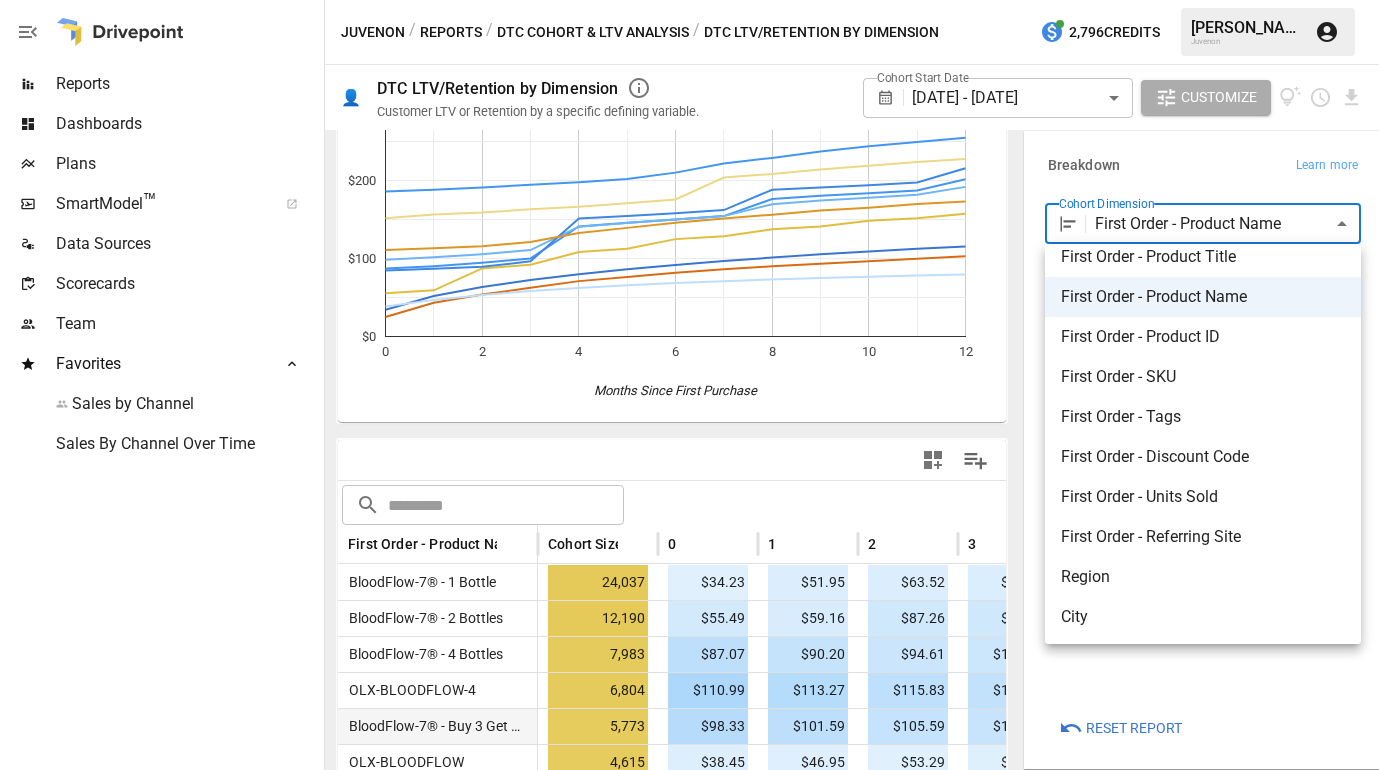 scroll, scrollTop: 216, scrollLeft: 0, axis: vertical 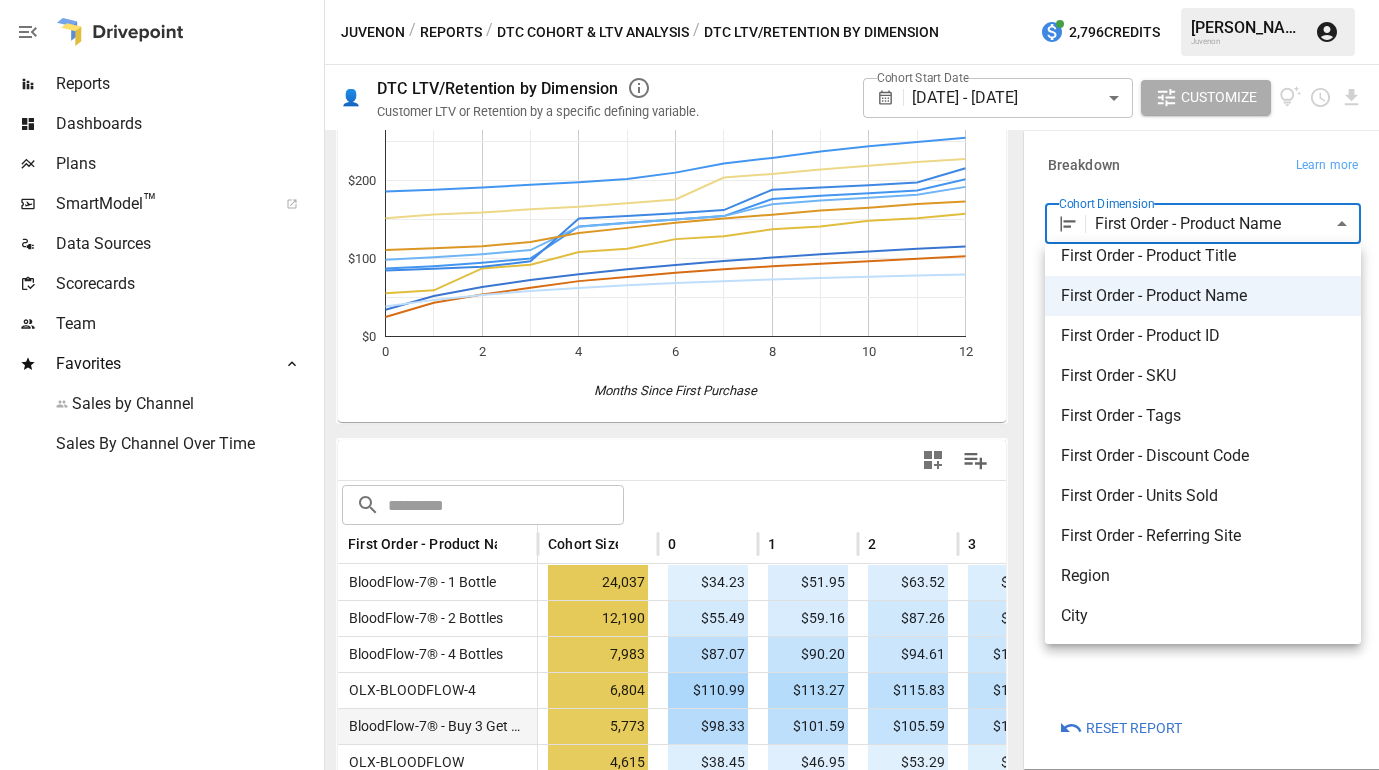 click on "First Order - Tags" at bounding box center [1203, 416] 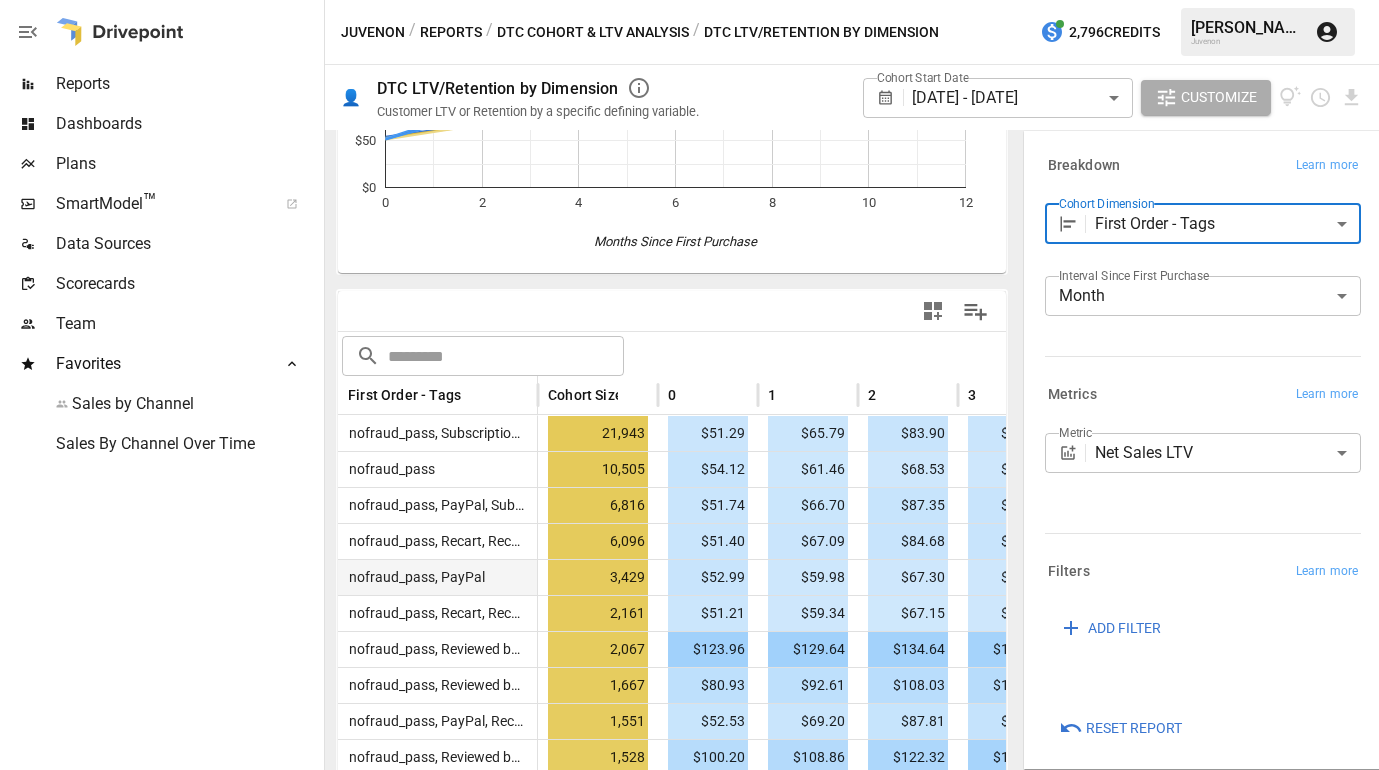 scroll, scrollTop: 126, scrollLeft: 0, axis: vertical 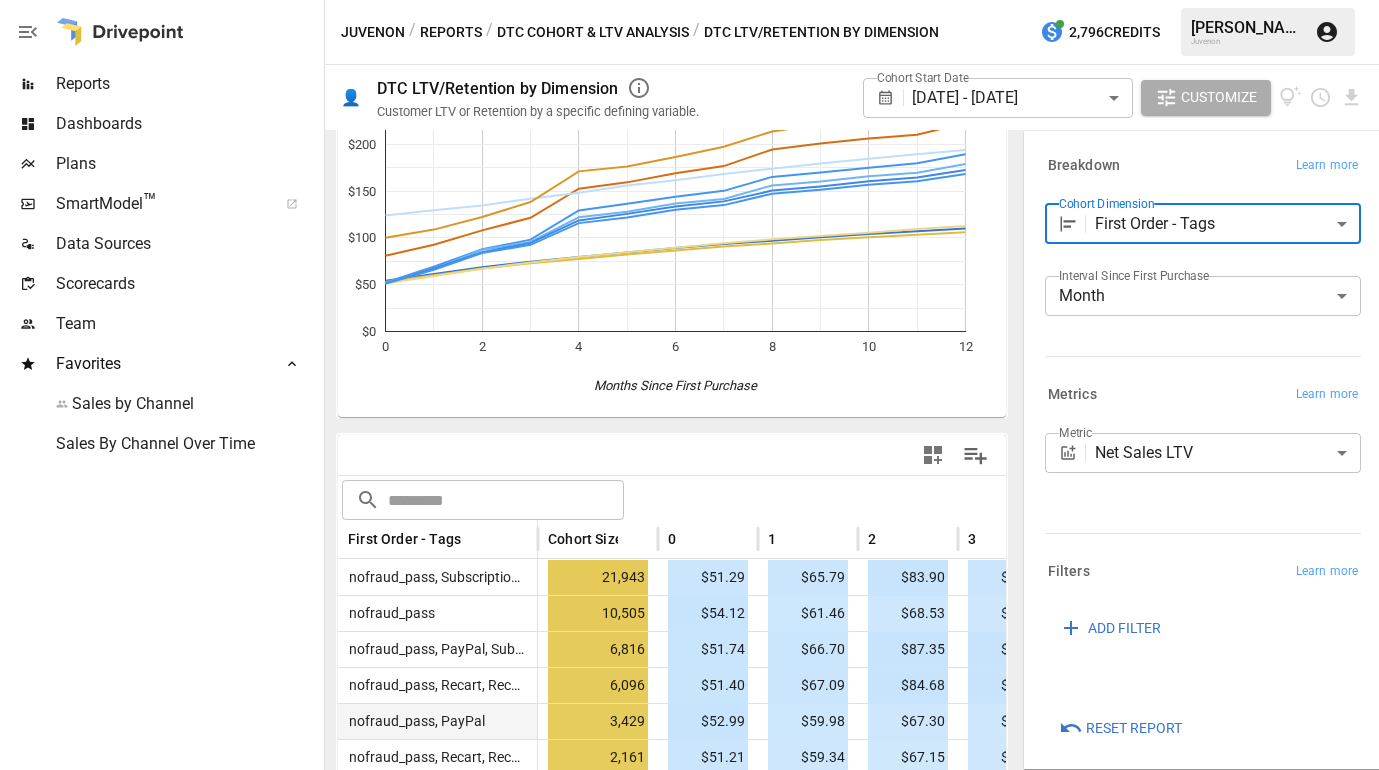 click on "Reports Dashboards Plans SmartModel ™ Data Sources Scorecards Team Favorites Sales by Channel Sales By Channel Over Time Juvenon / Reports / DTC Cohort & LTV Analysis / DTC LTV/Retention by Dimension 2,796  Credits [PERSON_NAME] Juvenon 👤 DTC LTV/Retention by Dimension Customer LTV or Retention by a specific defining variable. Cohort Start Date [DATE] - [DATE] ****** ​ Customize For visual display, only the top 10 based on cohort size outputted in the chart below. 0 2 4 6 8 10 12 $0 $50 $100 $150 $200 $250 Months Since First Purchase $400 ​ ​ First Order - Tags  Cohort Size   0   1   2   3   4   5 nofraud_pass, Subscription, Subscription First Order 21,943 $51.29 $65.79 $83.90 $92.58 $115.78 $121.79 nofraud_pass 10,505 $54.12 $61.46 $68.53 $74.58 $79.54 $84.53 nofraud_pass, PayPal, Subscription, Subscription First Order 6,816 $51.74 $66.70 $87.35 $95.74 $122.02 $127.97 nofraud_pass, Recart, RecartSMS, Subscription, Subscription First Order 6,096 $51.40 $67.09 $84.68 $94.69 $118.70 $125.66 3,429" at bounding box center (689, 0) 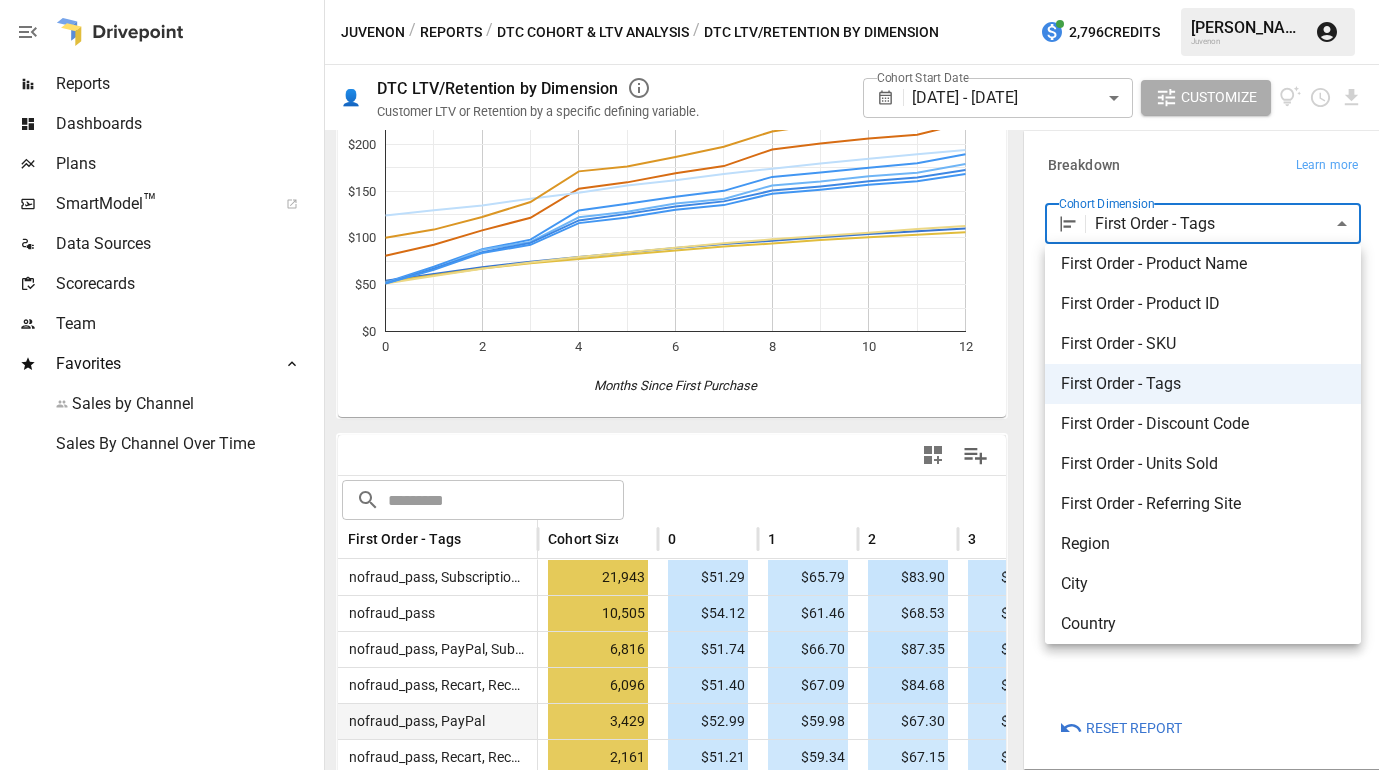scroll, scrollTop: 256, scrollLeft: 0, axis: vertical 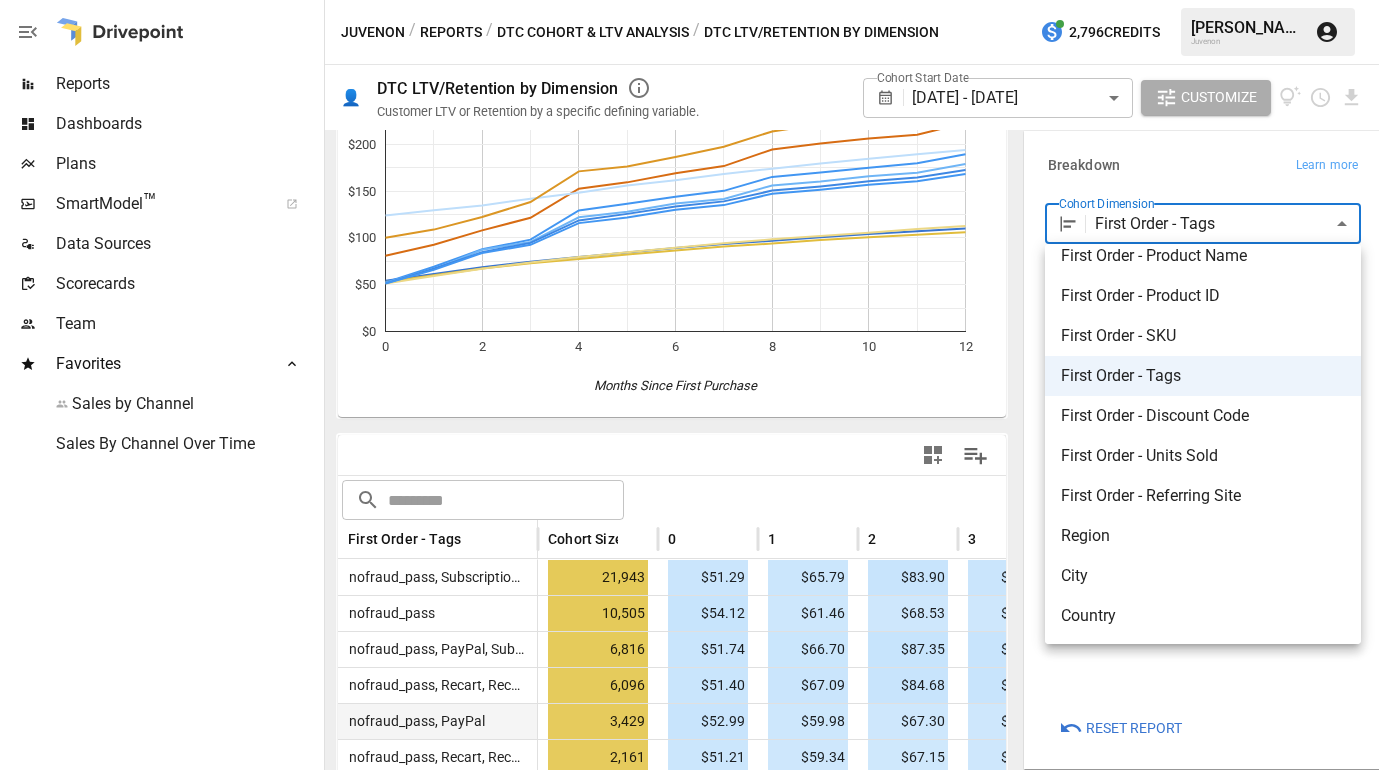 click on "First Order - Referring Site" at bounding box center (1203, 496) 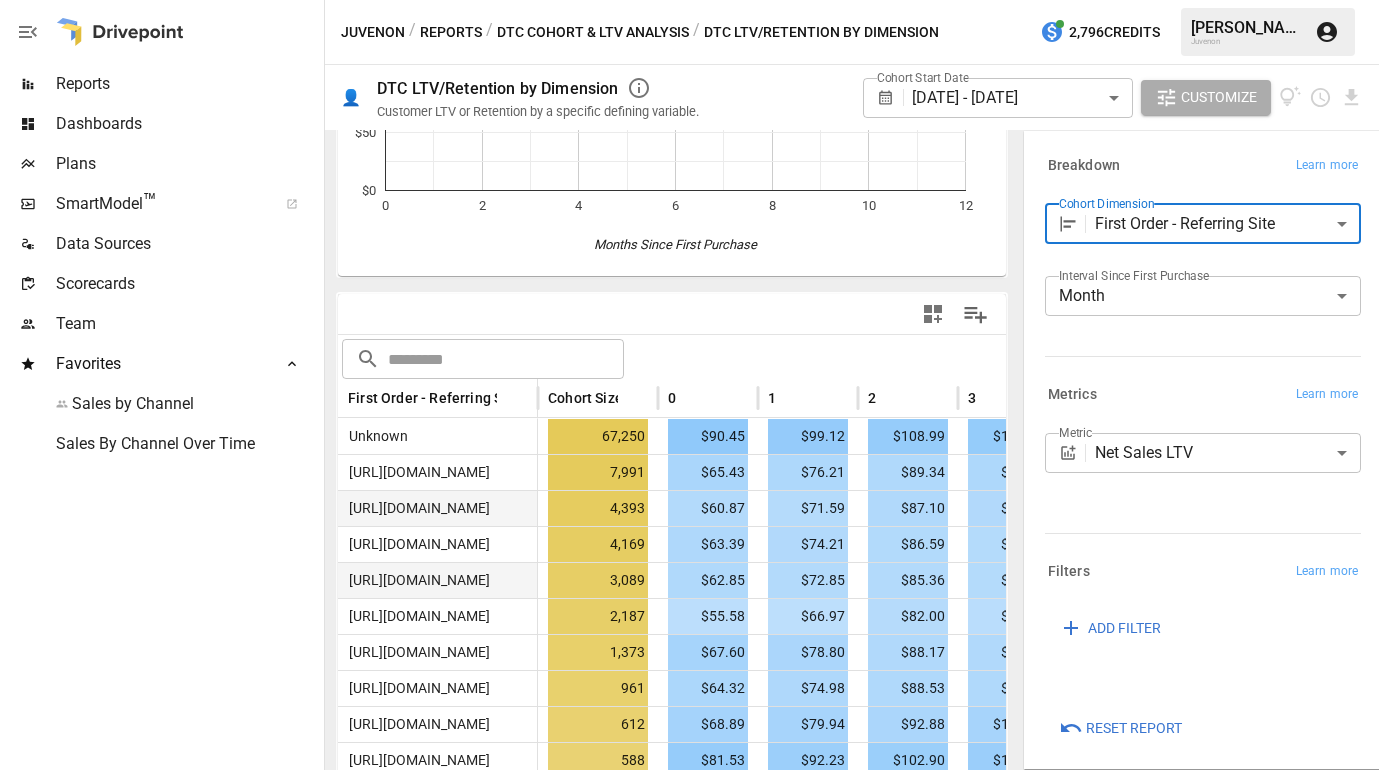 scroll, scrollTop: 279, scrollLeft: 0, axis: vertical 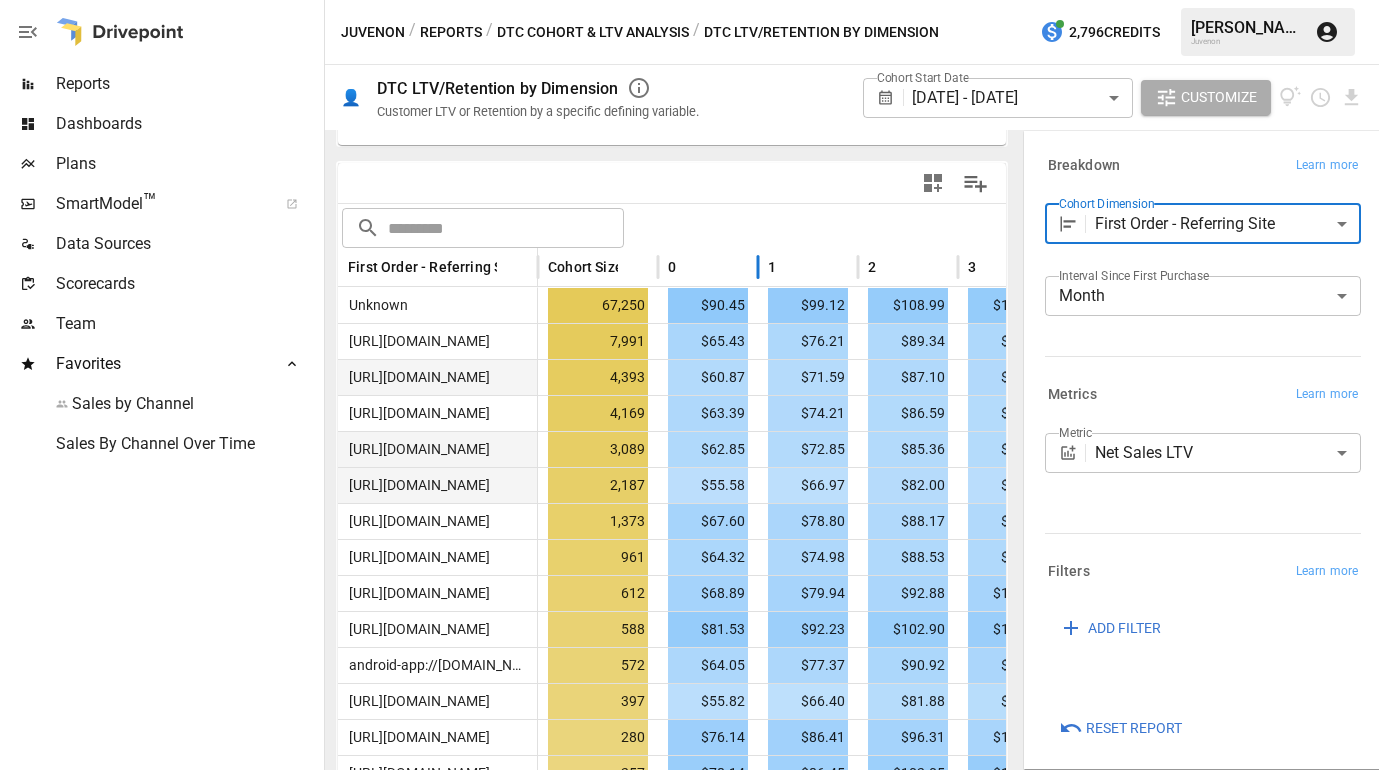 click on "0" at bounding box center [708, 267] 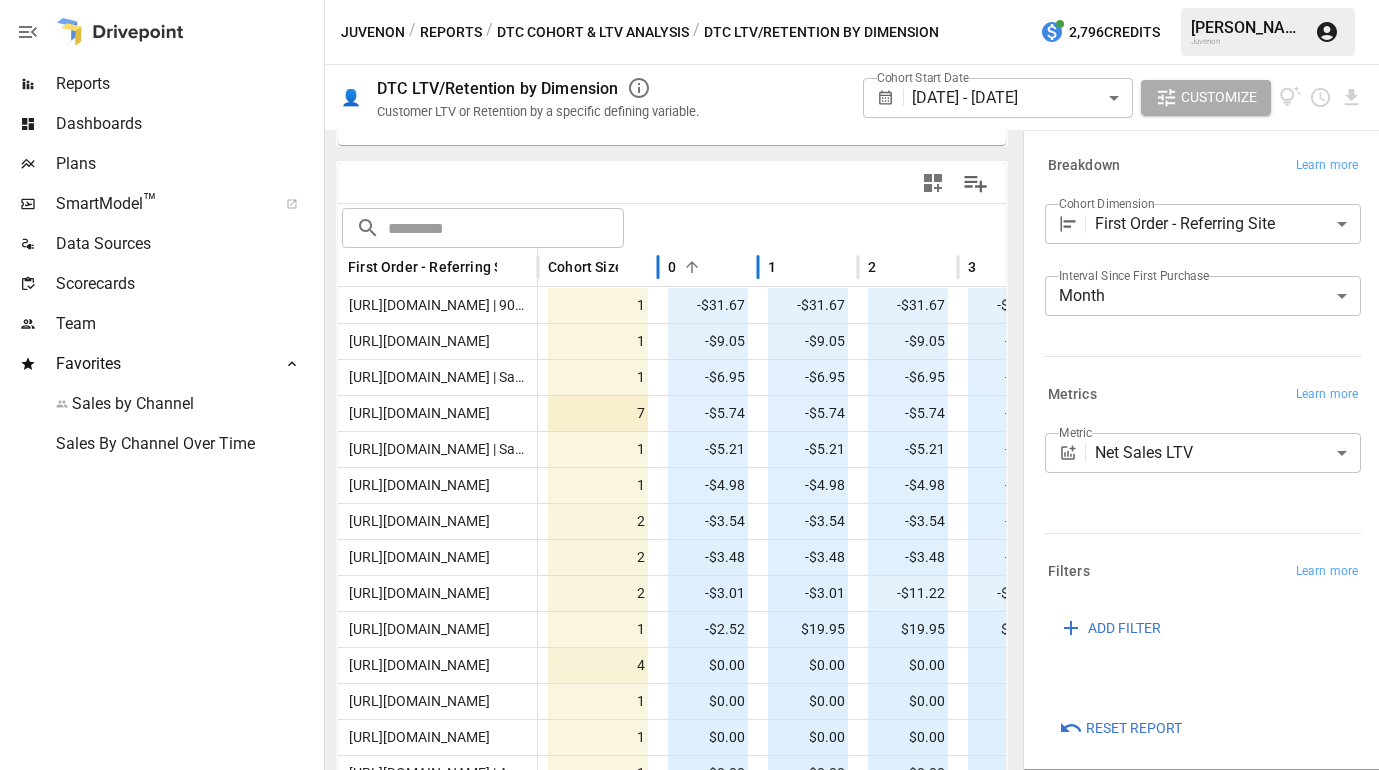 click on "0" at bounding box center (708, 267) 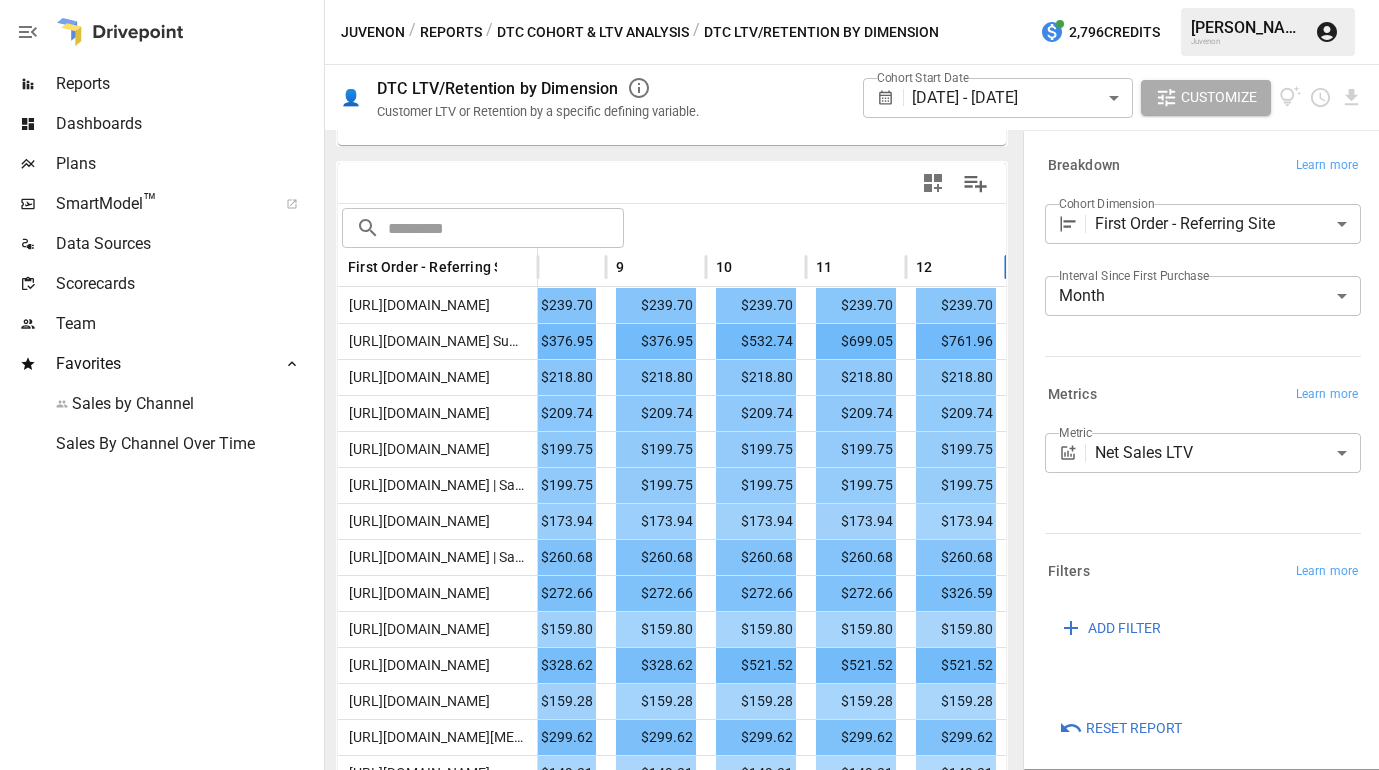 click on "12" at bounding box center [956, 267] 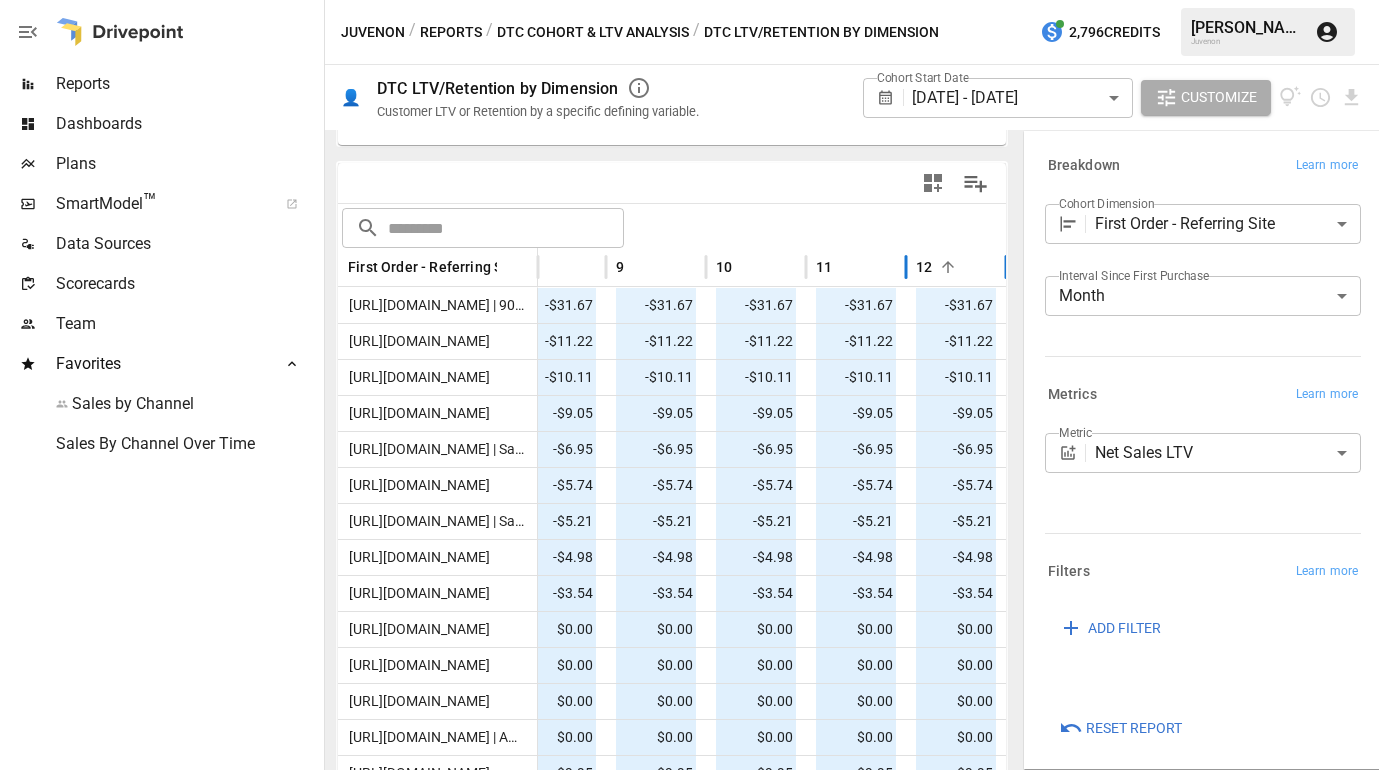click on "12" at bounding box center [956, 267] 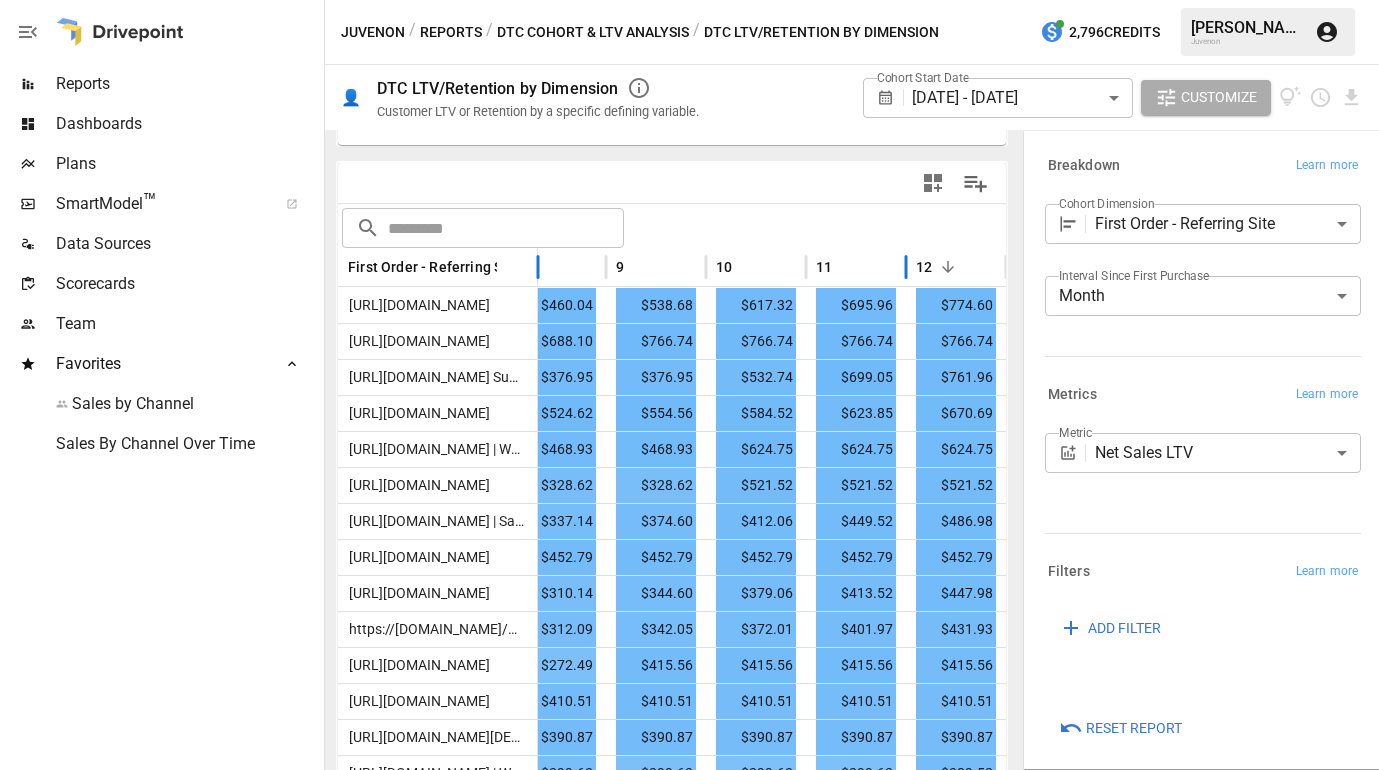 click on "First Order - Referring Site" at bounding box center [434, 267] 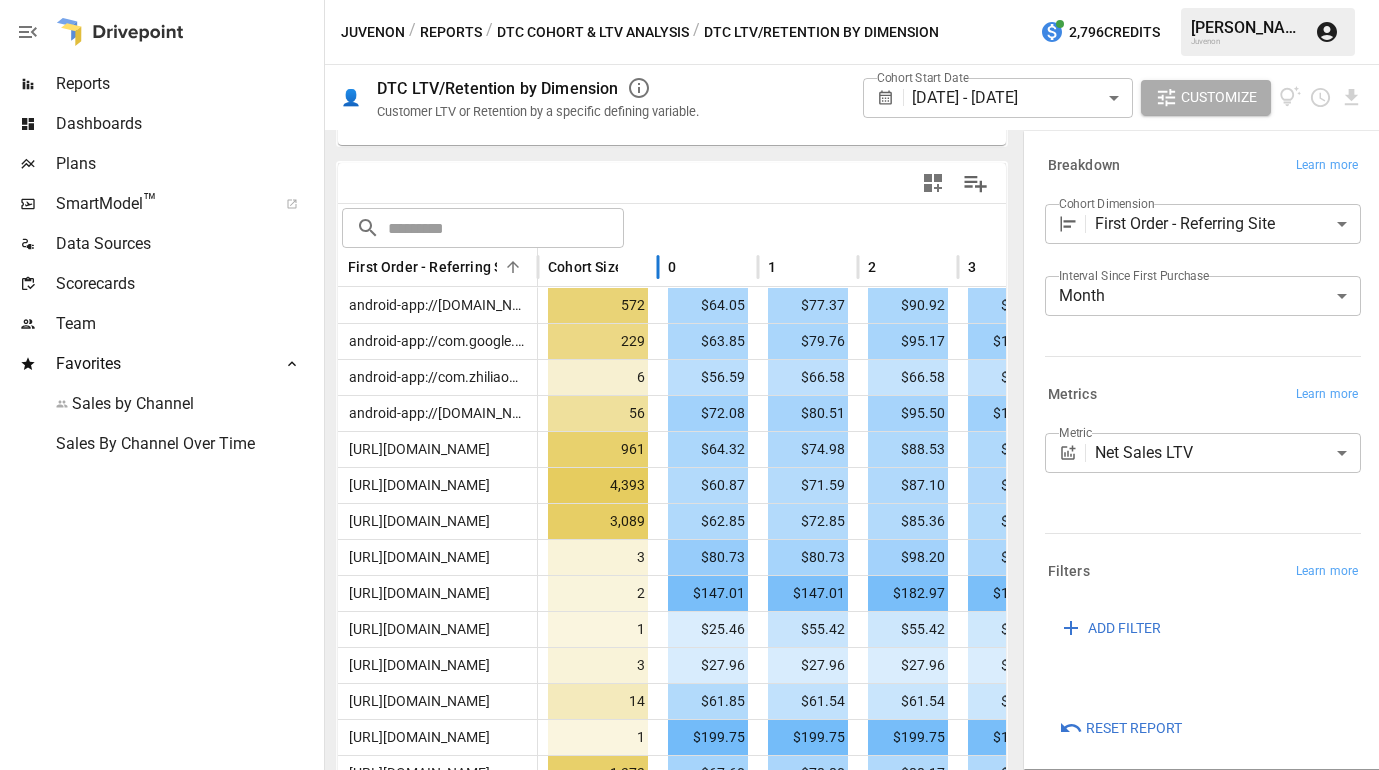 click on "Cohort Size" at bounding box center (585, 267) 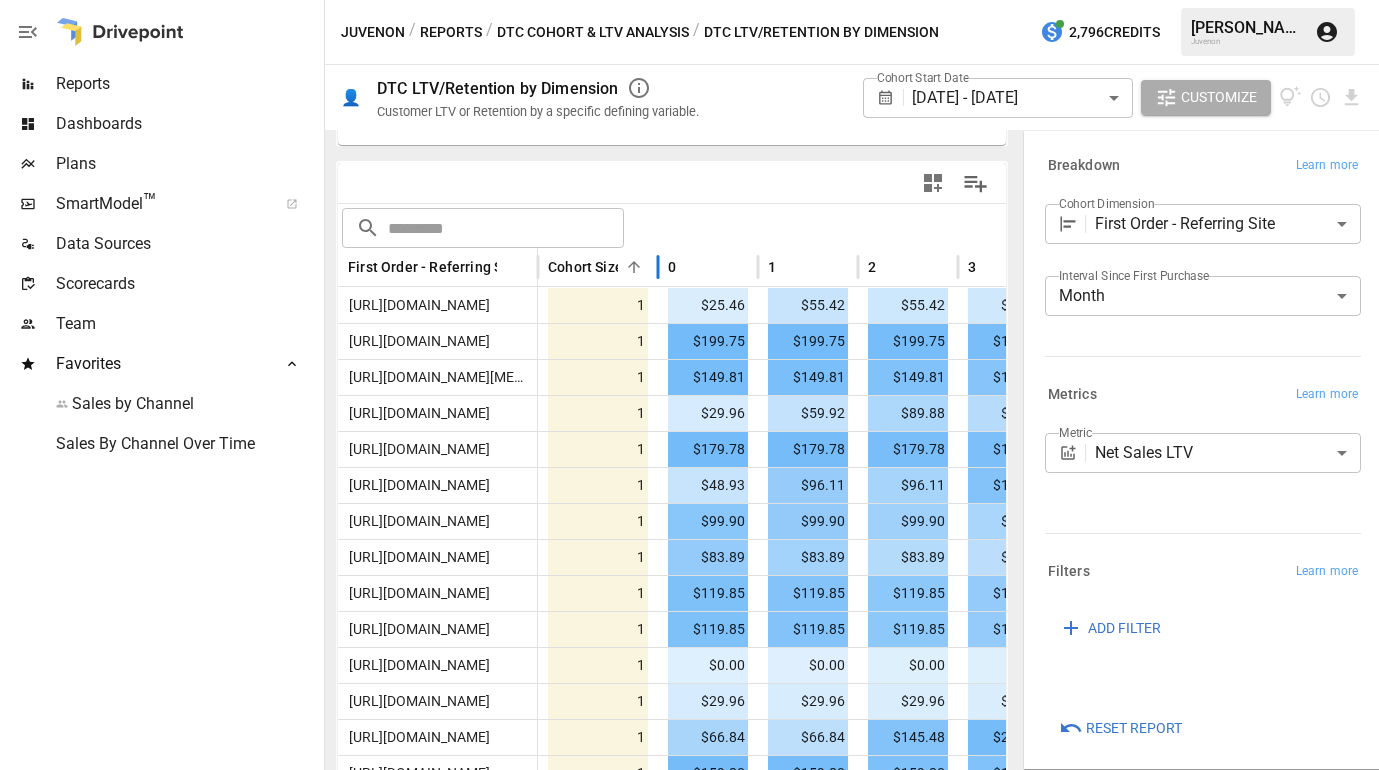 click on "Cohort Size" at bounding box center [585, 267] 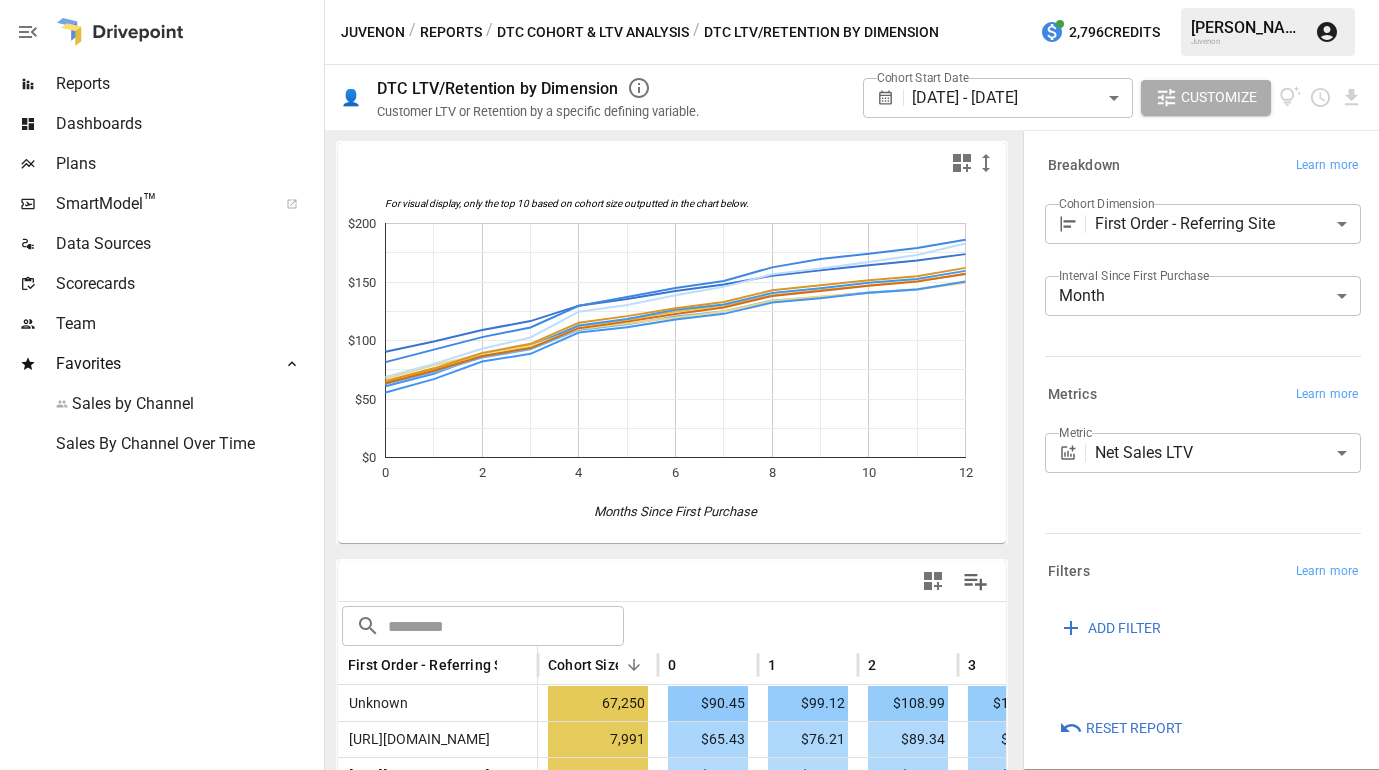 scroll, scrollTop: 0, scrollLeft: 0, axis: both 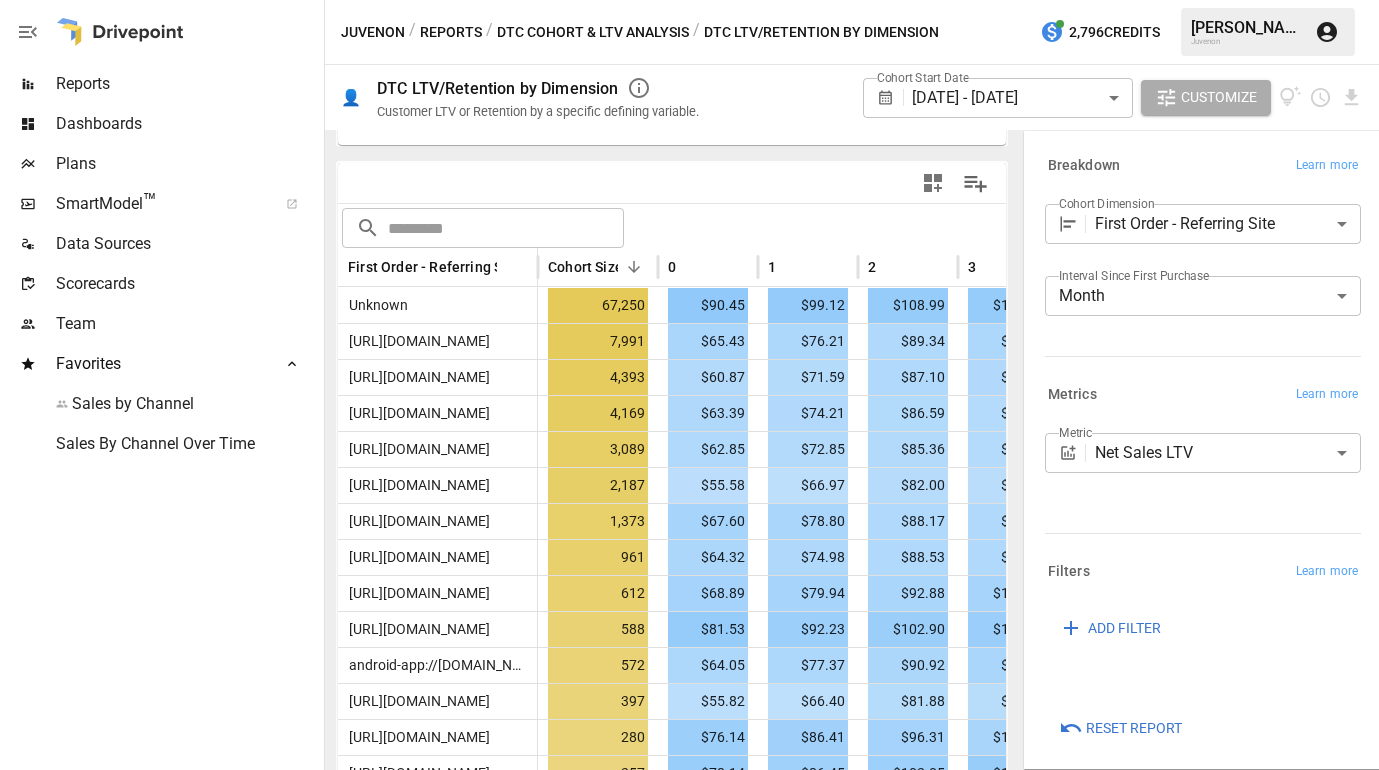 click on "DTC Cohort & LTV Analysis" at bounding box center [593, 32] 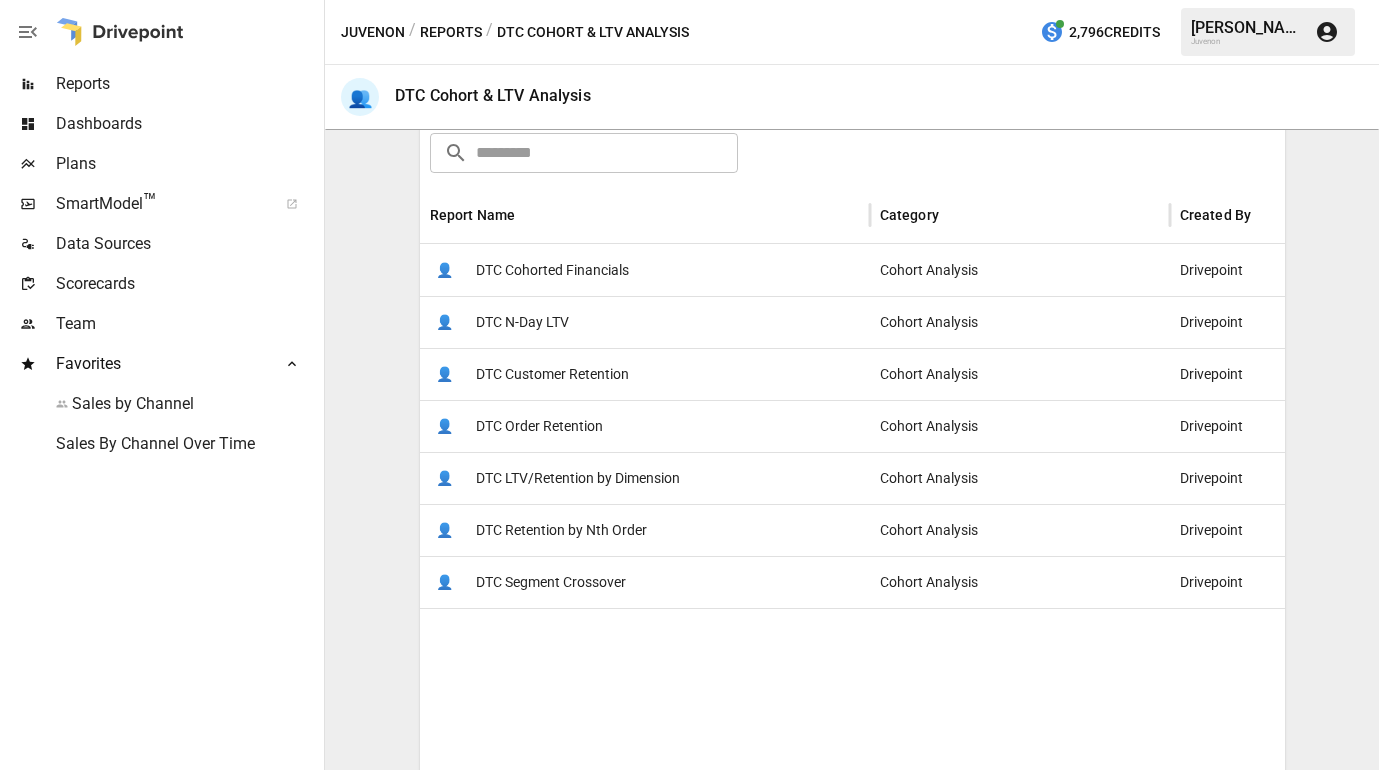 scroll, scrollTop: 320, scrollLeft: 0, axis: vertical 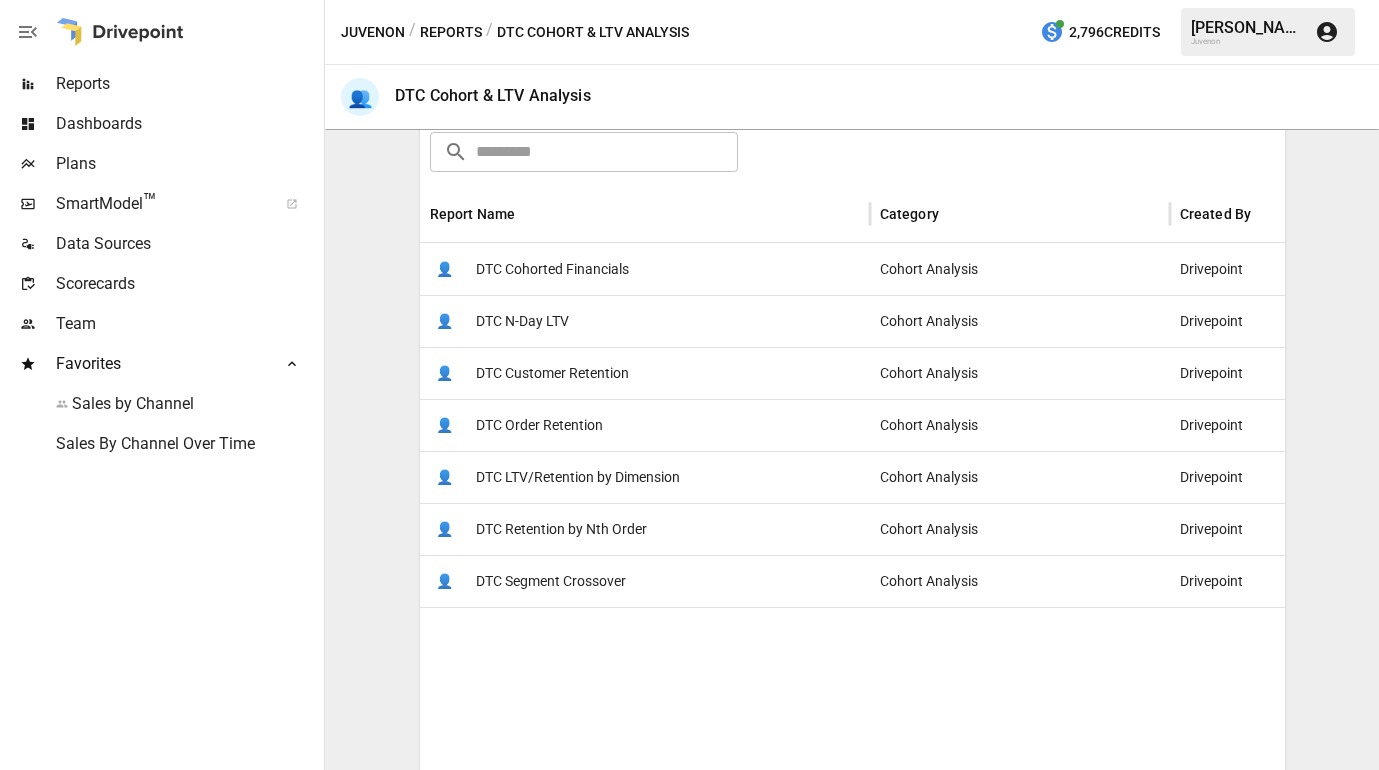 click on "DTC Retention by Nth Order" at bounding box center [561, 529] 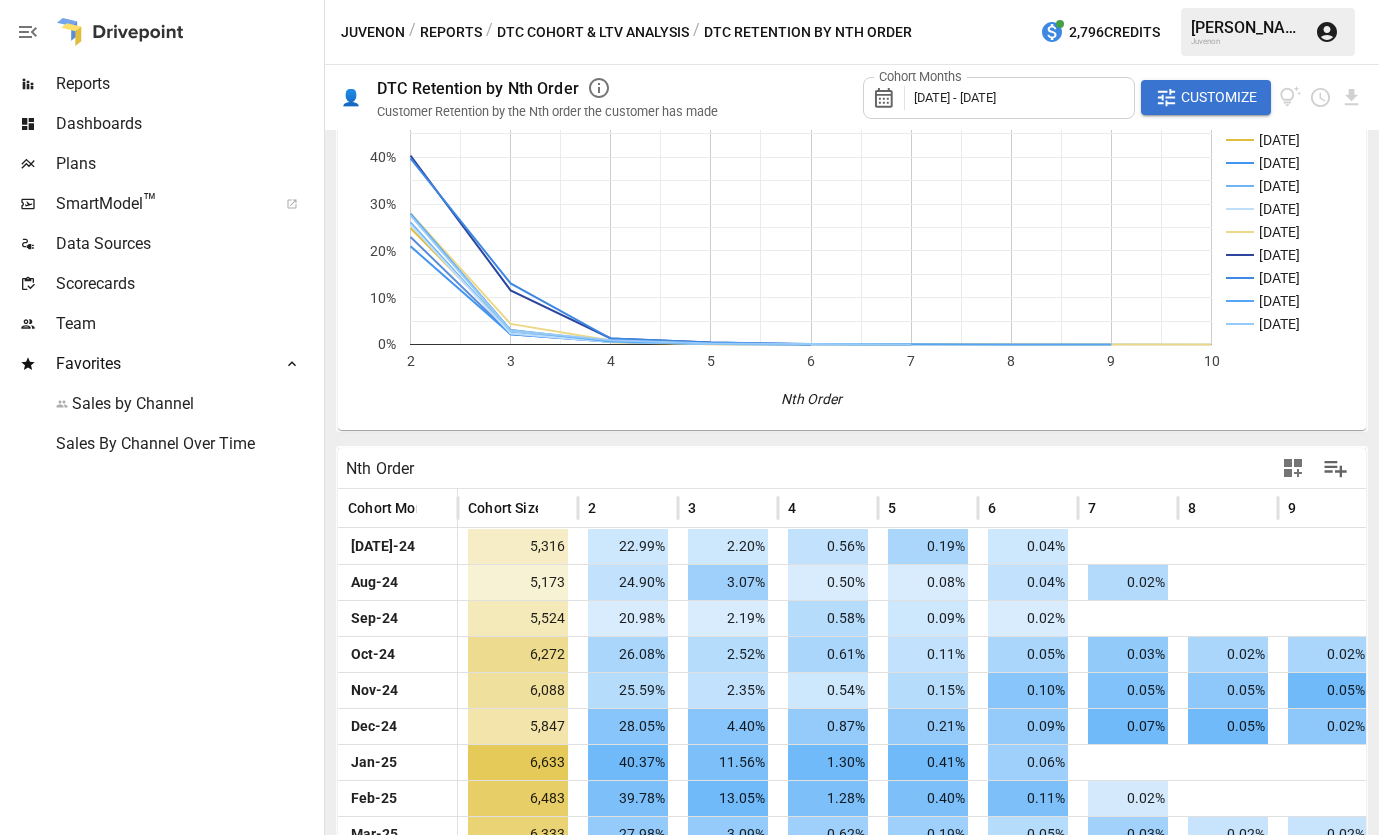 scroll, scrollTop: 0, scrollLeft: 0, axis: both 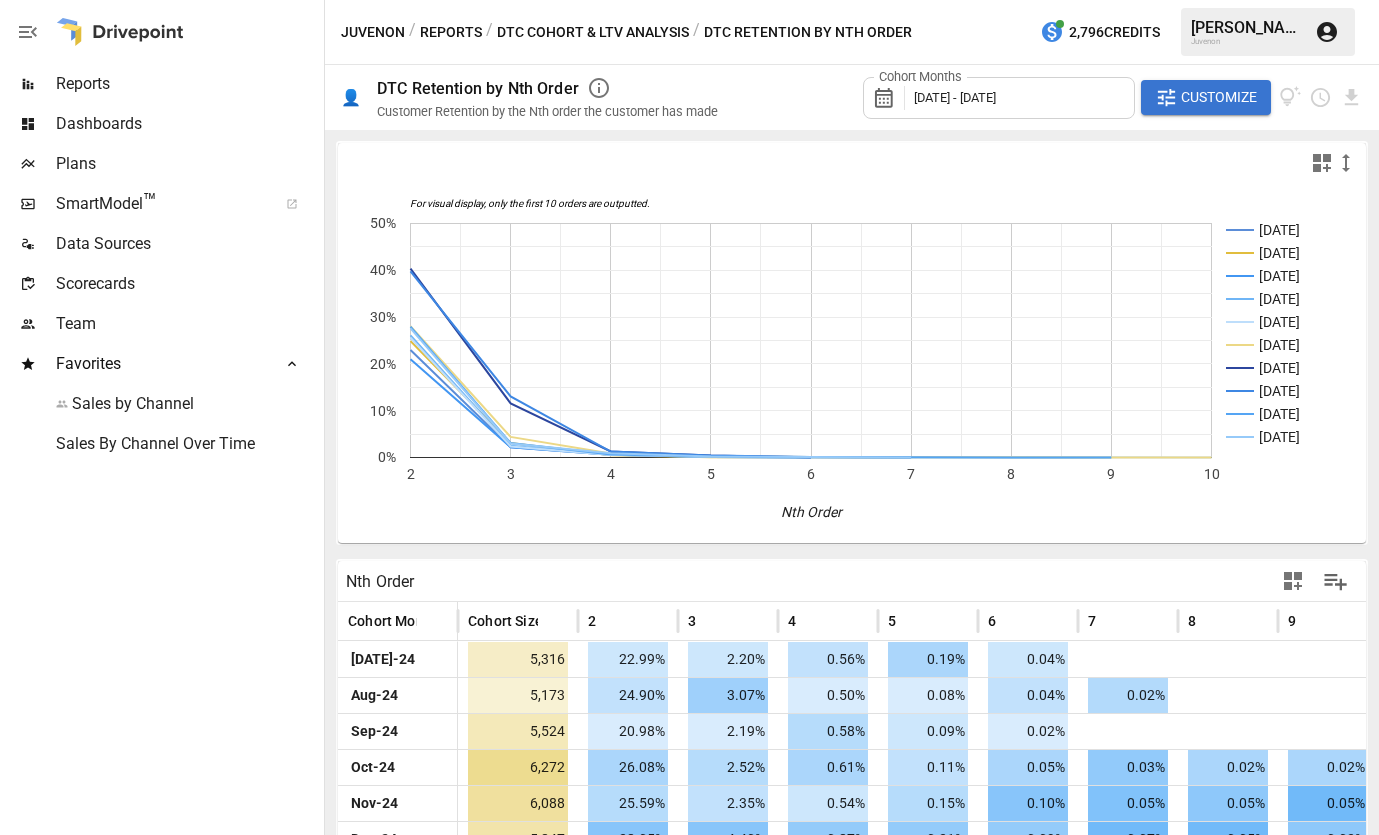 click on "Customize" at bounding box center (1219, 97) 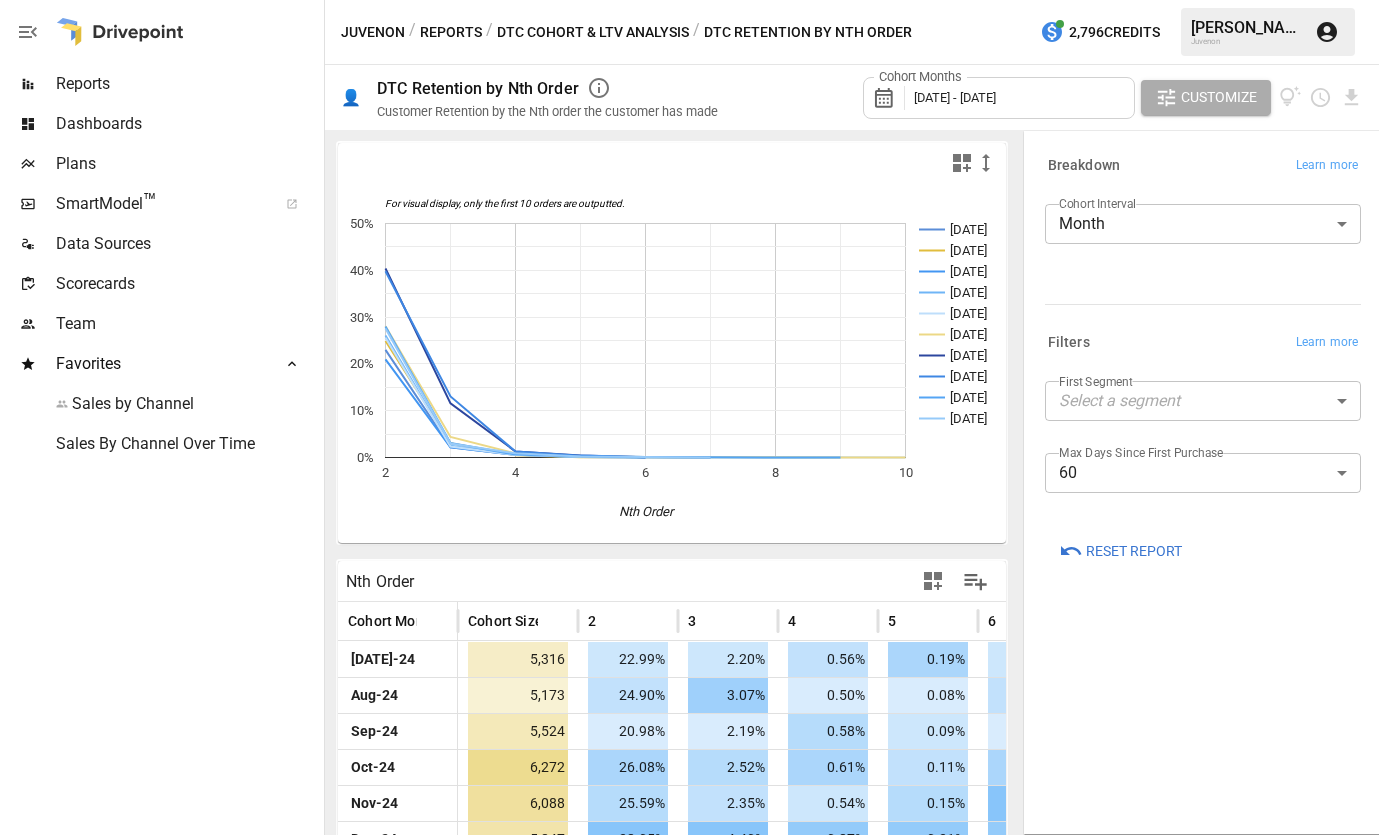 click on "Reports Dashboards Plans SmartModel ™ Data Sources Scorecards Team Favorites Sales by Channel Sales By Channel Over Time Juvenon / Reports / DTC Cohort & LTV Analysis / DTC Retention by Nth Order 2,796  Credits Nathan H. Juvenon 👤 DTC Retention by Nth Order Customer Retention by the Nth order the customer has made Cohort Months July 2024 - June 2025 Customize For visual display, only the first 10 orders are outputted. Jul 24 Aug 24 Sep 24 Oct 24 Nov 24 Dec 24 Jan 25 Feb 25 Mar 25 Apr 25 2 4 6 8 10 0% 10% 20% 30% 40% 50% Nth Order Apr 25                                                            Nth Order Cohort Month  Cohort Size   2   3   4   5   6   7   8 Jul-24 5,316 22.99% 2.20% 0.56% 0.19% 0.04% Aug-24 5,173 24.90% 3.07% 0.50% 0.08% 0.04% 0.02% Sep-24 5,524 20.98% 2.19% 0.58% 0.09% 0.02% Oct-24 6,272 26.08% 2.52% 0.61% 0.11% 0.05% 0.03% 0.02% Nov-24 6,088 25.59% 2.35% 0.54% 0.15% 0.10% 0.05% 0.05% Dec-24 5,847 28.05% 4.40% 0.87% 0.21% 0.09% 0.07% 0.05% Jan-25 6,633 ​" at bounding box center (689, 0) 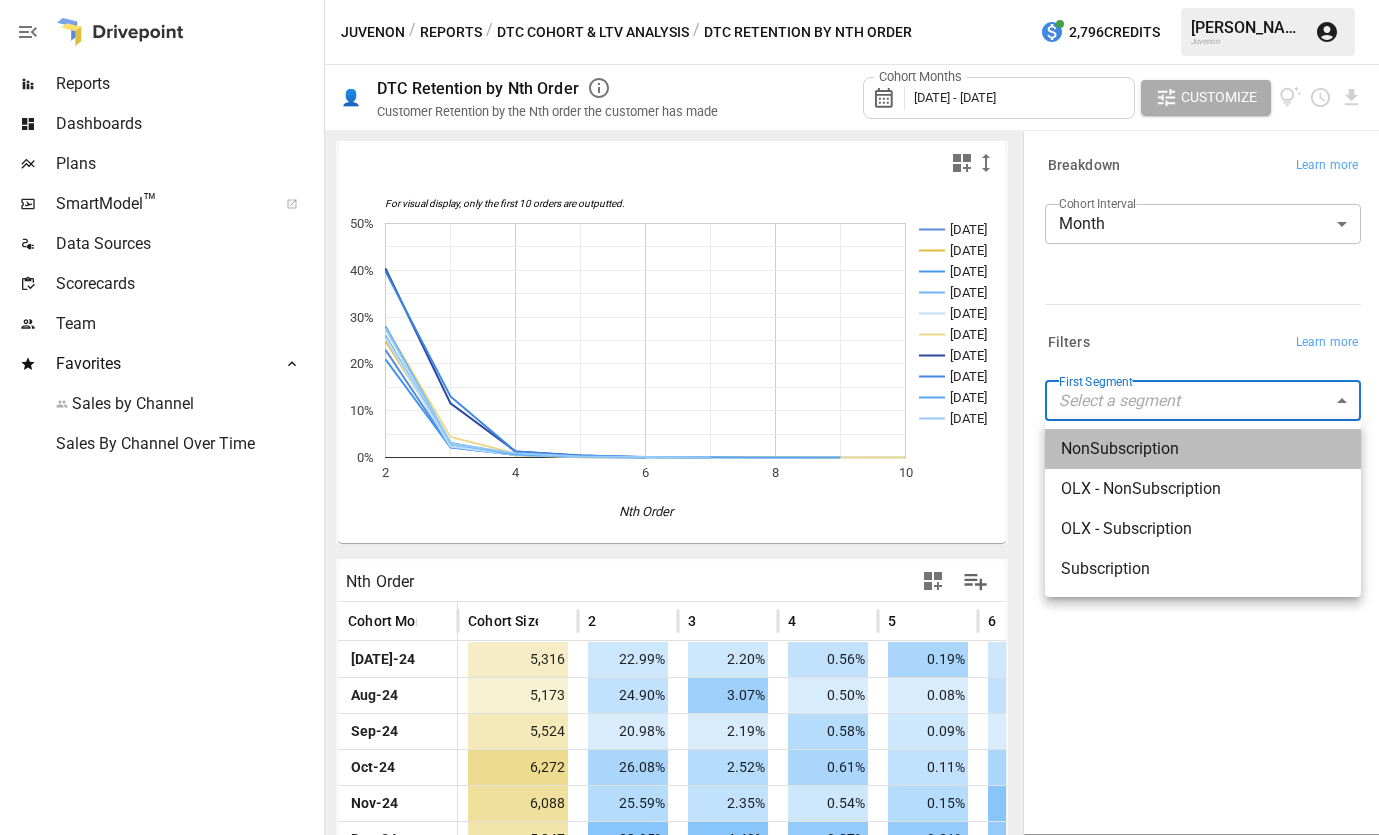 click on "NonSubscription" at bounding box center [1203, 449] 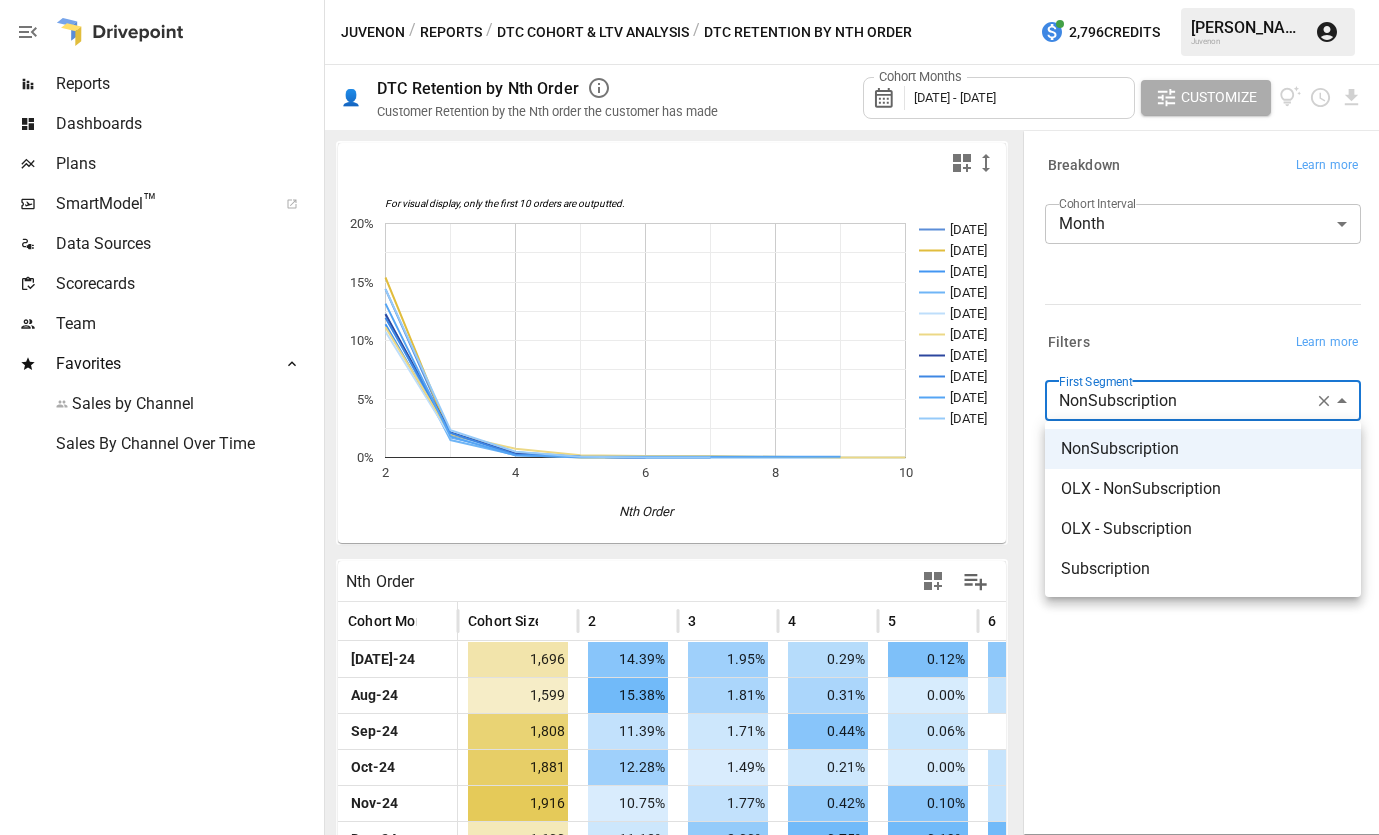 click on "Reports Dashboards Plans SmartModel ™ Data Sources Scorecards Team Favorites Sales by Channel Sales By Channel Over Time Juvenon / Reports / DTC Cohort & LTV Analysis / DTC Retention by Nth Order 2,796  Credits Nathan H. Juvenon 👤 DTC Retention by Nth Order Customer Retention by the Nth order the customer has made Cohort Months July 2024 - June 2025 Customize For visual display, only the first 10 orders are outputted. Jul 24 Aug 24 Sep 24 Oct 24 Nov 24 Dec 24 Jan 25 Feb 25 Mar 25 Apr 25 2 4 6 8 10 0% 5% 10% 15% 20% Nth Order 15%                                                            Nth Order Cohort Month  Cohort Size   2   3   4   5   6   7   8 Jul-24 1,696 14.39% 1.95% 0.29% 0.12% 0.06% Aug-24 1,599 15.38% 1.81% 0.31% 0.00% 0.00% Sep-24 1,808 11.39% 1.71% 0.44% 0.06% Oct-24 1,881 12.28% 1.49% 0.21% 0.00% 0.00% 0.00% 0.00% Nov-24 1,916 10.75% 1.77% 0.42% 0.10% 0.00% 0.00% 0.00% Dec-24 1,600 11.13% 2.00% 0.75% 0.19% 0.13% 0.13% 0.06% Jan-25 1,731 12.25% 2.14% 0.35% 0.06%" at bounding box center [689, 0] 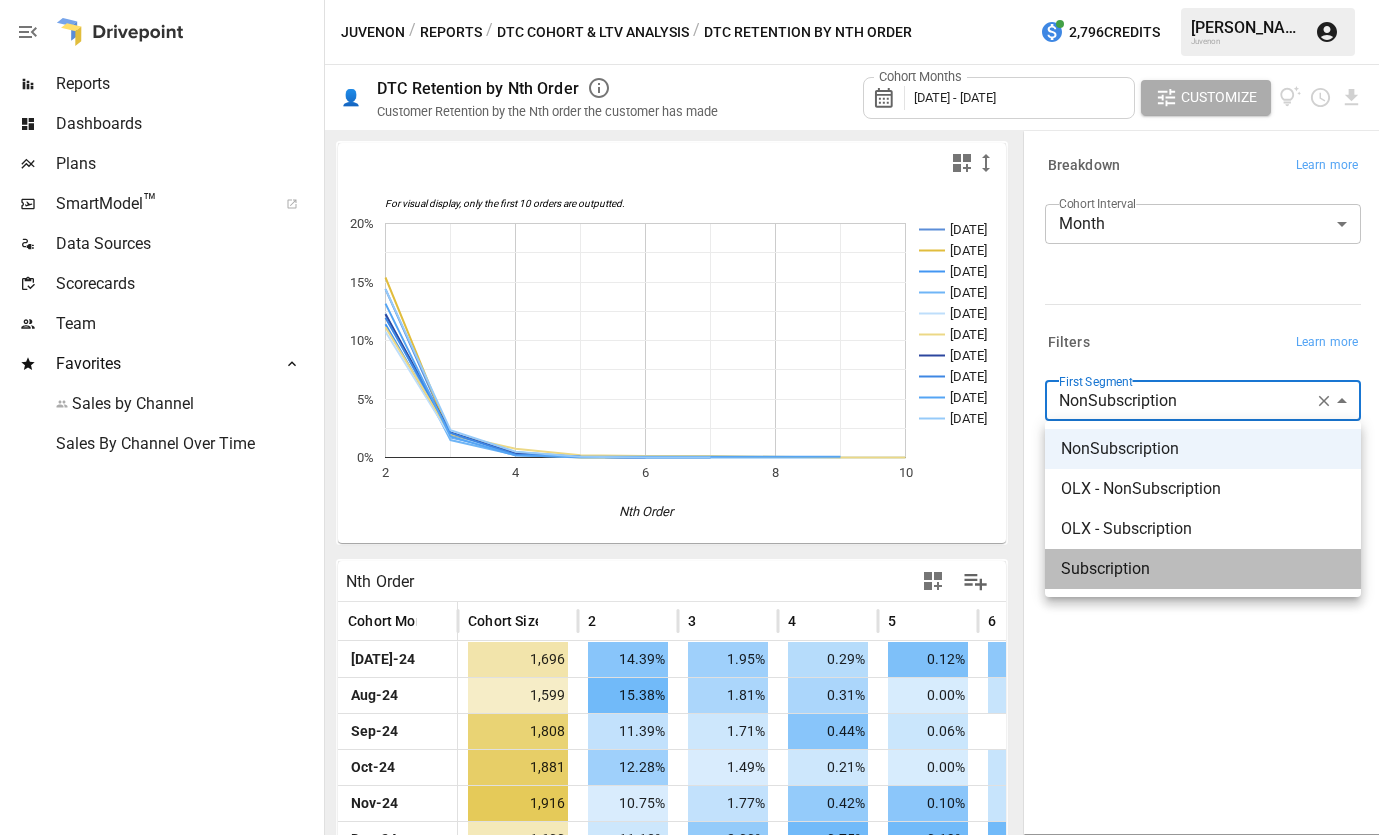 click on "Subscription" at bounding box center [1203, 569] 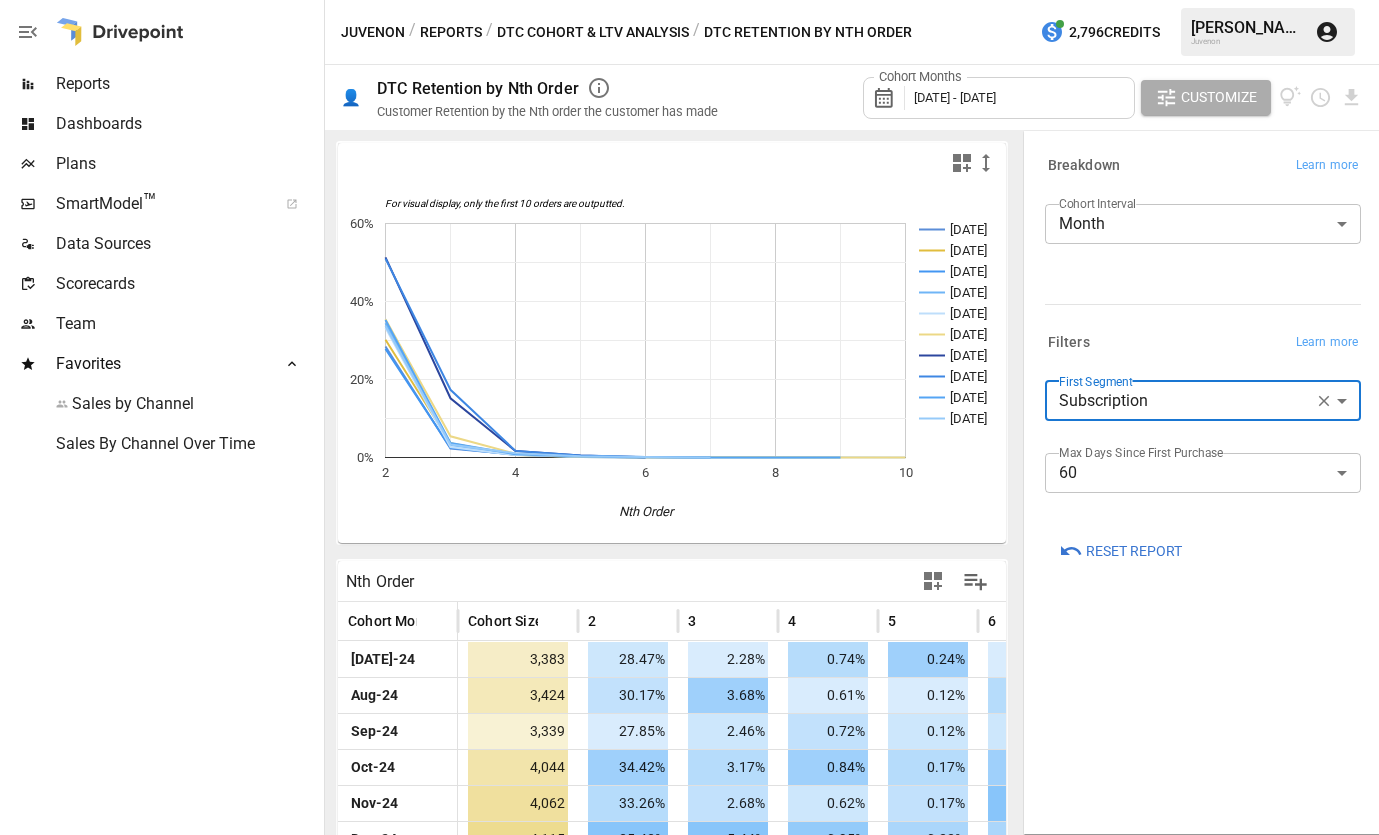 click on "Reports Dashboards Plans SmartModel ™ Data Sources Scorecards Team Favorites Sales by Channel Sales By Channel Over Time Juvenon / Reports / DTC Cohort & LTV Analysis / DTC Retention by Nth Order 2,796  Credits Nathan H. Juvenon 👤 DTC Retention by Nth Order Customer Retention by the Nth order the customer has made Cohort Months July 2024 - June 2025 Customize For visual display, only the first 10 orders are outputted. Jul 24 Aug 24 Sep 24 Oct 24 Nov 24 Dec 24 Jan 25 Feb 25 Mar 25 Apr 25 2 4 6 8 10 0% 20% 40% 60% Nth Order 60%                                                            Nth Order Cohort Month  Cohort Size   2   3   4   5   6   7   8 Jul-24 3,383 28.47% 2.28% 0.74% 0.24% 0.03% Aug-24 3,424 30.17% 3.68% 0.61% 0.12% 0.06% 0.03% Sep-24 3,339 27.85% 2.46% 0.72% 0.12% 0.03% Oct-24 4,044 34.42% 3.17% 0.84% 0.17% 0.07% 0.05% 0.02% Nov-24 4,062 33.26% 2.68% 0.62% 0.17% 0.15% 0.07% 0.07% Dec-24 4,115 35.43% 5.44% 0.95% 0.22% 0.07% 0.05% 0.05% Jan-25 4,793 51.30% 15.19%" at bounding box center (689, 0) 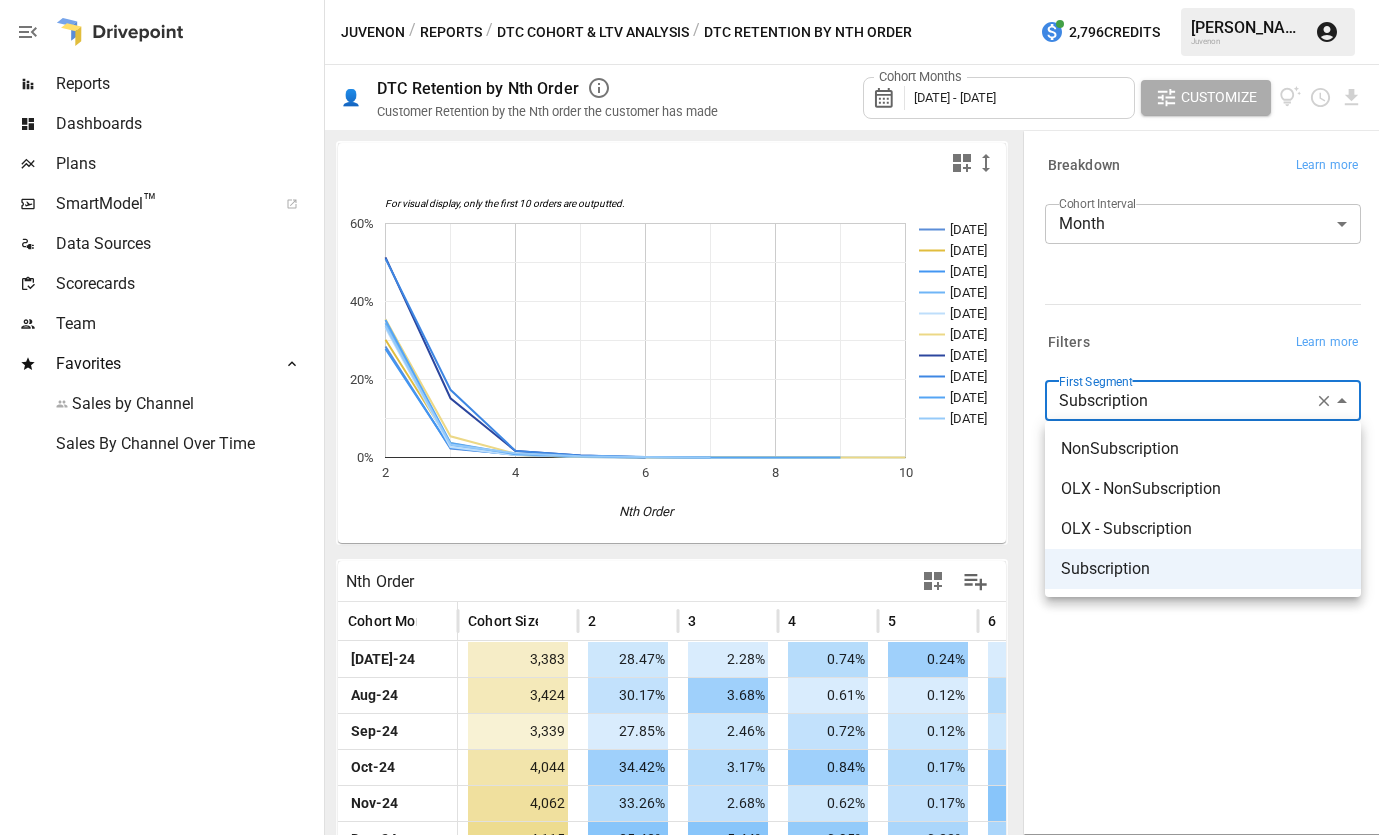 click at bounding box center (689, 417) 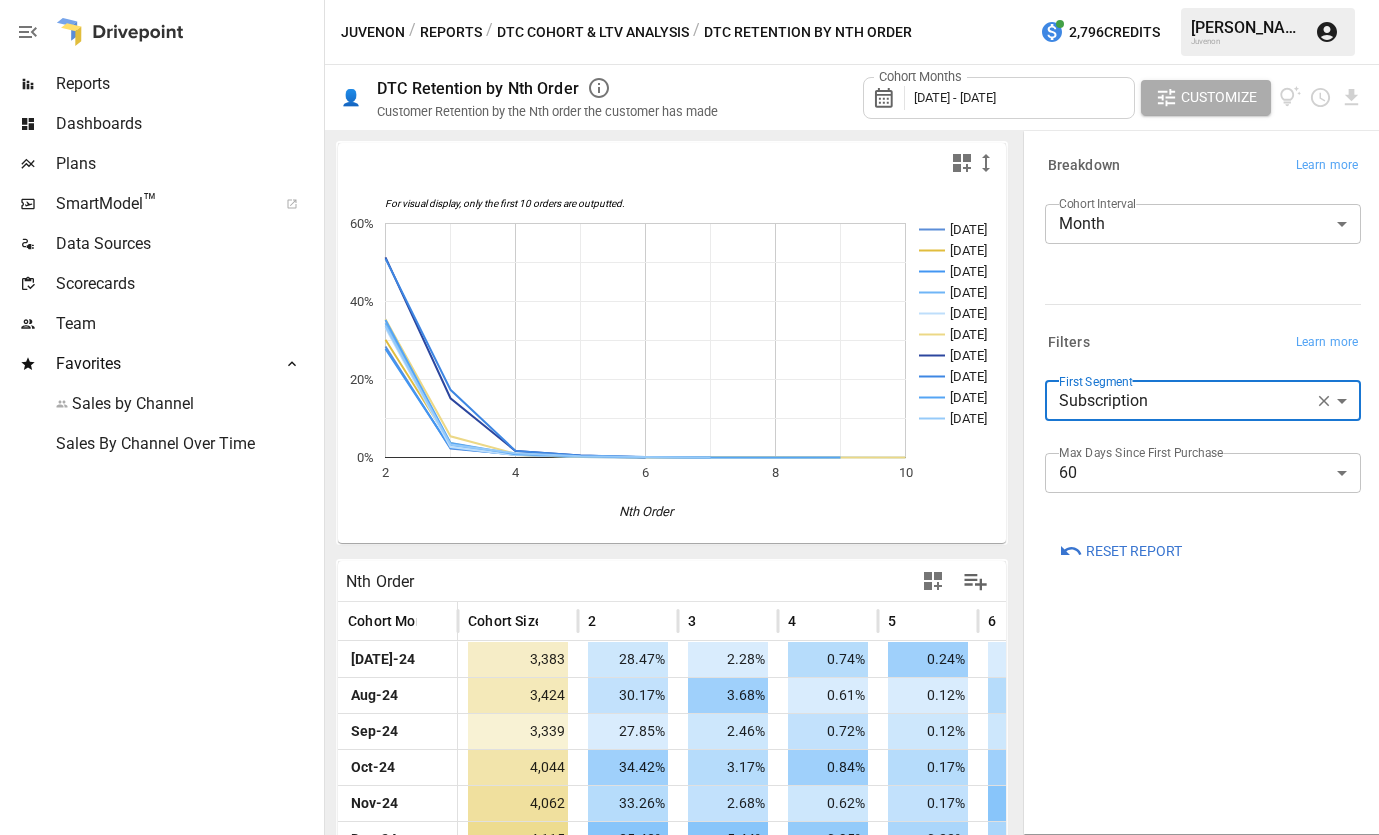 click on "Reports Dashboards Plans SmartModel ™ Data Sources Scorecards Team Favorites Sales by Channel Sales By Channel Over Time Juvenon / Reports / DTC Cohort & LTV Analysis / DTC Retention by Nth Order 2,796  Credits Nathan H. Juvenon 👤 DTC Retention by Nth Order Customer Retention by the Nth order the customer has made Cohort Months July 2024 - June 2025 Customize For visual display, only the first 10 orders are outputted. Jul 24 Aug 24 Sep 24 Oct 24 Nov 24 Dec 24 Jan 25 Feb 25 Mar 25 Apr 25 2 4 6 8 10 0% 20% 40% 60% Nth Order 60%                                                            Nth Order Cohort Month  Cohort Size   2   3   4   5   6   7   8 Jul-24 3,383 28.47% 2.28% 0.74% 0.24% 0.03% Aug-24 3,424 30.17% 3.68% 0.61% 0.12% 0.06% 0.03% Sep-24 3,339 27.85% 2.46% 0.72% 0.12% 0.03% Oct-24 4,044 34.42% 3.17% 0.84% 0.17% 0.07% 0.05% 0.02% Nov-24 4,062 33.26% 2.68% 0.62% 0.17% 0.15% 0.07% 0.07% Dec-24 4,115 35.43% 5.44% 0.95% 0.22% 0.07% 0.05% 0.05% Jan-25 4,793 51.30% 15.19%" at bounding box center (689, 0) 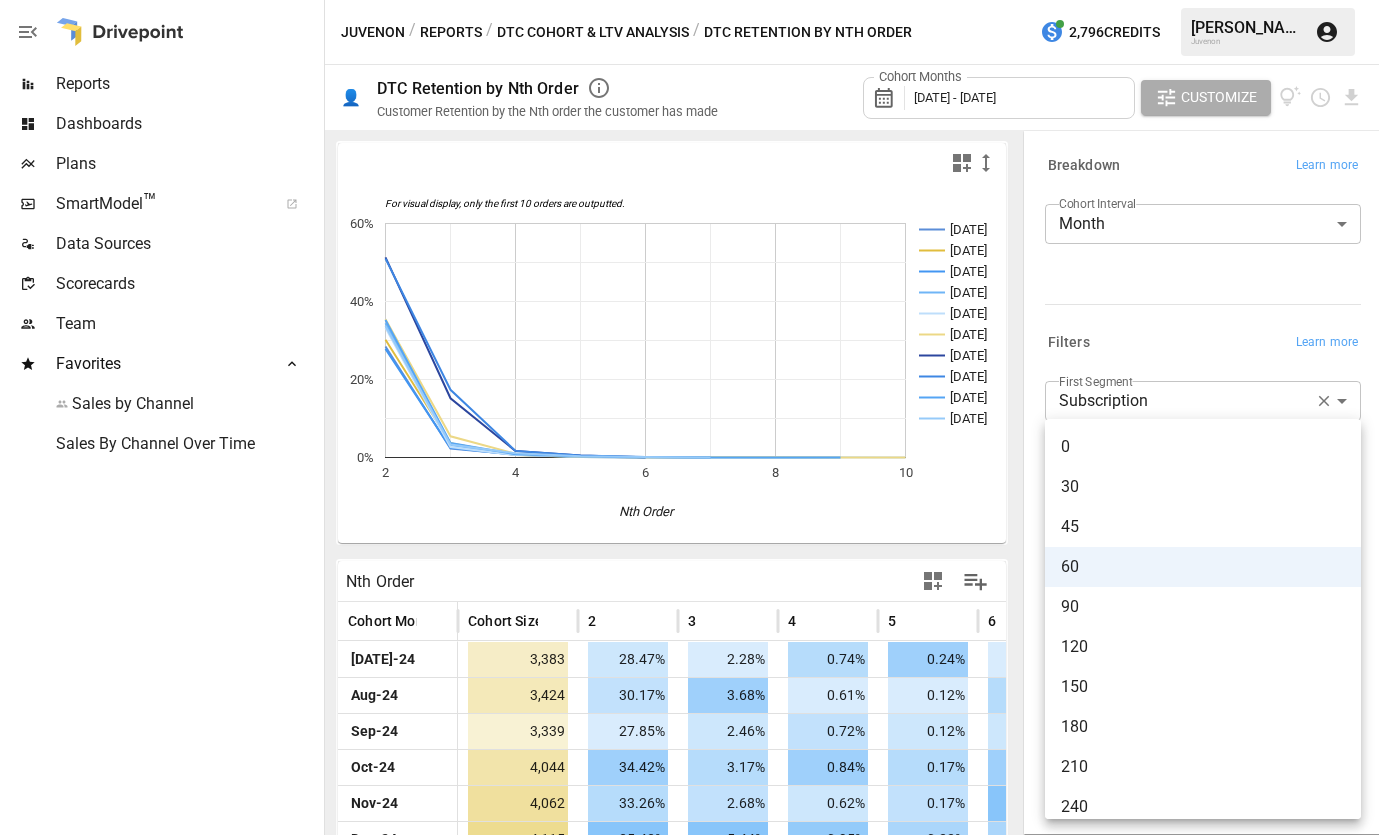click on "30" at bounding box center (1203, 487) 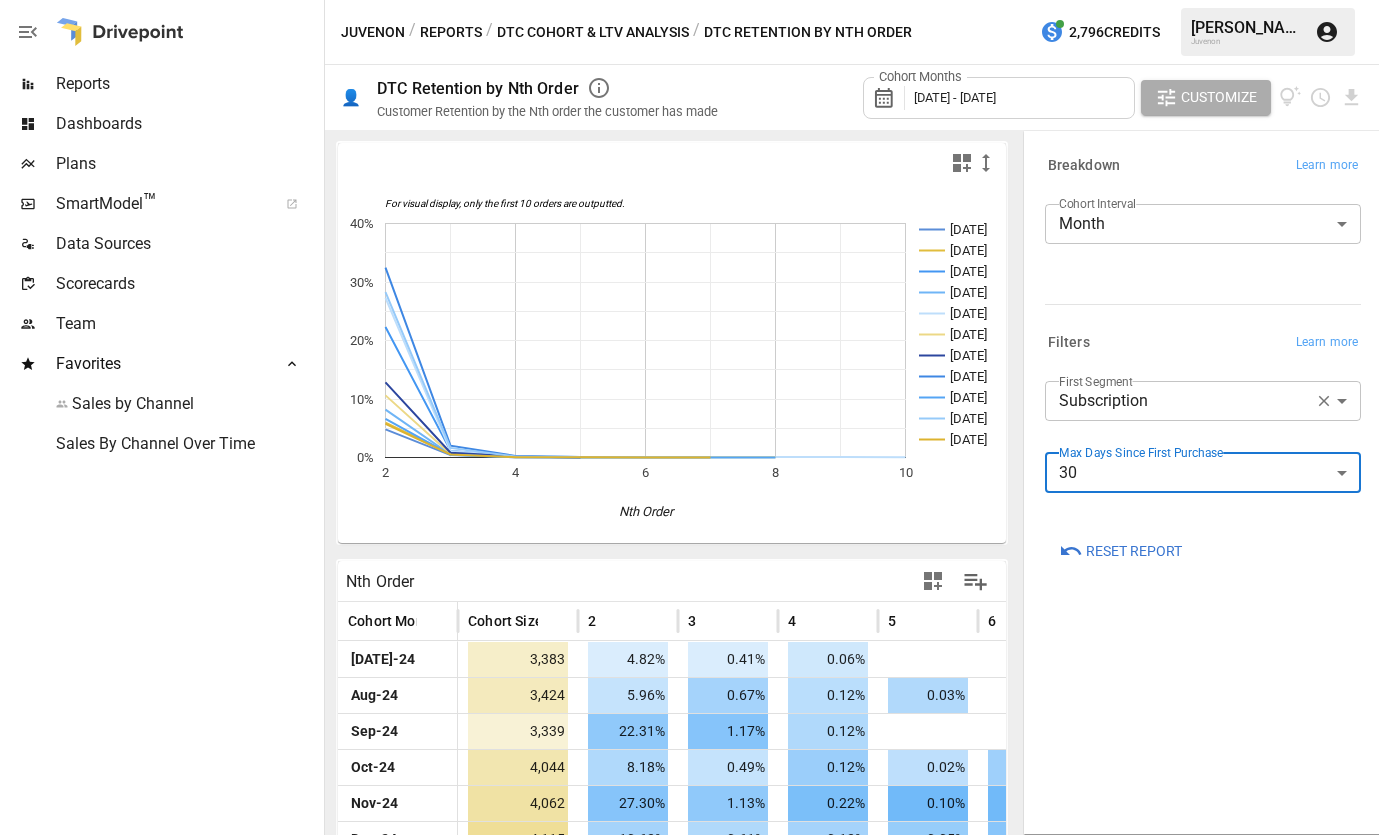 click on "Reports Dashboards Plans SmartModel ™ Data Sources Scorecards Team Favorites Sales by Channel Sales By Channel Over Time Juvenon / Reports / DTC Cohort & LTV Analysis / DTC Retention by Nth Order 2,796  Credits Nathan H. Juvenon 👤 DTC Retention by Nth Order Customer Retention by the Nth order the customer has made Cohort Months July 2024 - June 2025 Customize For visual display, only the first 10 orders are outputted. Jul 24 Aug 24 Sep 24 Oct 24 Nov 24 Dec 24 Jan 25 Feb 25 Mar 25 Apr 25 May 25 2 4 6 8 10 0% 10% 20% 30% 40% Nth Order May 25                                                            Nth Order Cohort Month  Cohort Size   2   3   4   5   6   7   8 Jul-24 3,383 4.82% 0.41% 0.06% Aug-24 3,424 5.96% 0.67% 0.12% 0.03% Sep-24 3,339 22.31% 1.17% 0.12% Oct-24 4,044 8.18% 0.49% 0.12% 0.02% 0.02% 0.02% Nov-24 4,062 27.30% 1.13% 0.22% 0.10% 0.07% 0.07% 0.07% Dec-24 4,115 10.62% 0.61% 0.12% 0.05% 0.05% 0.02% 0.02% Jan-25 4,793 12.85% 0.81% 0.19% 0.02% Feb-25 4,650 32.47%" at bounding box center (689, 0) 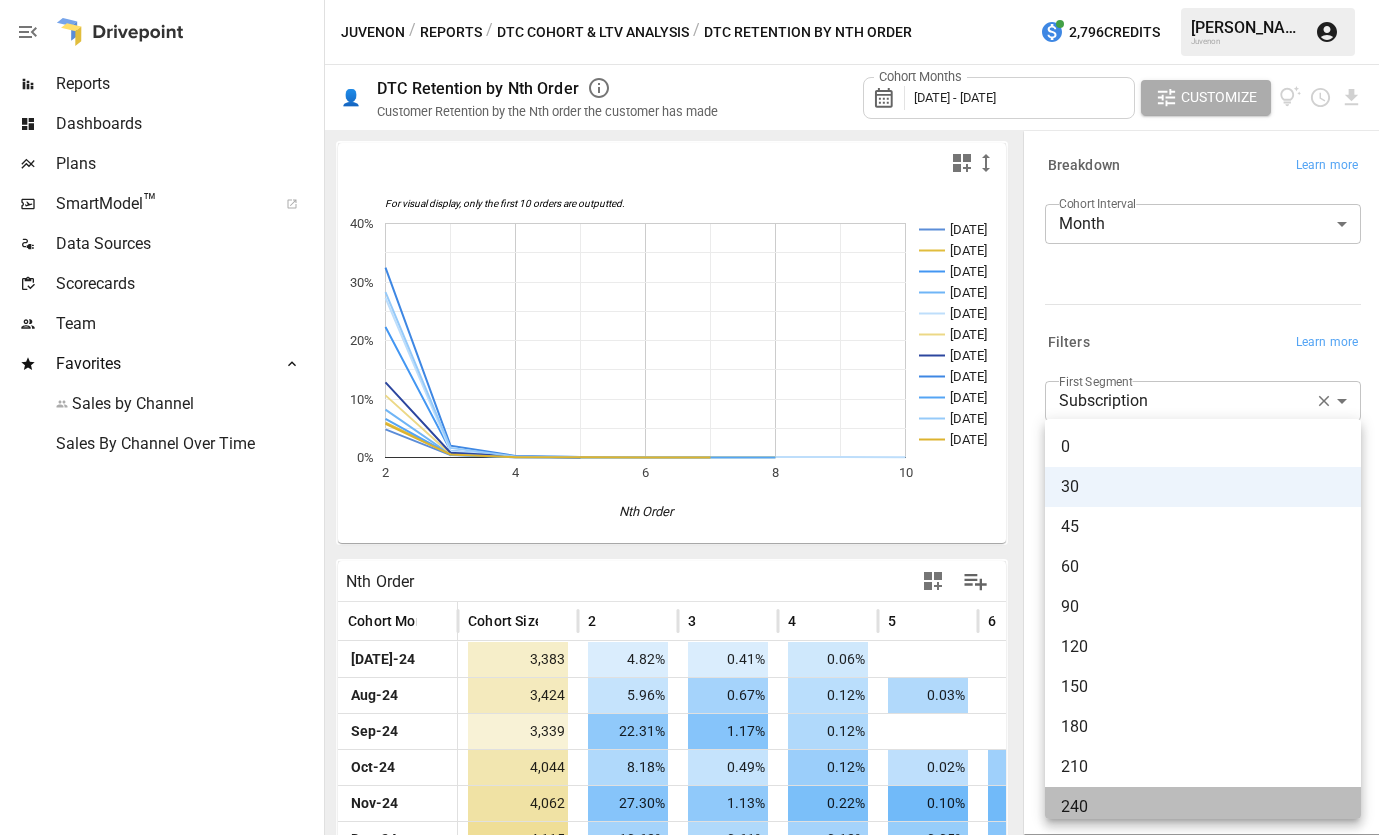 click on "240" at bounding box center [1203, 807] 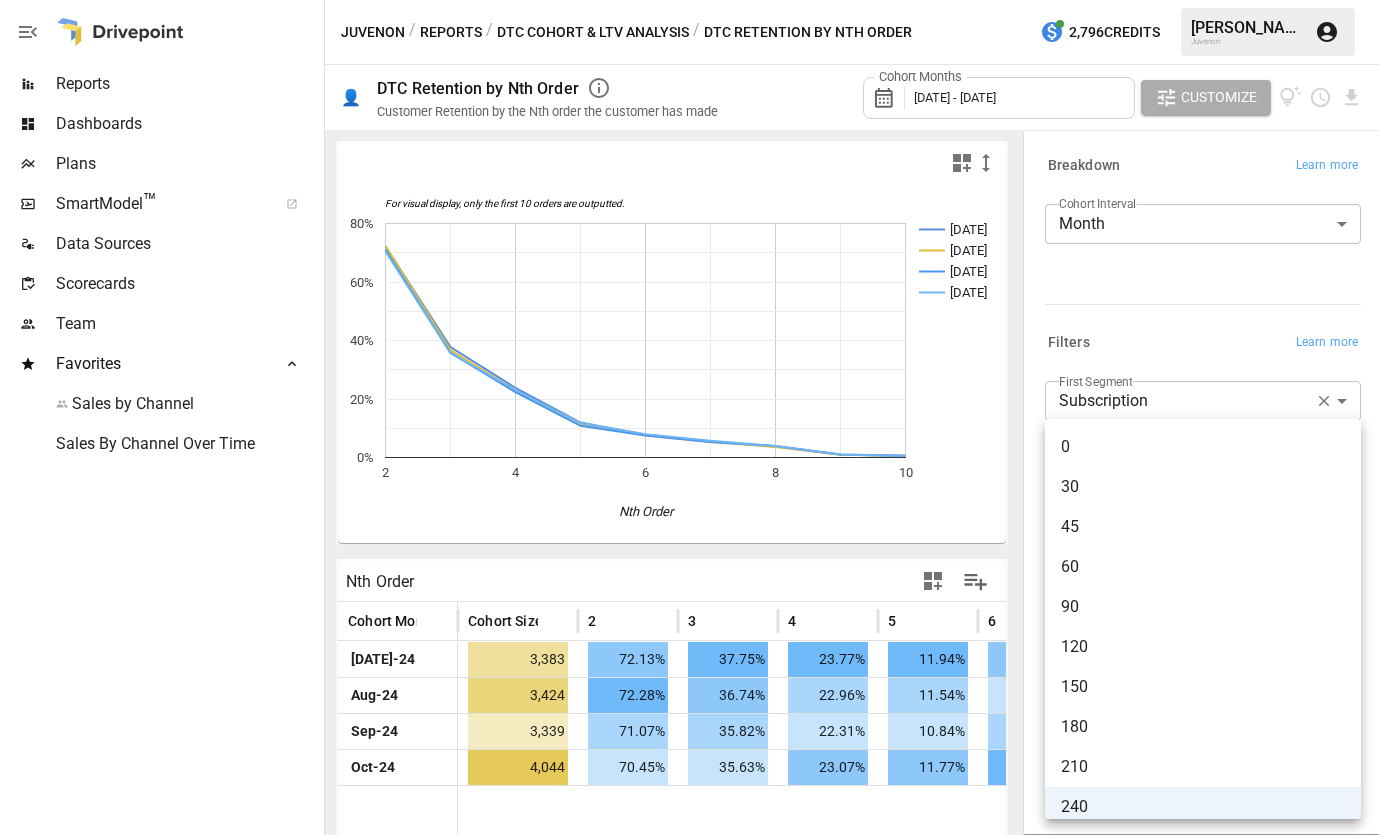 click on "**********" at bounding box center [689, 0] 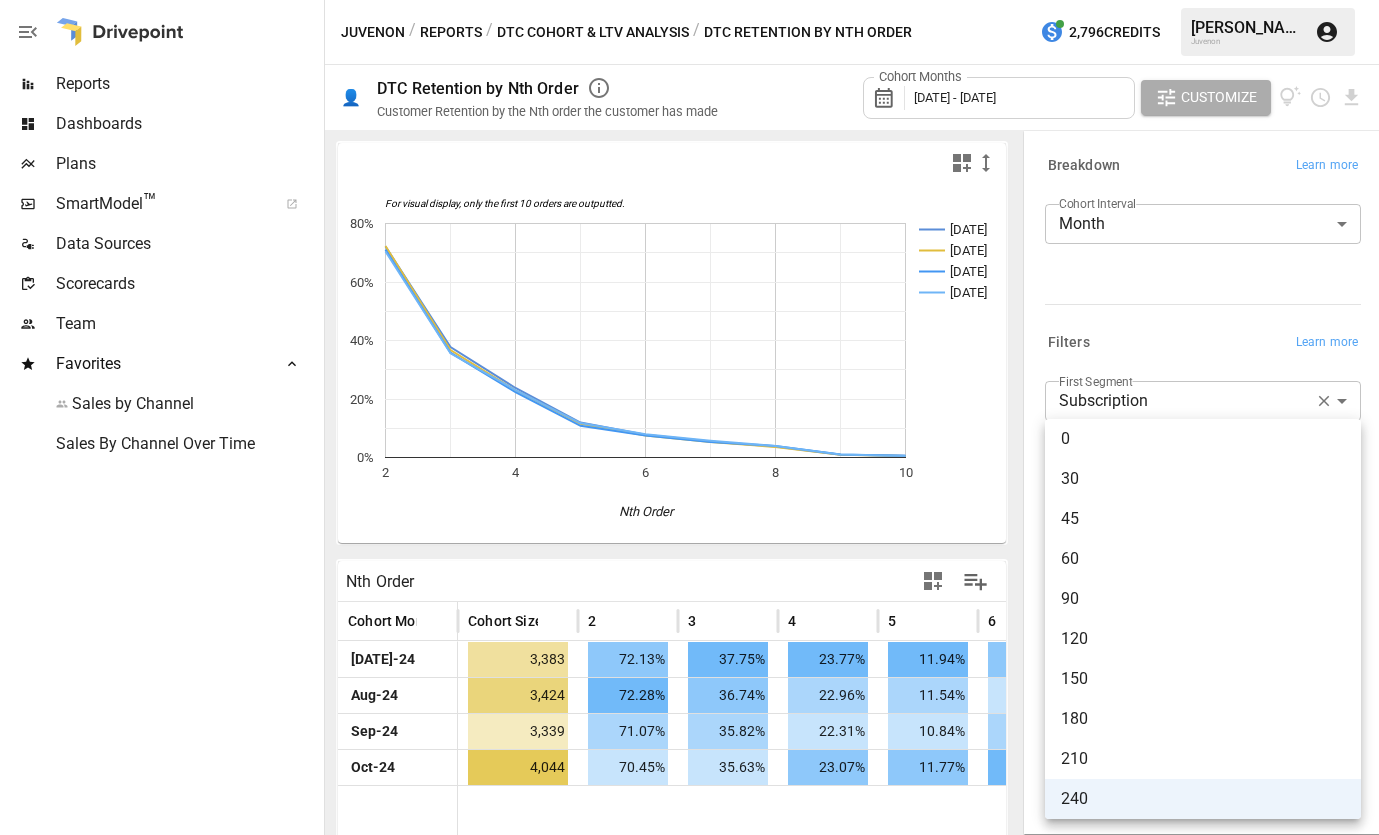 click on "120" at bounding box center (1203, 639) 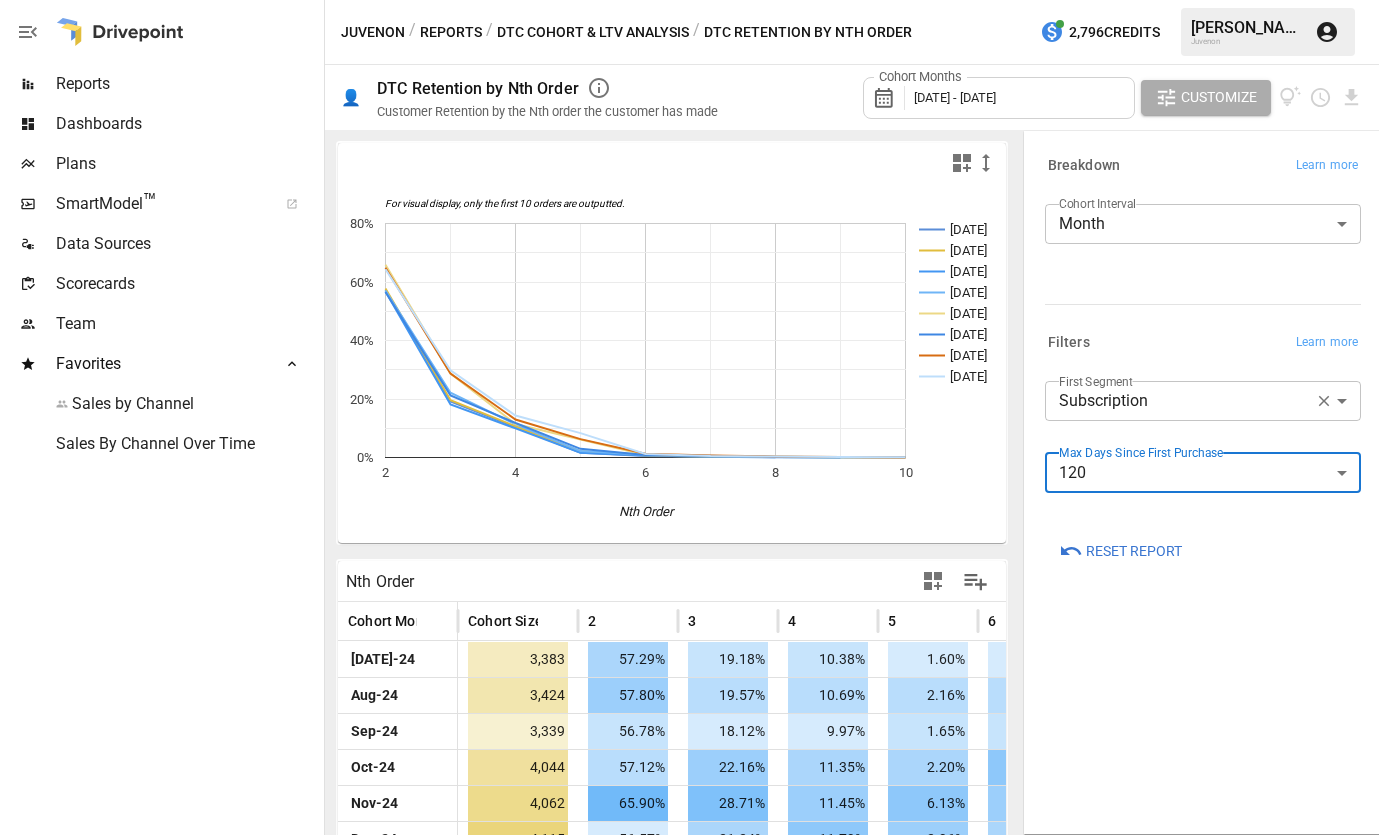 click on "Reports Dashboards Plans SmartModel ™ Data Sources Scorecards Team Favorites Sales by Channel Sales By Channel Over Time Juvenon / Reports / DTC Cohort & LTV Analysis / DTC Retention by Nth Order 2,796  Credits Nathan H. Juvenon 👤 DTC Retention by Nth Order Customer Retention by the Nth order the customer has made Cohort Months July 2024 - June 2025 Customize For visual display, only the first 10 orders are outputted. Jul 24 Aug 24 Sep 24 Oct 24 Nov 24 Dec 24 Jan 25 Feb 25 2 4 6 8 10 0% 20% 40% 60% 80% Nth Order 80%                                                            Nth Order Cohort Month  Cohort Size   2   3   4   5   6   7   8 Jul-24 3,383 57.29% 19.18% 10.38% 1.60% 0.53% 0.33% 0.12% Aug-24 3,424 57.80% 19.57% 10.69% 2.16% 0.67% 0.26% 0.18% Sep-24 3,339 56.78% 18.12% 9.97% 1.65% 0.66% 0.24% 0.06% Oct-24 4,044 57.12% 22.16% 11.35% 2.20% 0.96% 0.59% 0.22% Nov-24 4,062 65.90% 28.71% 11.45% 6.13% 0.89% 0.42% 0.22% Dec-24 4,115 56.57% 21.24% 11.79% 2.96% 0.85% 0.41% ​" at bounding box center (689, 0) 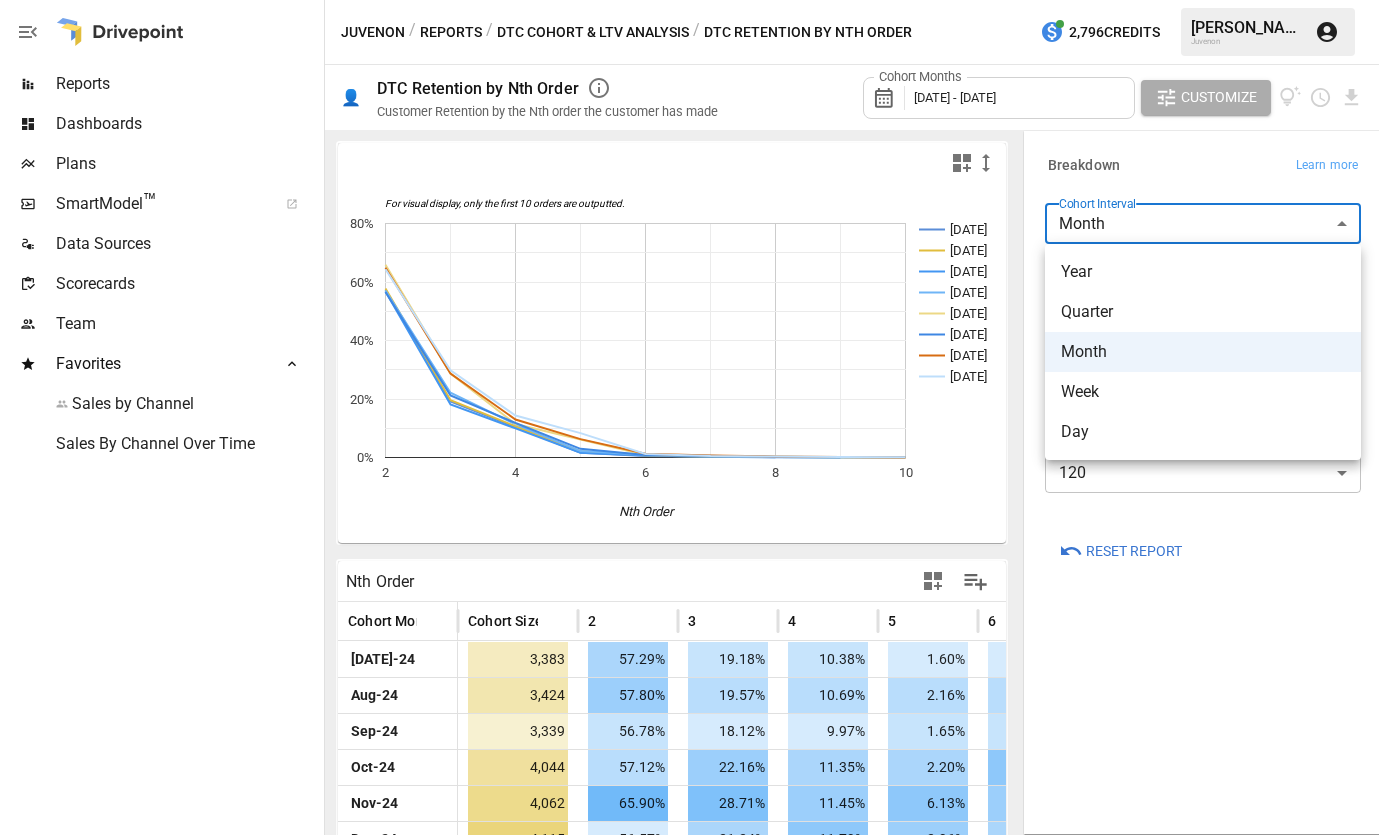 click at bounding box center [689, 417] 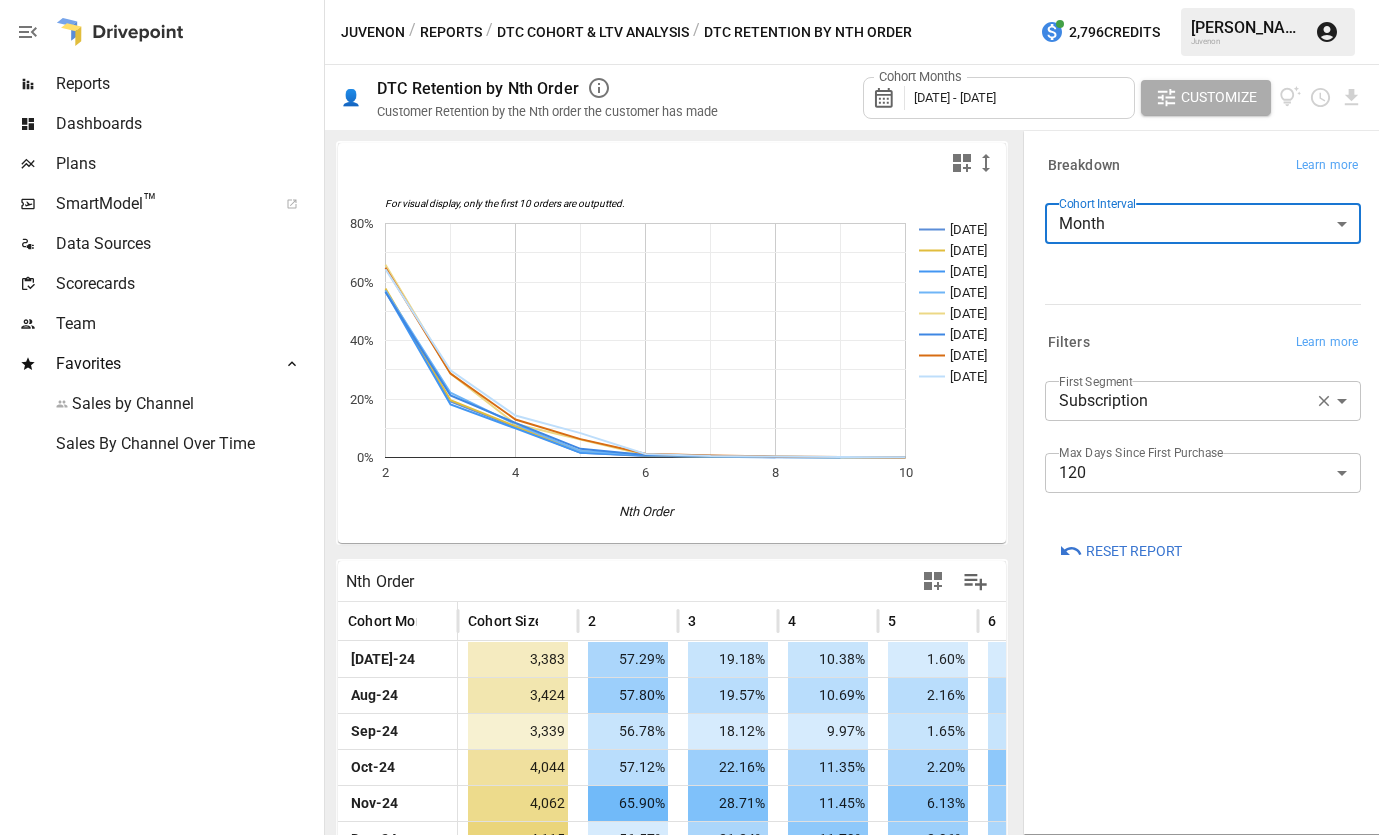 click on "Reports Dashboards Plans SmartModel ™ Data Sources Scorecards Team Favorites Sales by Channel Sales By Channel Over Time Juvenon / Reports / DTC Cohort & LTV Analysis / DTC Retention by Nth Order 2,796  Credits Nathan H. Juvenon 👤 DTC Retention by Nth Order Customer Retention by the Nth order the customer has made Cohort Months July 2024 - June 2025 Customize For visual display, only the first 10 orders are outputted. Jul 24 Aug 24 Sep 24 Oct 24 Nov 24 Dec 24 Jan 25 Feb 25 2 4 6 8 10 0% 20% 40% 60% 80% Nth Order 80%                                                            Nth Order Cohort Month  Cohort Size   2   3   4   5   6   7   8 Jul-24 3,383 57.29% 19.18% 10.38% 1.60% 0.53% 0.33% 0.12% Aug-24 3,424 57.80% 19.57% 10.69% 2.16% 0.67% 0.26% 0.18% Sep-24 3,339 56.78% 18.12% 9.97% 1.65% 0.66% 0.24% 0.06% Oct-24 4,044 57.12% 22.16% 11.35% 2.20% 0.96% 0.59% 0.22% Nov-24 4,062 65.90% 28.71% 11.45% 6.13% 0.89% 0.42% 0.22% Dec-24 4,115 56.57% 21.24% 11.79% 2.96% 0.85% 0.41% ​" at bounding box center (689, 0) 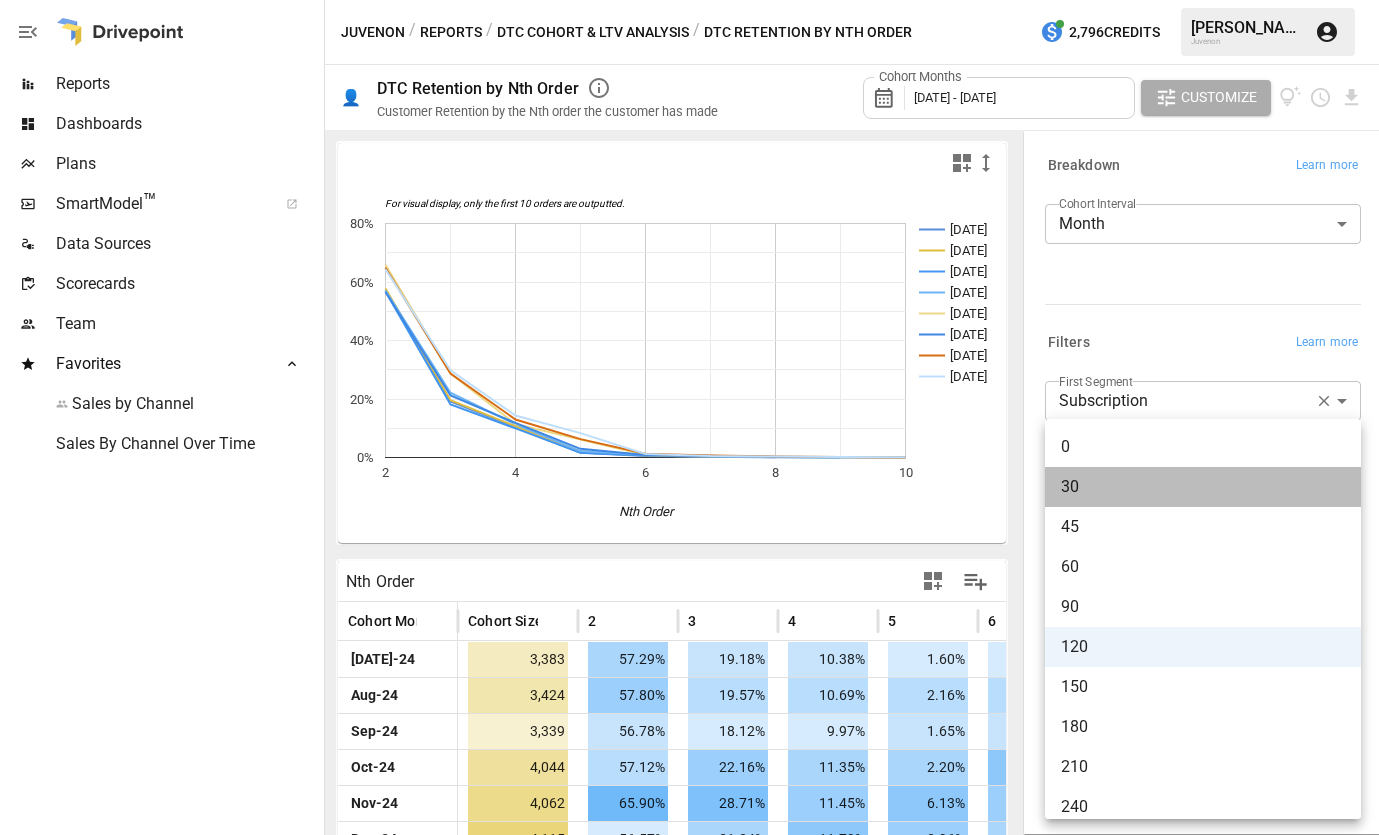 click on "30" at bounding box center [1203, 487] 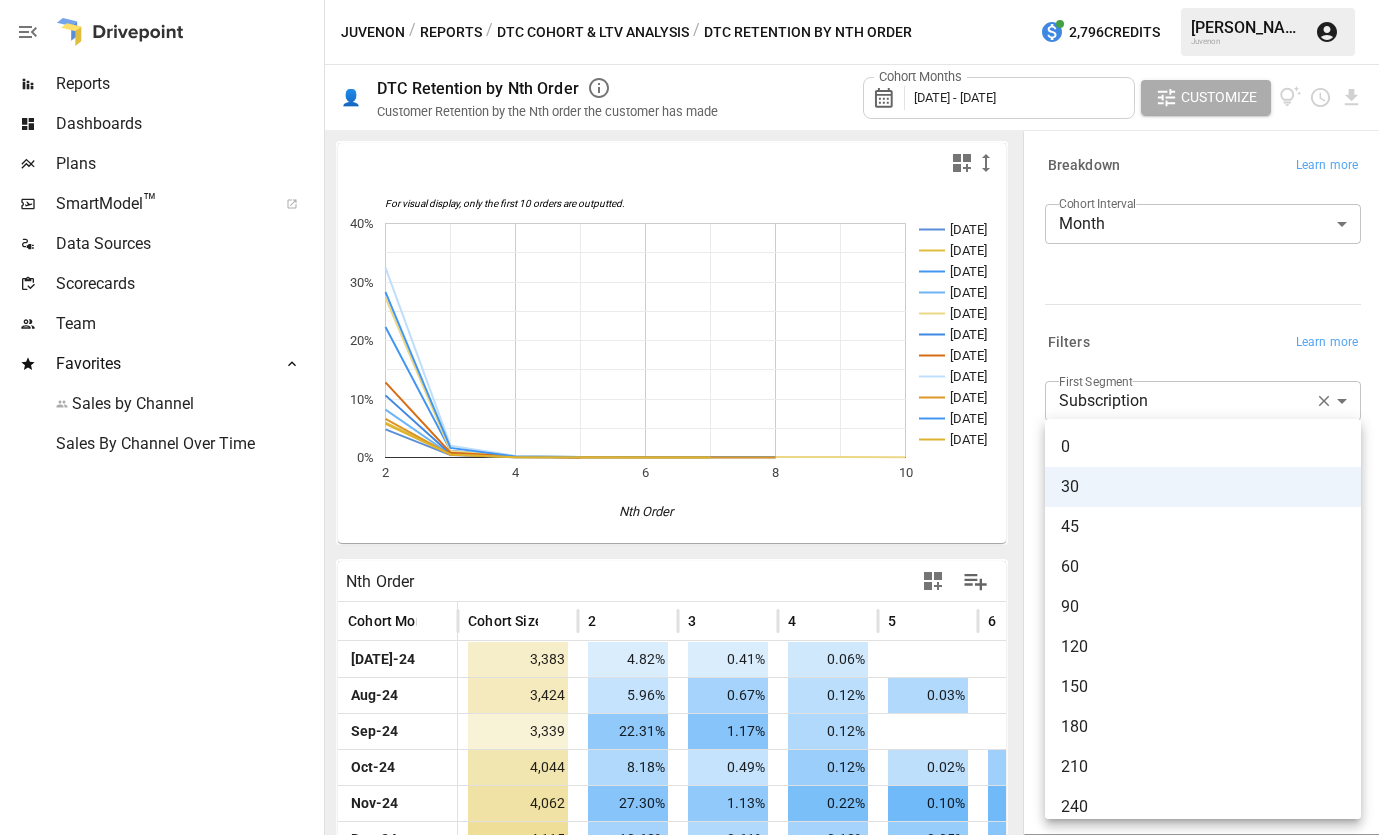 click on "Reports Dashboards Plans SmartModel ™ Data Sources Scorecards Team Favorites Sales by Channel Sales By Channel Over Time Juvenon / Reports / DTC Cohort & LTV Analysis / DTC Retention by Nth Order 2,796  Credits Nathan H. Juvenon 👤 DTC Retention by Nth Order Customer Retention by the Nth order the customer has made Cohort Months July 2024 - June 2025 Customize For visual display, only the first 10 orders are outputted. Jul 24 Aug 24 Sep 24 Oct 24 Nov 24 Dec 24 Jan 25 Feb 25 Mar 25 Apr 25 May 25 2 4 6 8 10 0% 10% 20% 30% 40% Nth Order 80%                                                            Nth Order Cohort Month  Cohort Size   2   3   4   5   6   7   8 Jul-24 3,383 4.82% 0.41% 0.06% Aug-24 3,424 5.96% 0.67% 0.12% 0.03% Sep-24 3,339 22.31% 1.17% 0.12% Oct-24 4,044 8.18% 0.49% 0.12% 0.02% 0.02% 0.02% Nov-24 4,062 27.30% 1.13% 0.22% 0.10% 0.07% 0.07% 0.07% Dec-24 4,115 10.62% 0.61% 0.12% 0.05% 0.05% 0.02% 0.02% Jan-25 4,793 12.85% 0.81% 0.19% 0.02% Feb-25 4,650 32.47% ​" at bounding box center [689, 0] 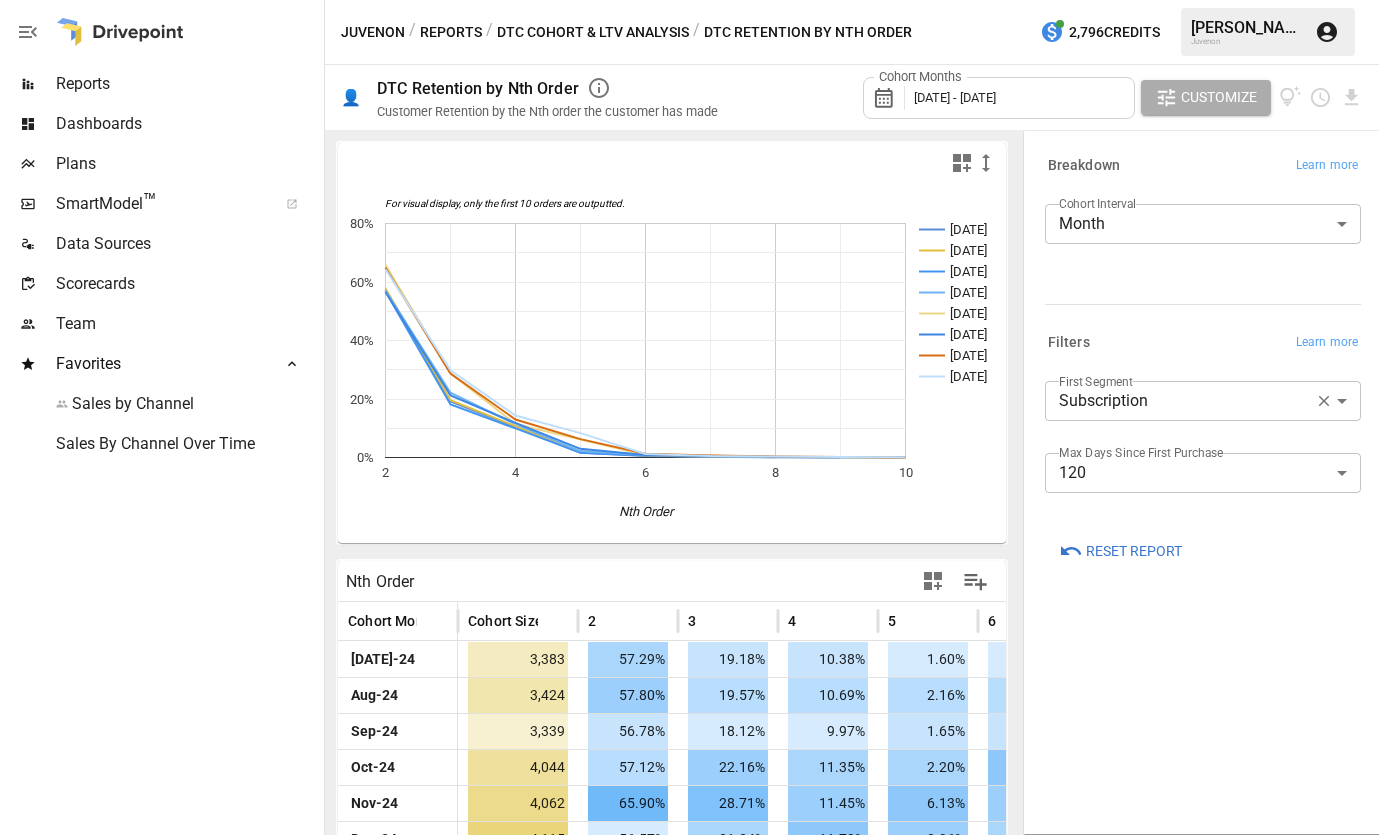 click on "DTC Cohort & LTV Analysis" at bounding box center (593, 32) 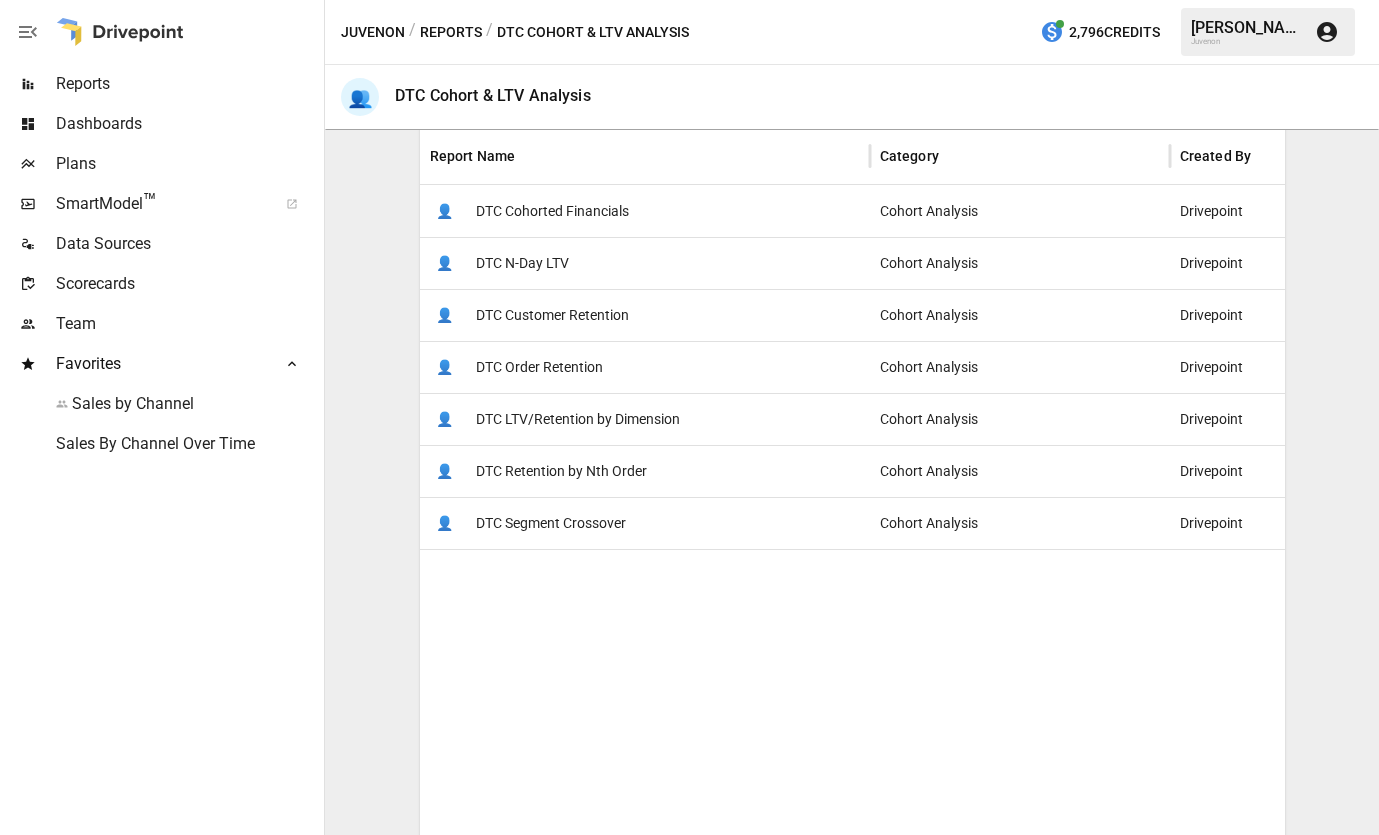 scroll, scrollTop: 395, scrollLeft: 0, axis: vertical 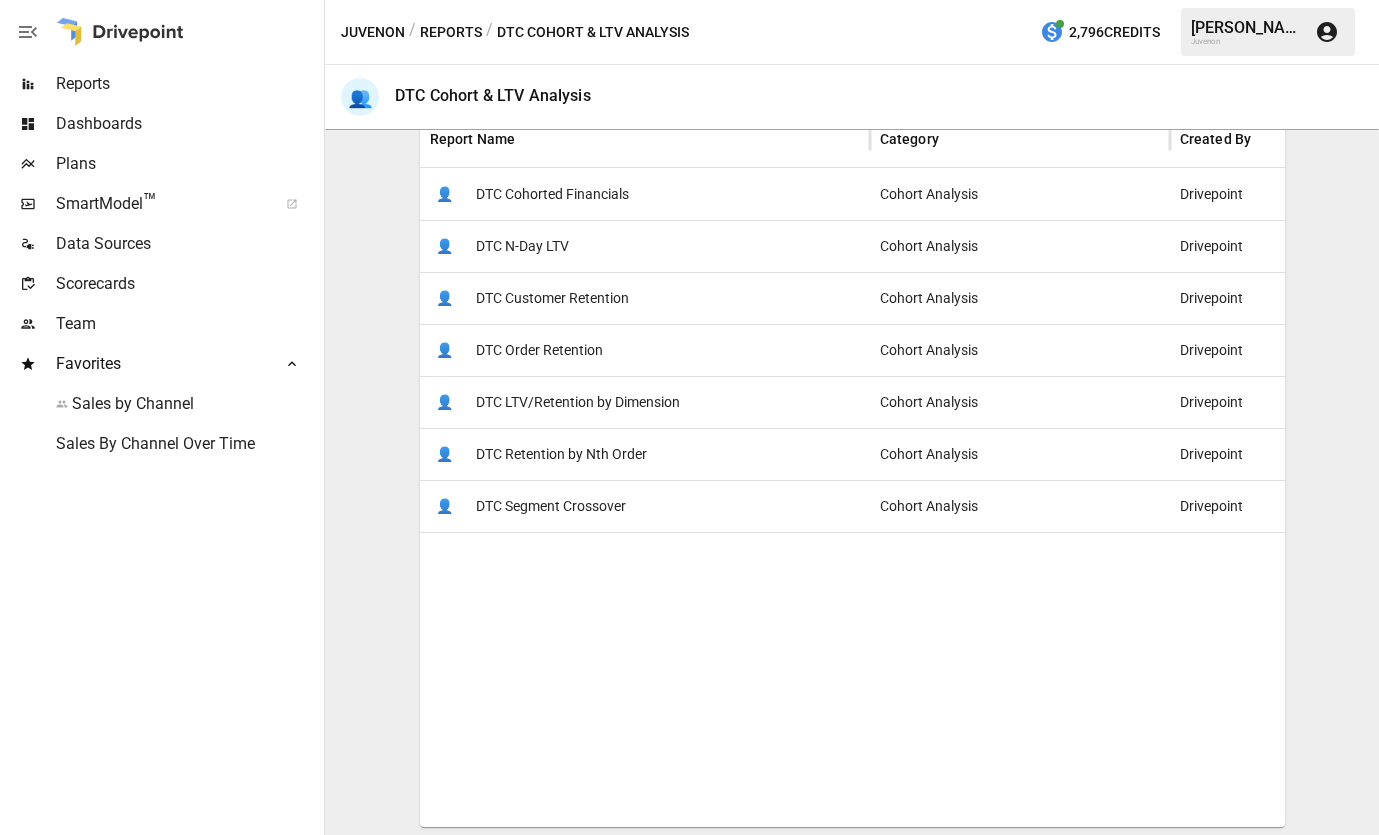click on "DTC Segment Crossover" at bounding box center (551, 506) 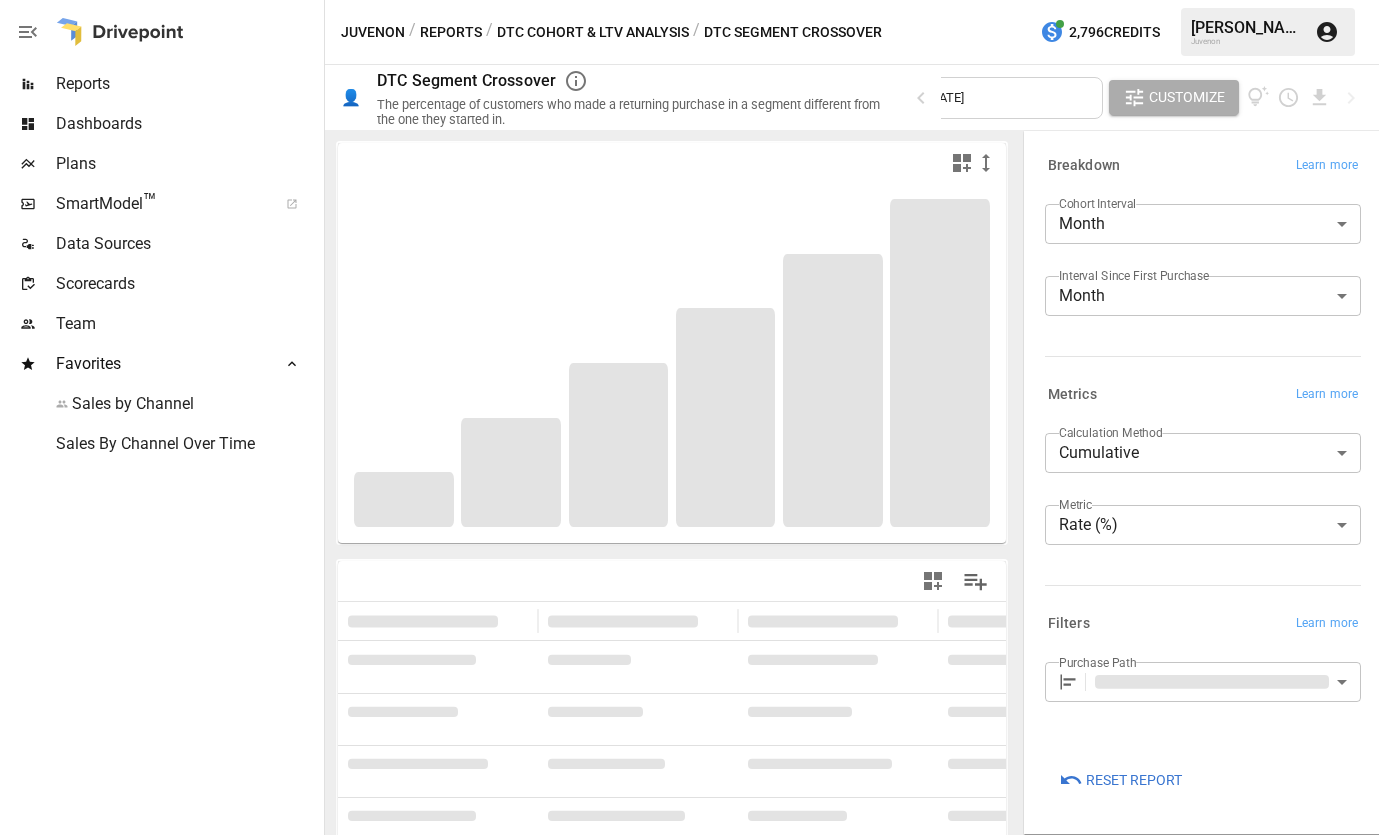 type on "**********" 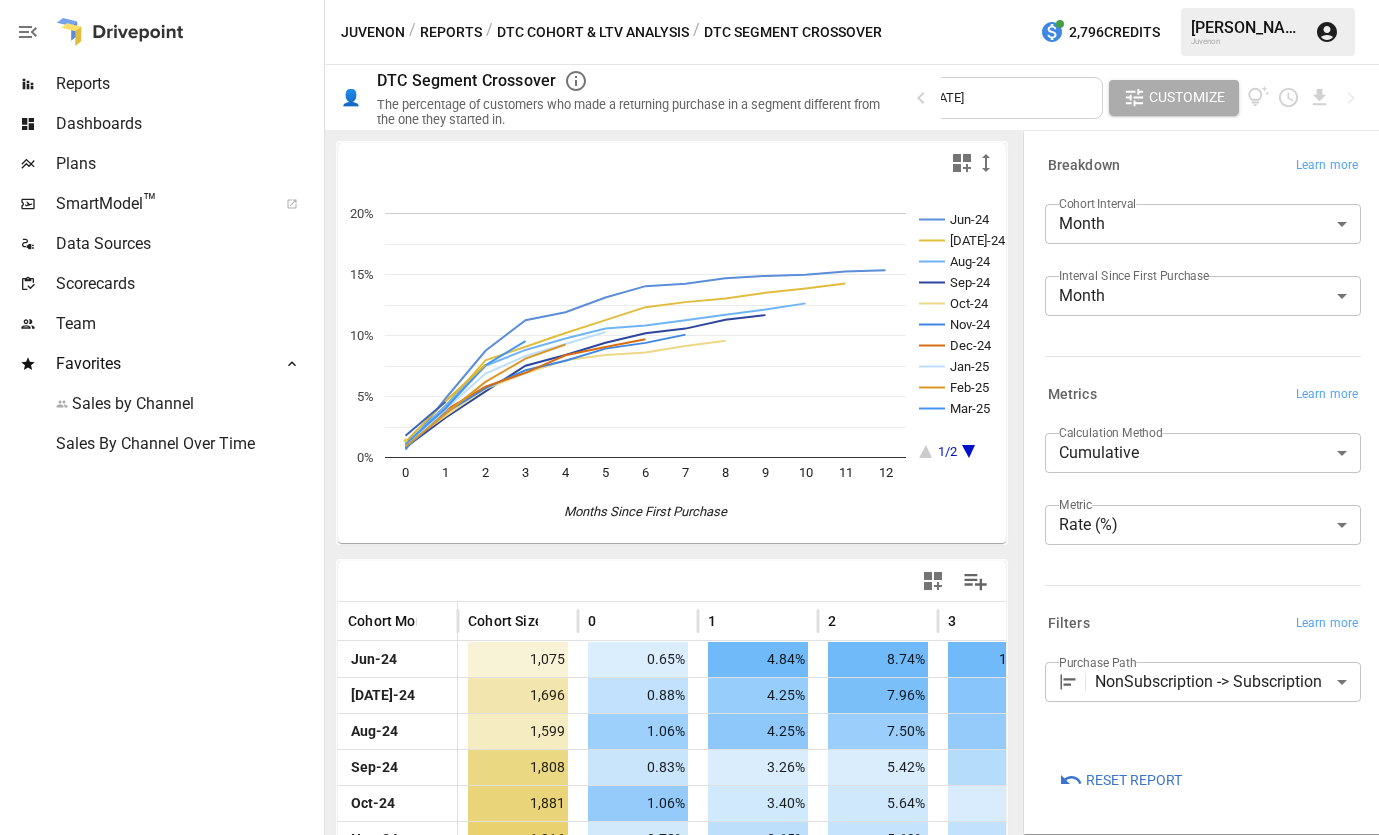 click on "Reports Dashboards Plans SmartModel ™ Data Sources Scorecards Team Favorites Sales by Channel Sales By Channel Over Time Juvenon / Reports / DTC Cohort & LTV Analysis / DTC Segment Crossover 2,796  Credits Nathan H. Juvenon 👤 DTC Segment Crossover The percentage of customers who made a returning purchase in a segment different from the one they started in. Cohort Months June 2024 - June 2025 Customize Jun-24 Jul-24 Aug-24 Sep-24 Oct-24 Nov-24 Dec-24 Jan-25 Feb-25 Mar-25 1/2 0 1 2 3 4 5 6 7 8 9 10 11 12 0% 5% 10% 15% 20% Months Since First Purchase 0/0 Cohort Month  Cohort Size   0   1   2   3   4   5 Jun-24 1,075 0.65% 4.84% 8.74% 11.26% 11.91% 13.12% Jul-24 1,696 0.88% 4.25% 7.96% 9.08% 10.20% 11.26% Aug-24 1,599 1.06% 4.25% 7.50% 8.82% 9.76% 10.57% Sep-24 1,808 0.83% 3.26% 5.42% 7.52% 8.41% 9.40% Oct-24 1,881 1.06% 3.40% 5.64% 6.91% 7.97% 8.40% Nov-24 1,916 0.78% 3.65% 5.69% 7.15% 7.93% 8.92% Dec-24 1,600 1.06% 3.88% 5.81% 6.94% 8.38% 9.06% Jan-25 1,731 0.92% 3.93% 6.87% 8.32% 9.30% 10.28% Feb-25 1,566" at bounding box center (689, 0) 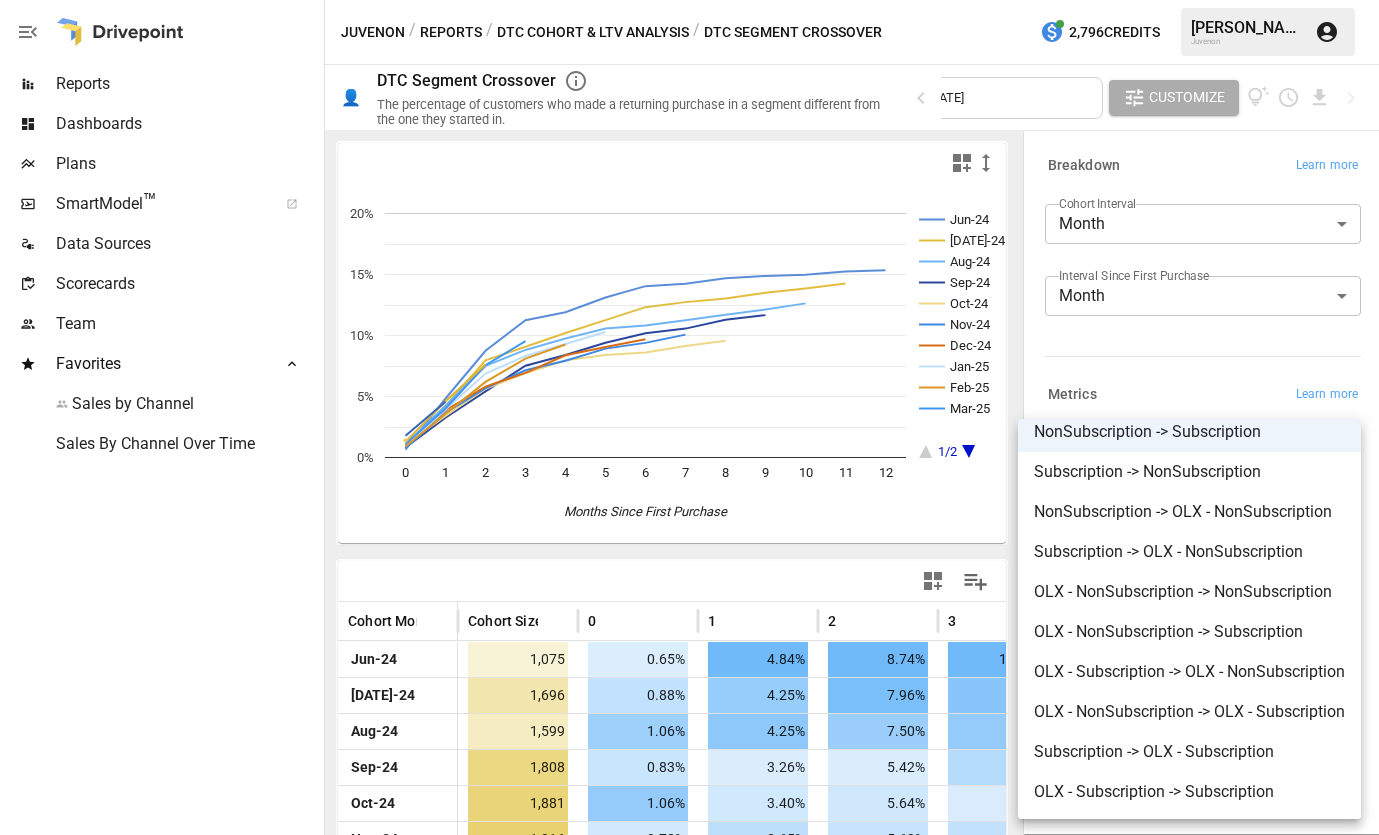 scroll, scrollTop: 0, scrollLeft: 0, axis: both 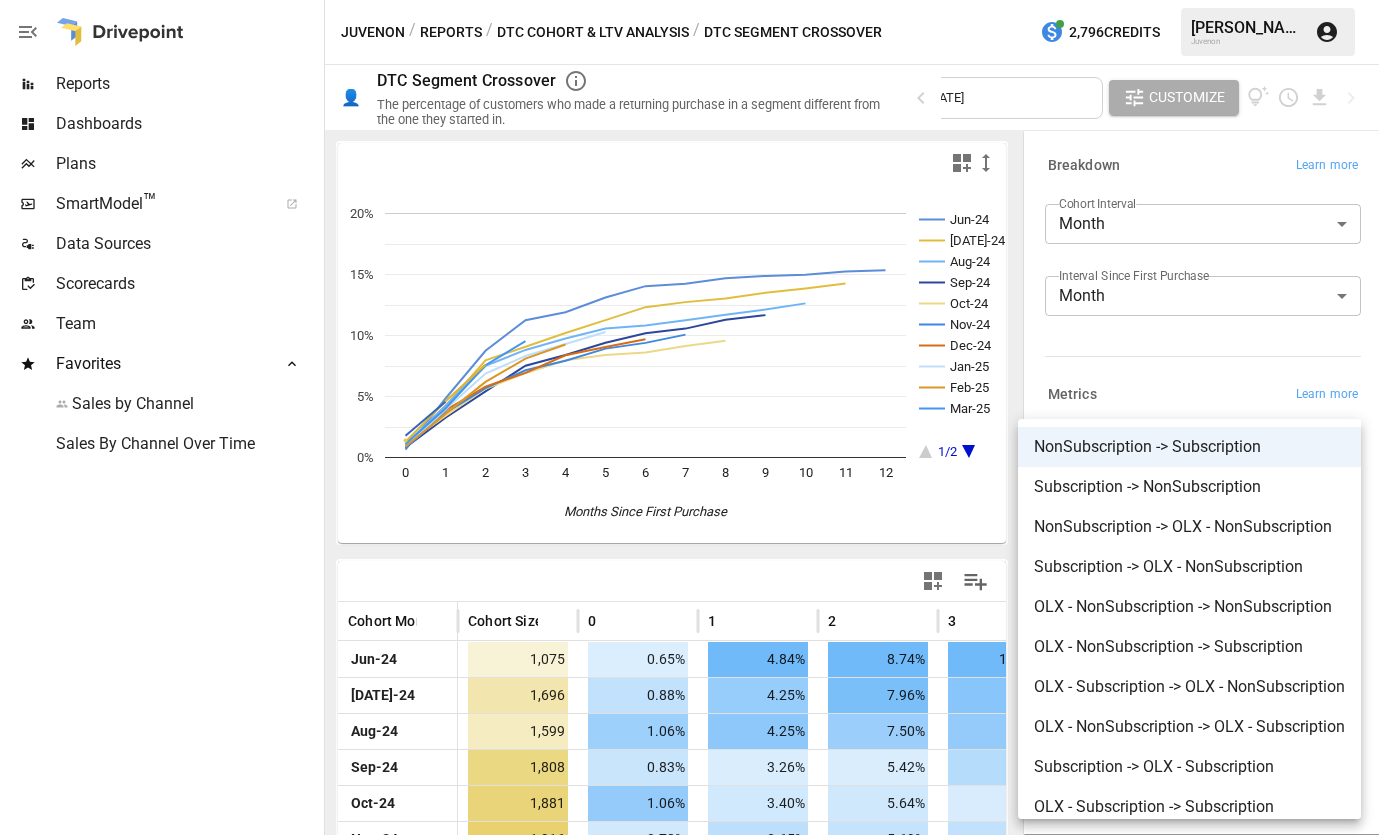 click at bounding box center (689, 417) 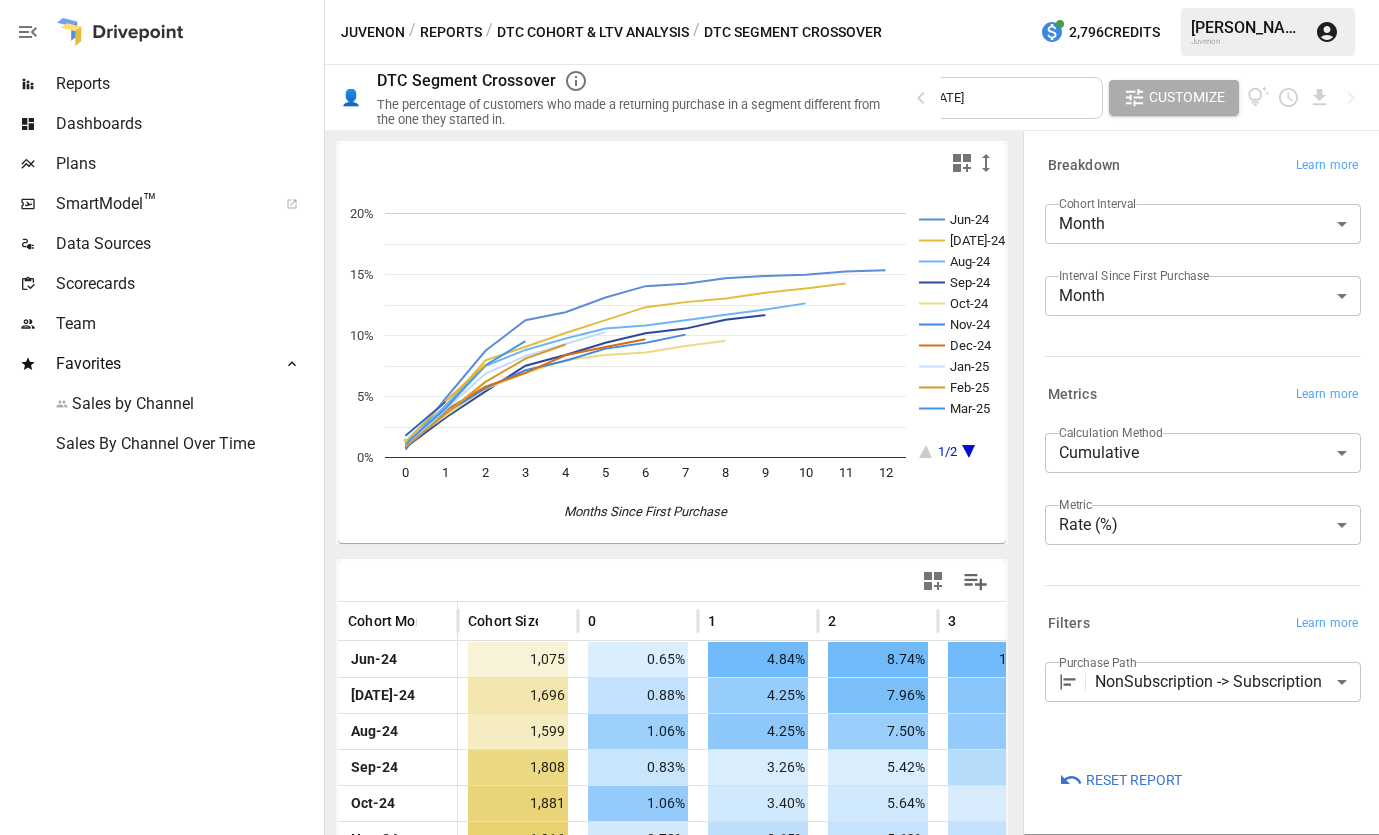 click on "Reports" at bounding box center [451, 32] 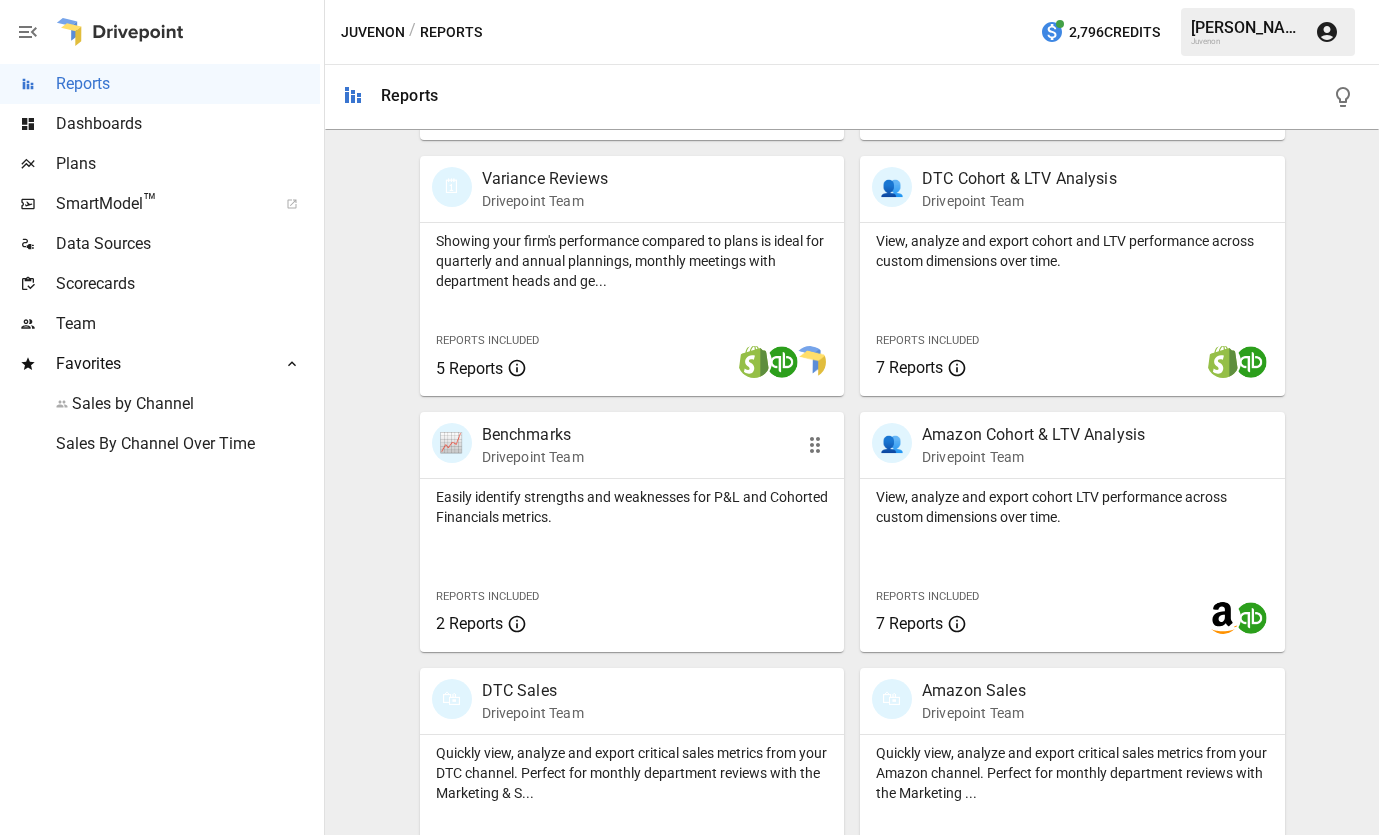 scroll, scrollTop: 715, scrollLeft: 0, axis: vertical 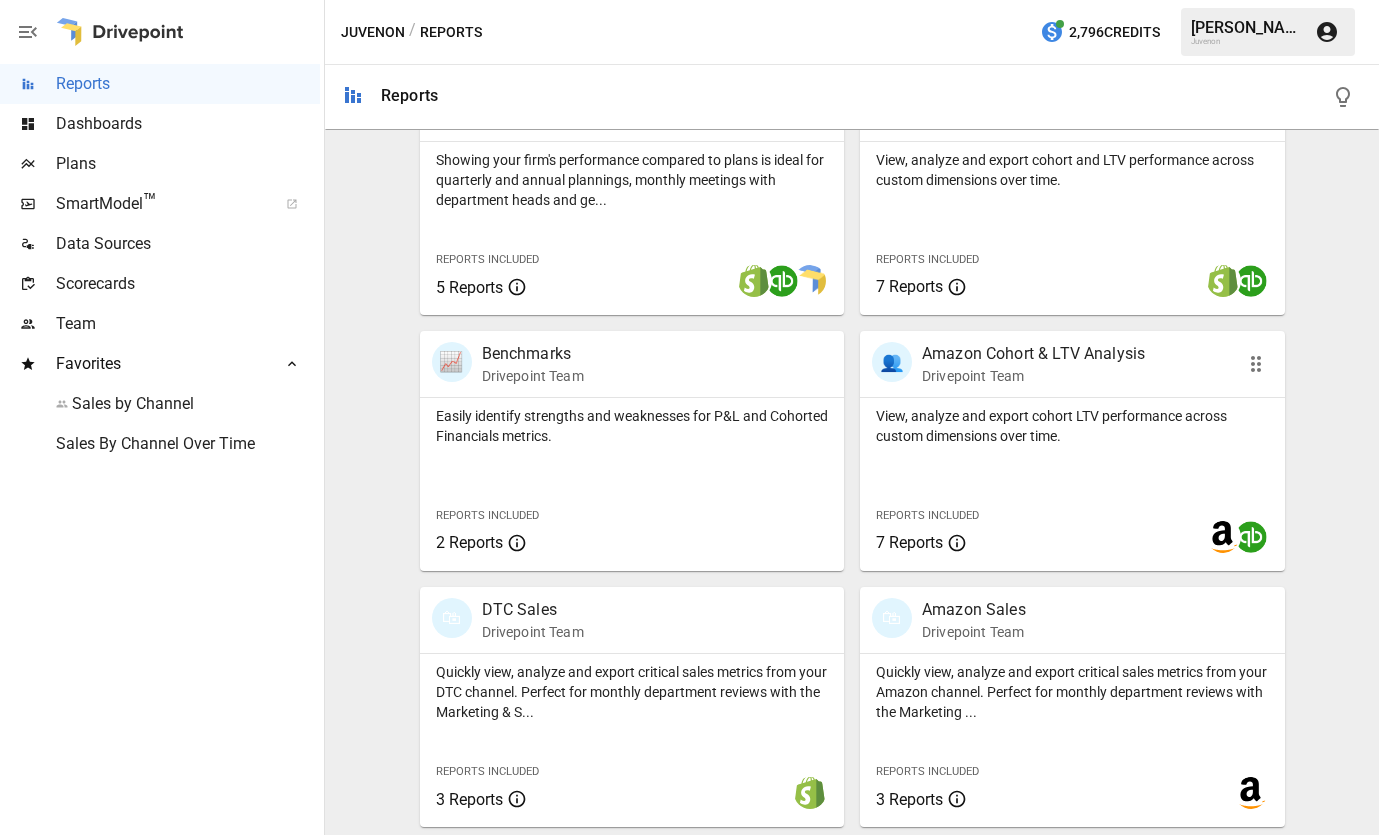 click on "Amazon Cohort & LTV Analysis" at bounding box center (1033, 354) 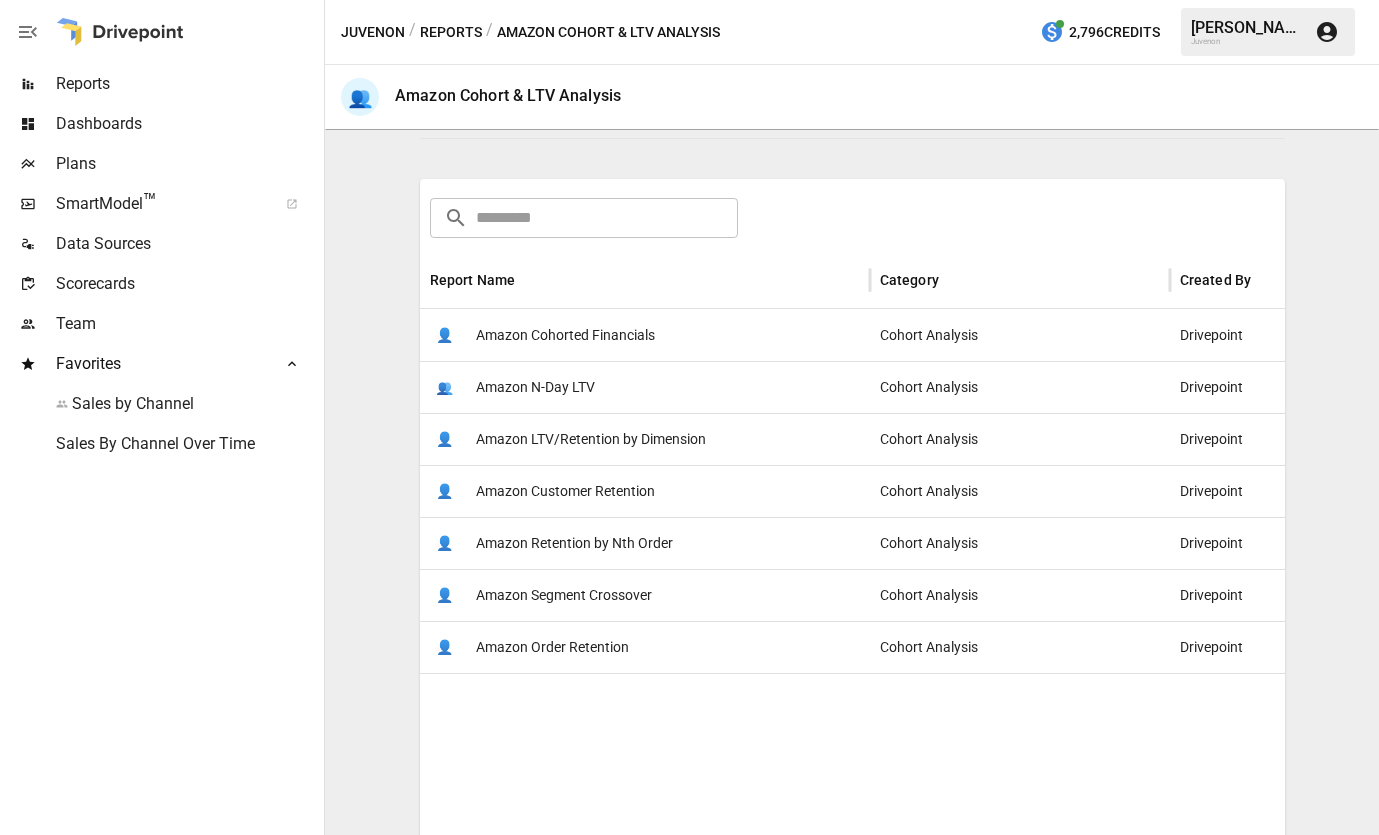 scroll, scrollTop: 255, scrollLeft: 0, axis: vertical 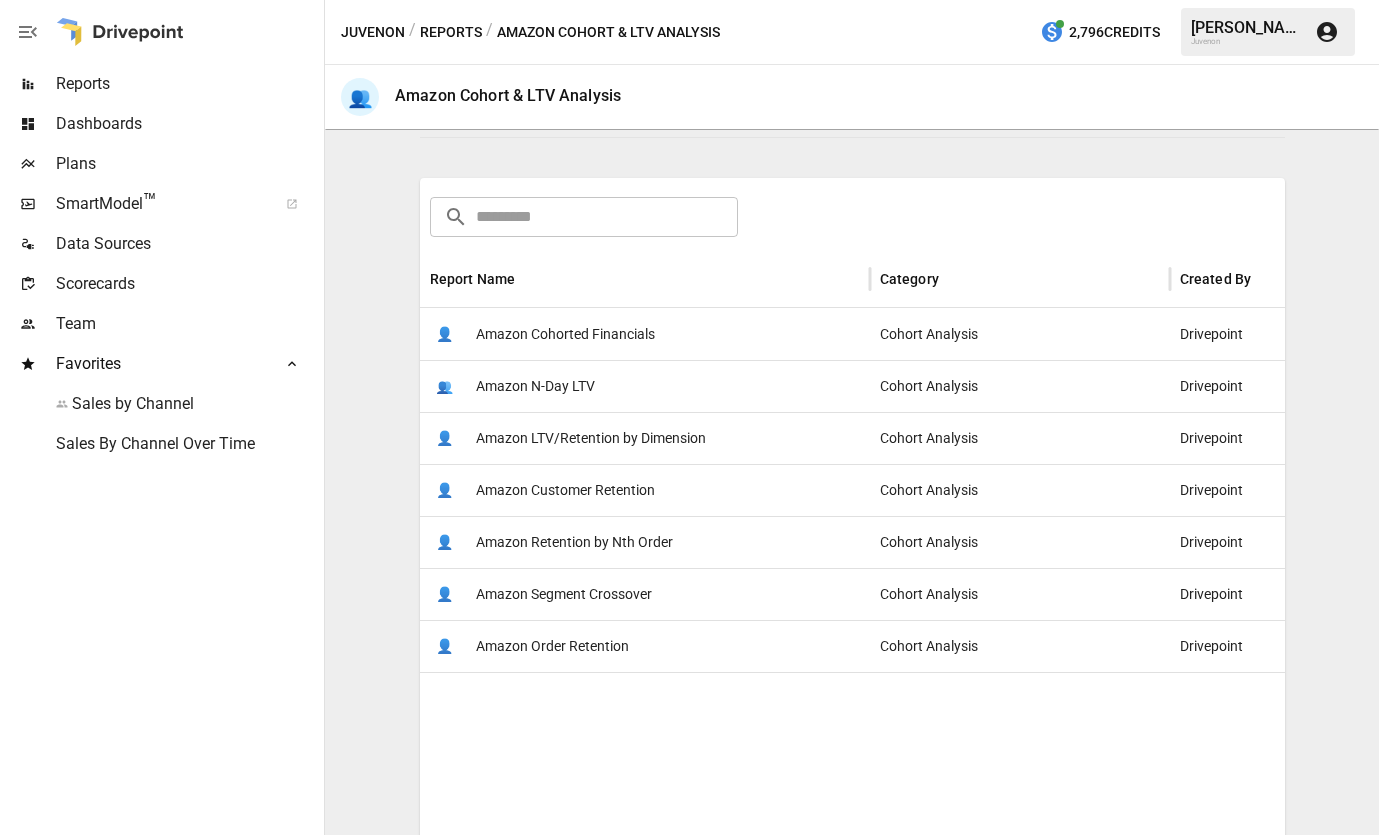 click on "Amazon Segment Crossover" at bounding box center [564, 594] 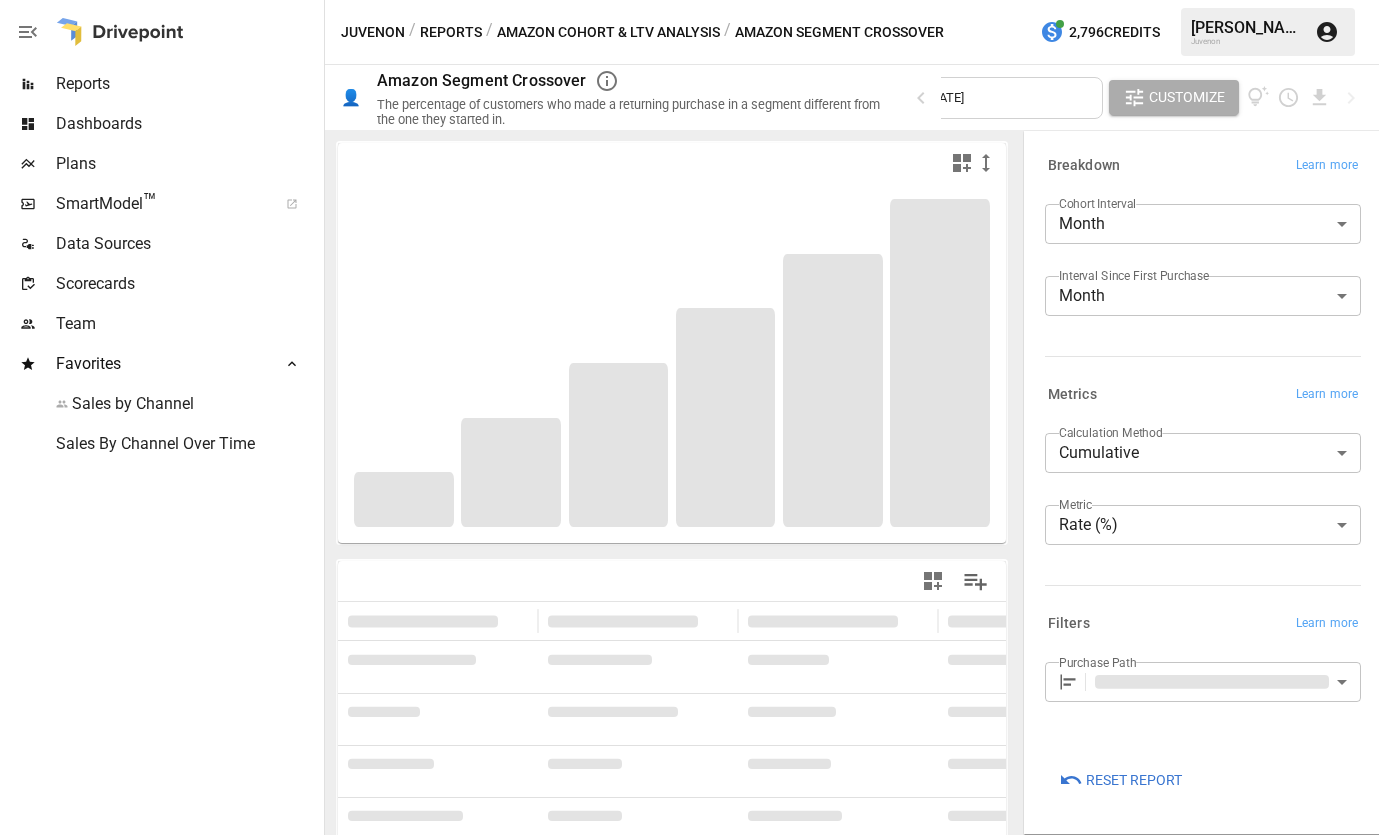 type on "**********" 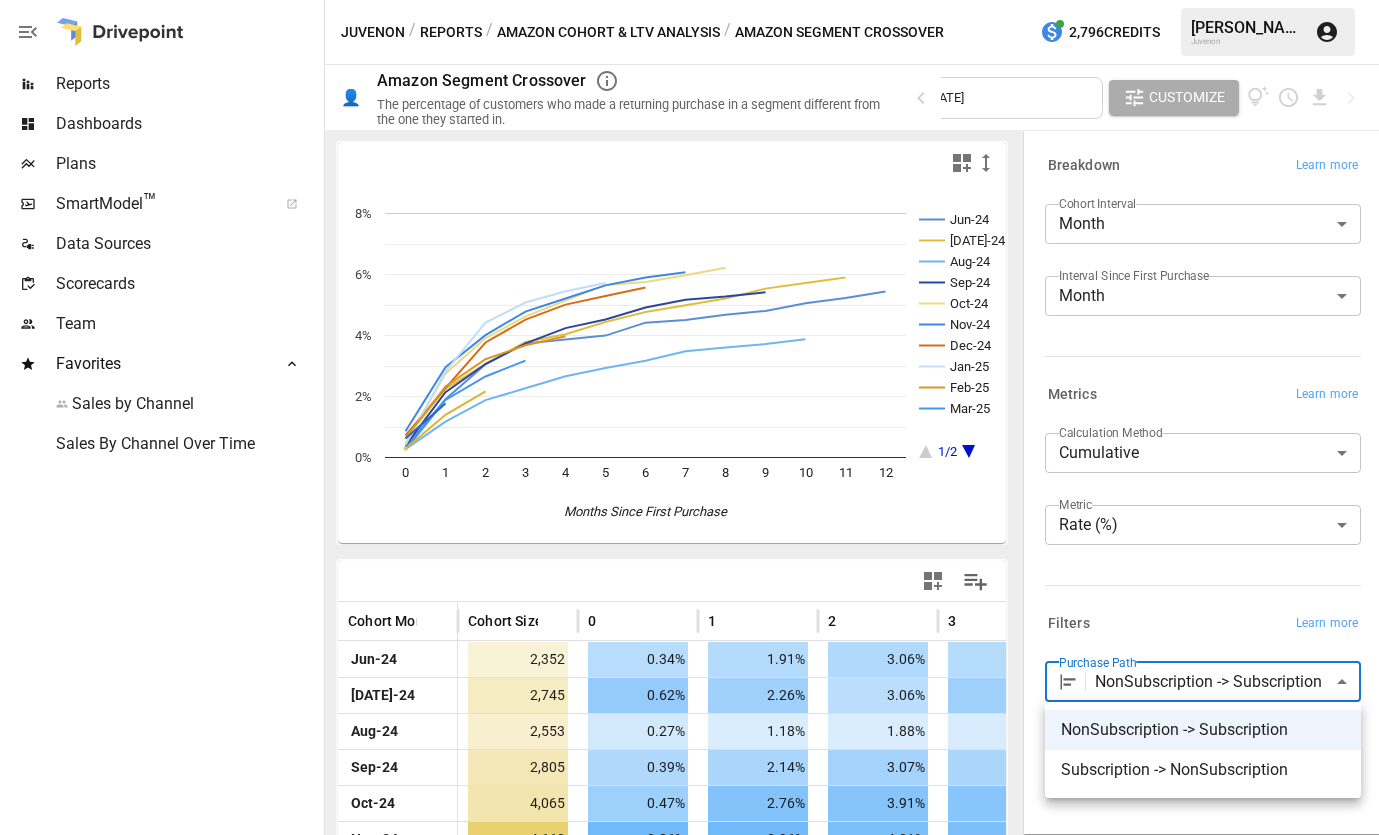click at bounding box center [689, 417] 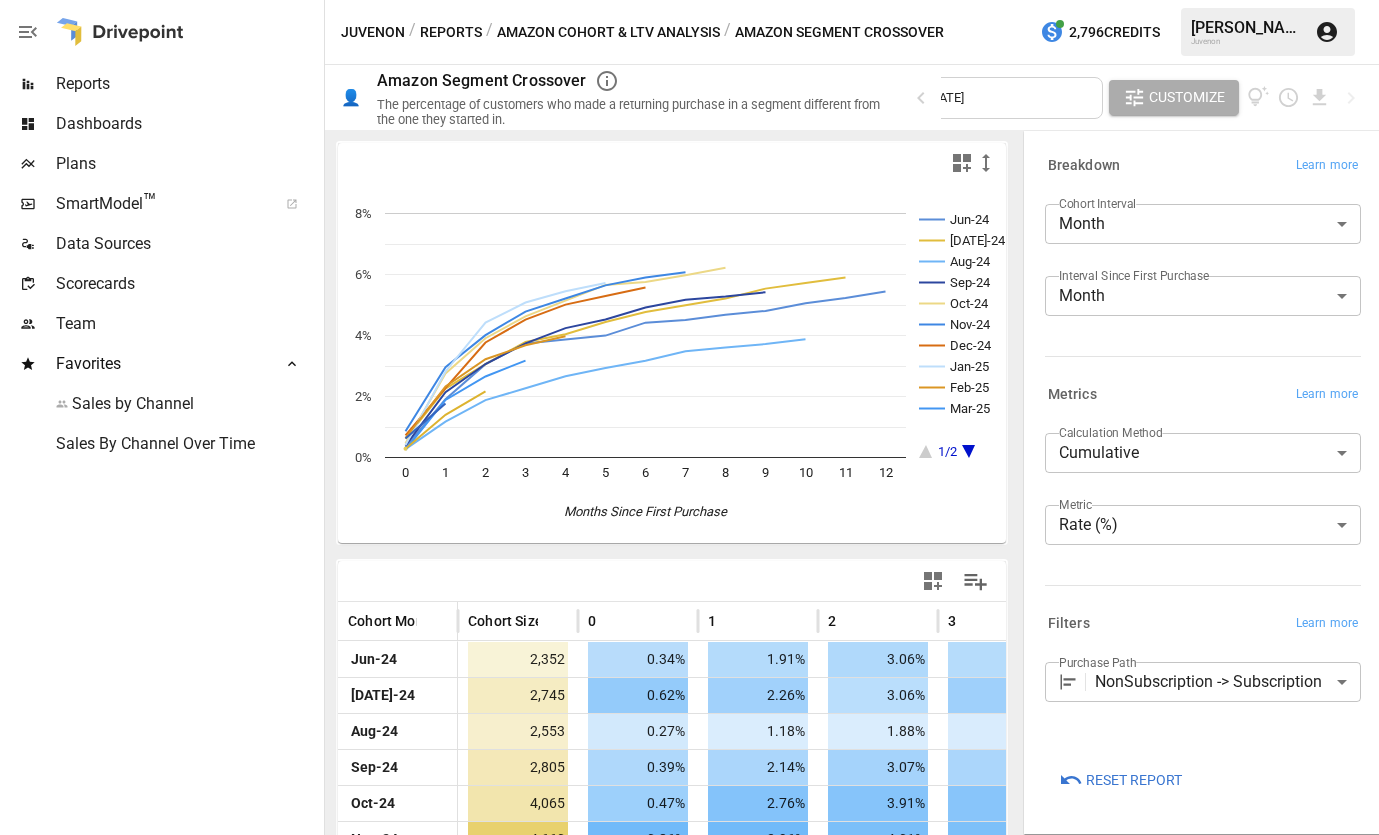 click on "Reports" at bounding box center [451, 32] 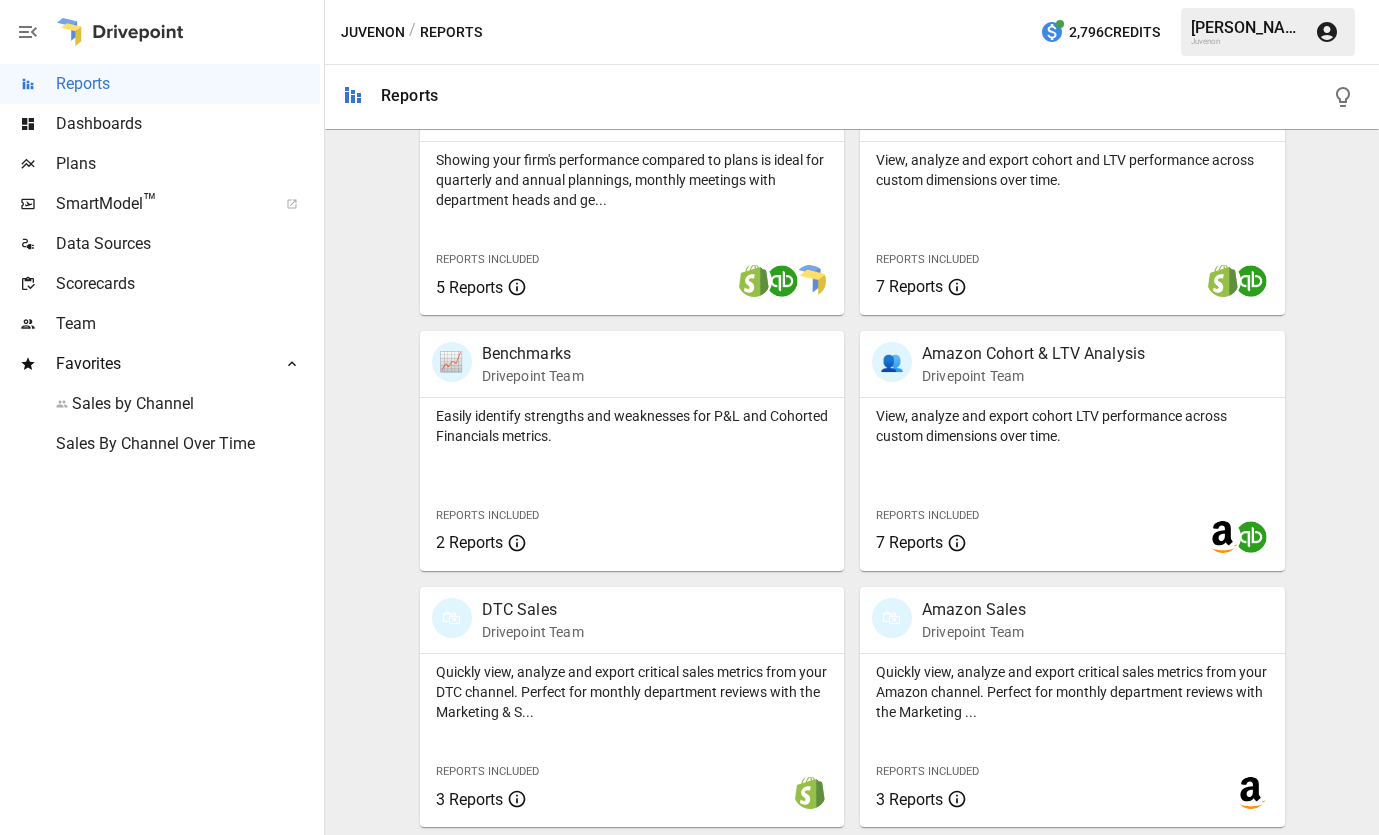 scroll, scrollTop: 715, scrollLeft: 0, axis: vertical 